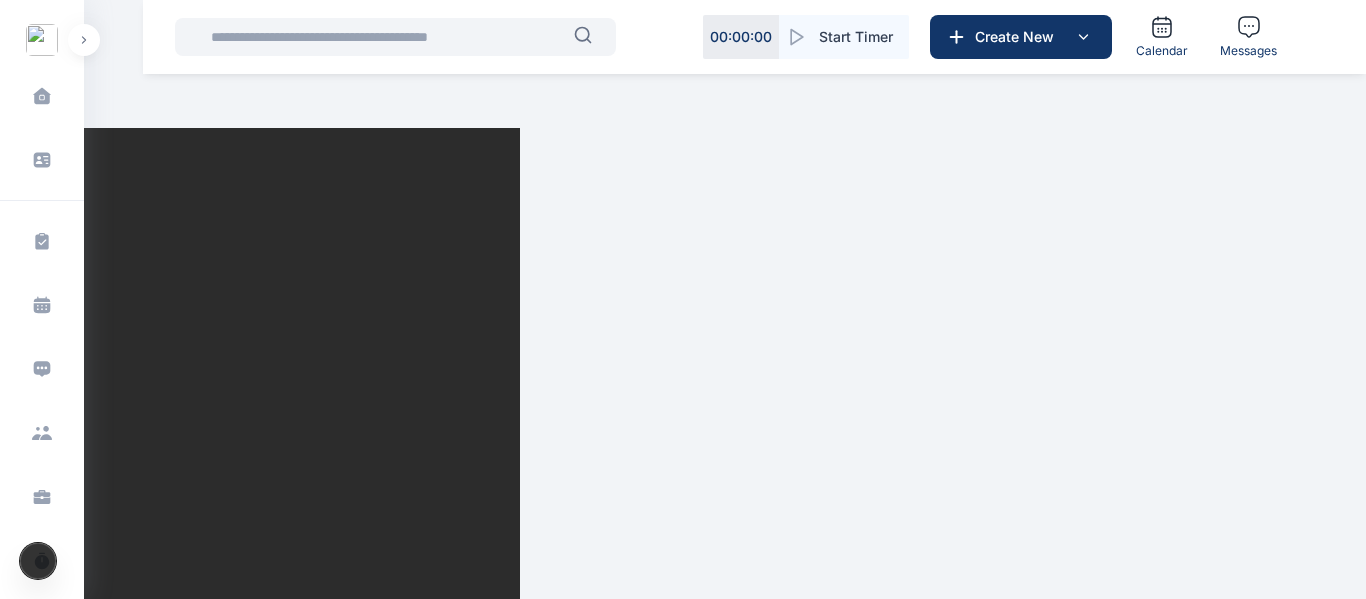 scroll, scrollTop: 0, scrollLeft: 0, axis: both 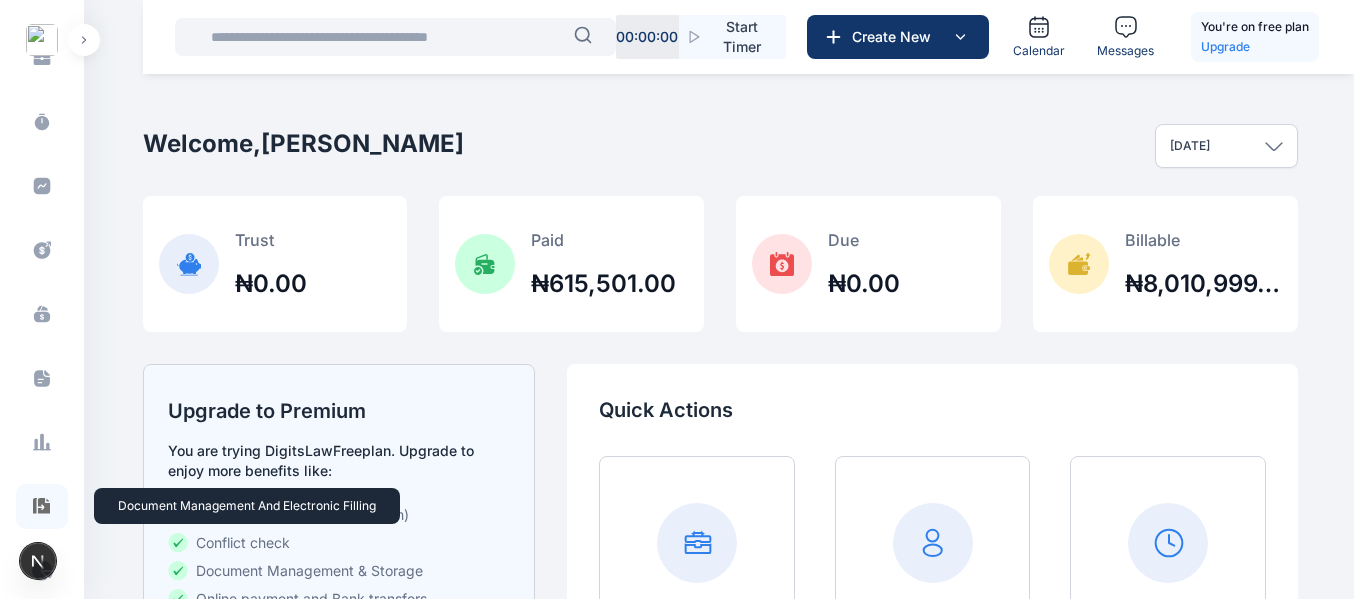 click 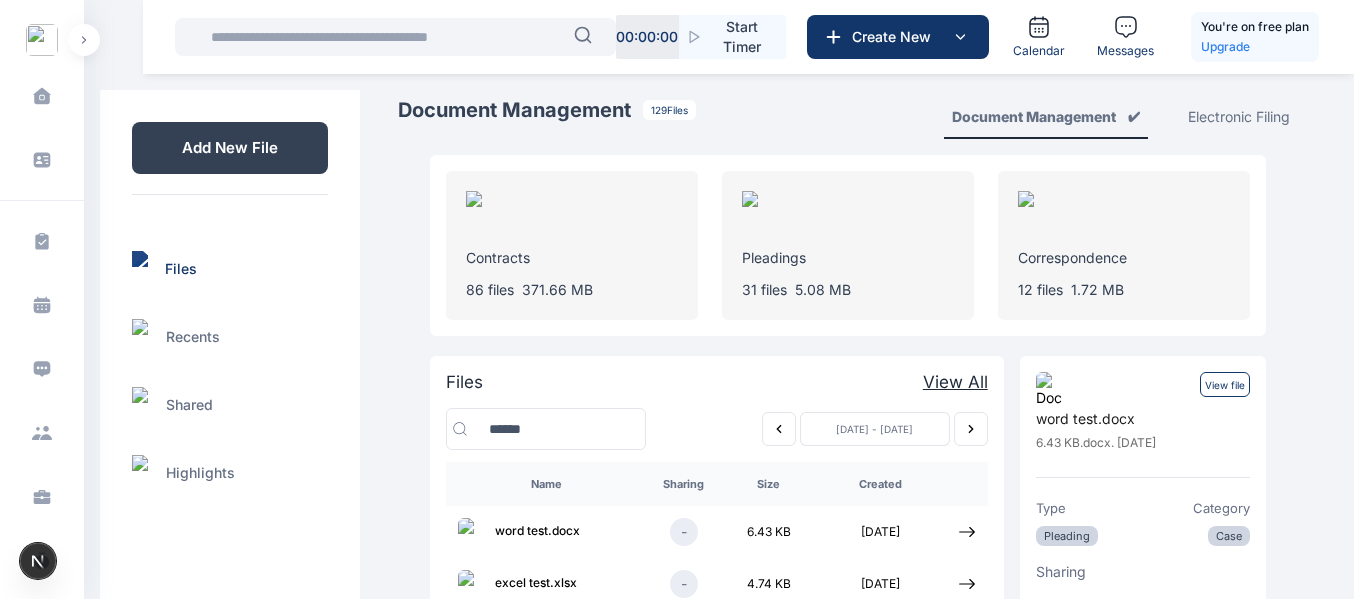 click on "View file" at bounding box center (1225, 384) 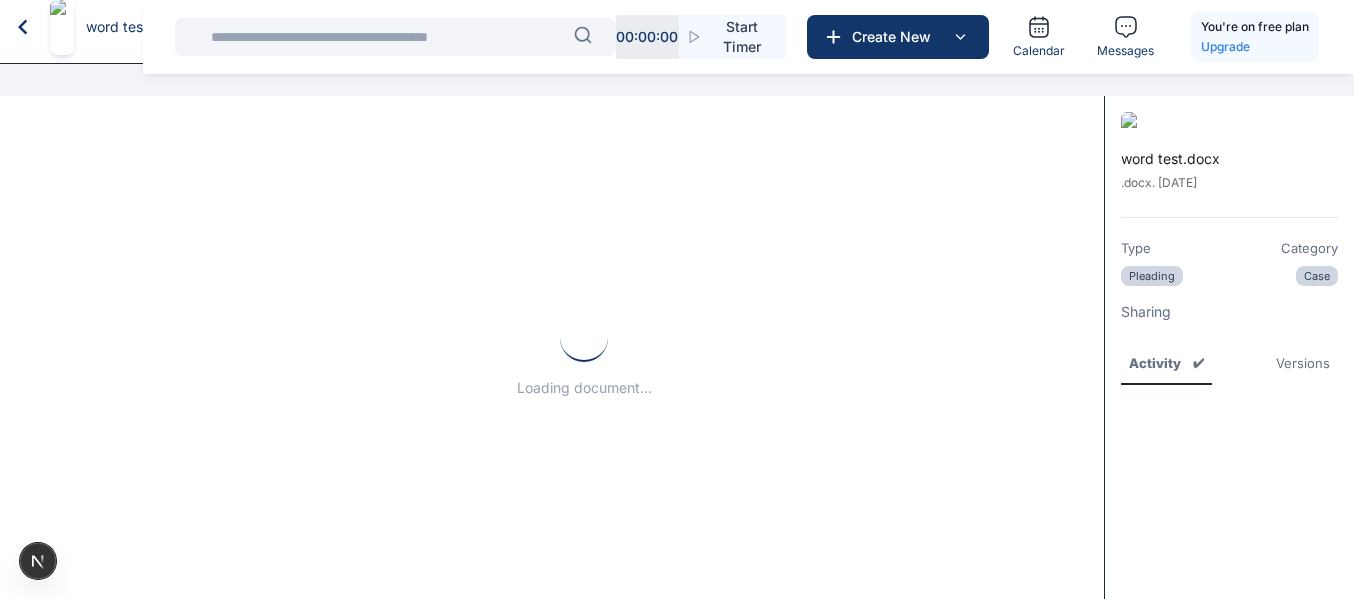 scroll, scrollTop: 0, scrollLeft: 0, axis: both 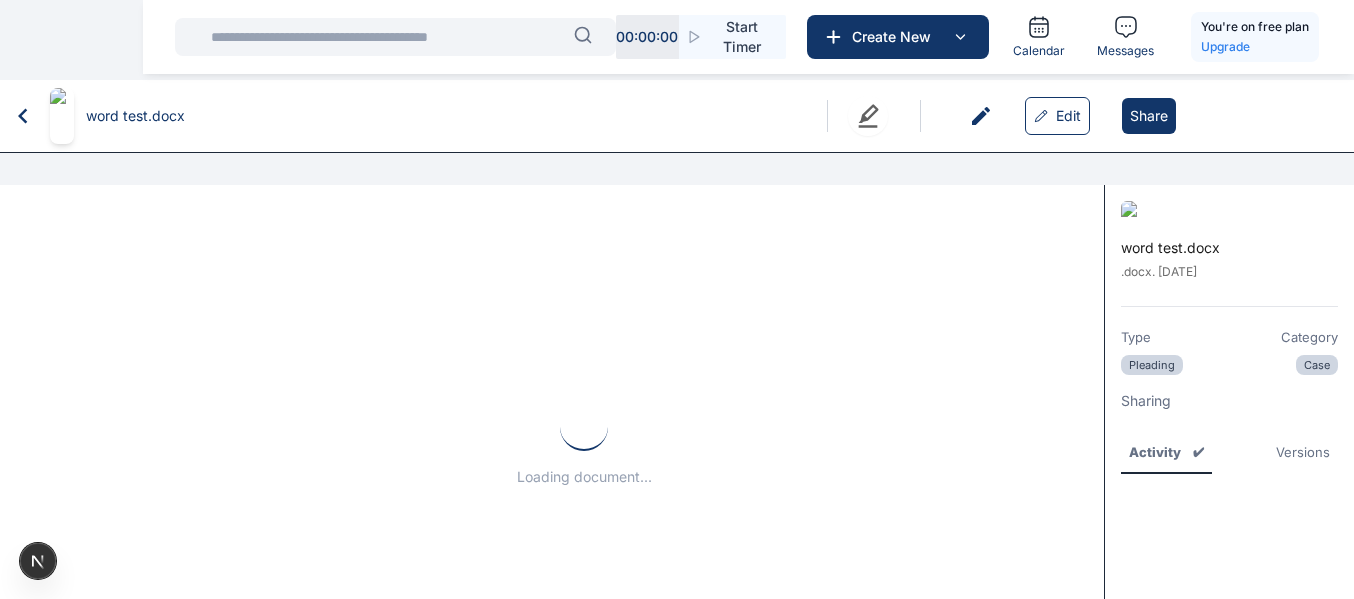 click on "Share" at bounding box center [1149, 116] 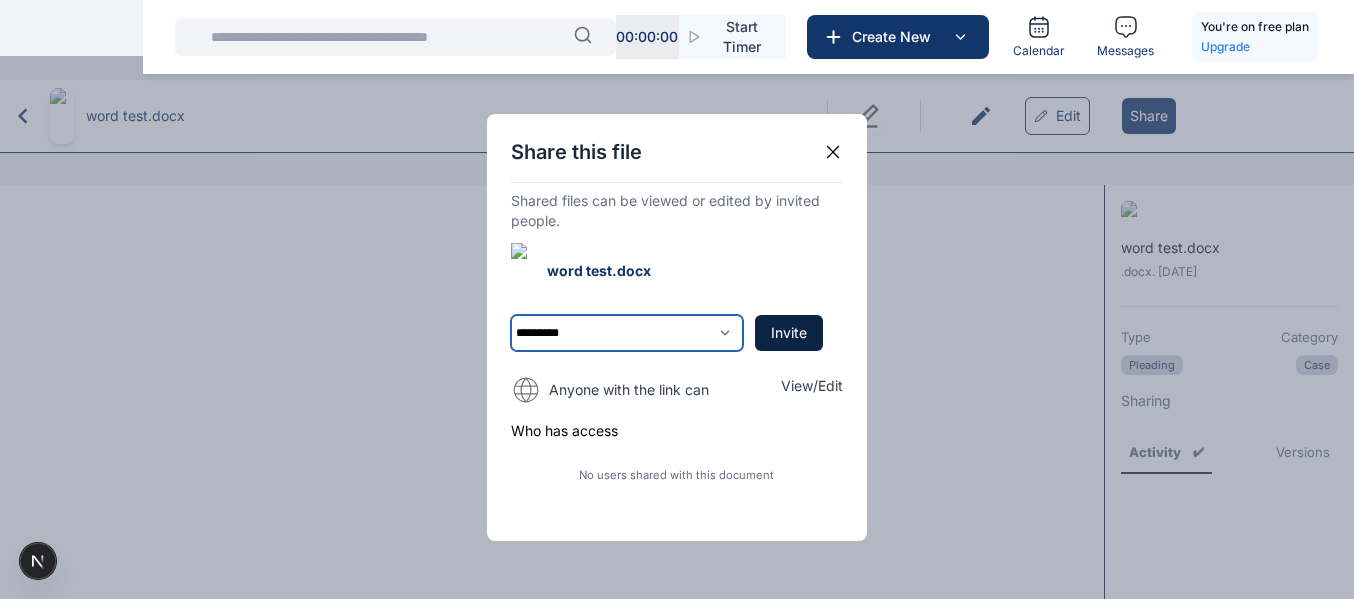 click on "**********" at bounding box center (627, 333) 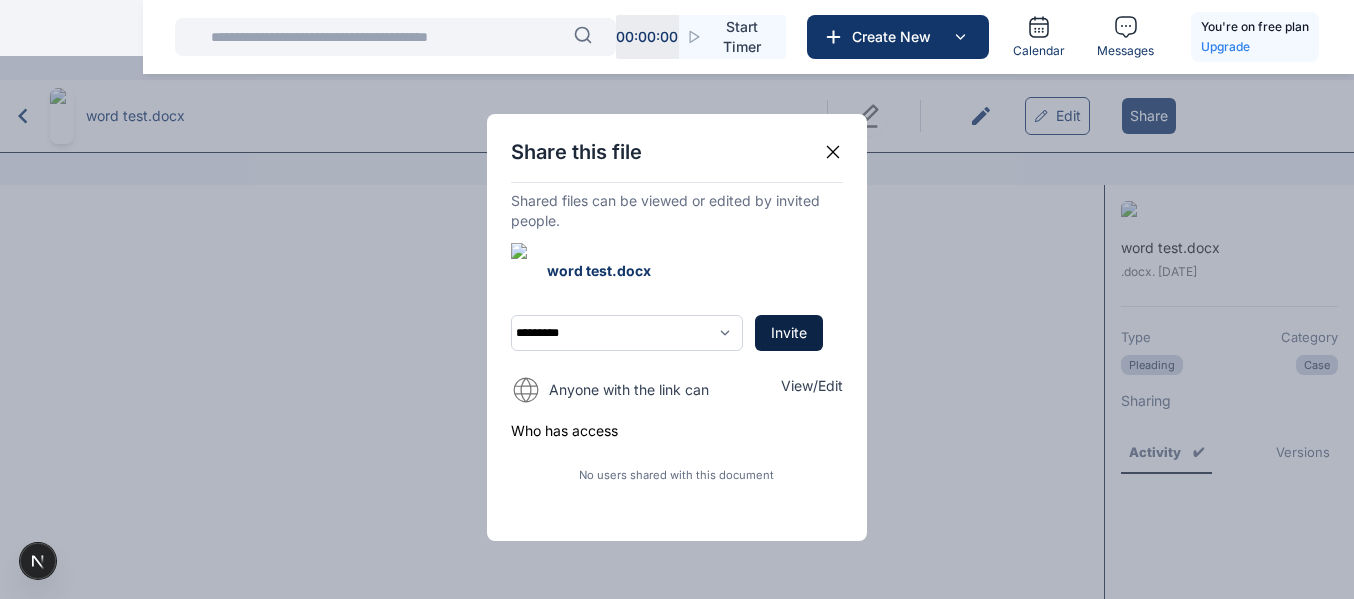 click on "Invite" at bounding box center (789, 333) 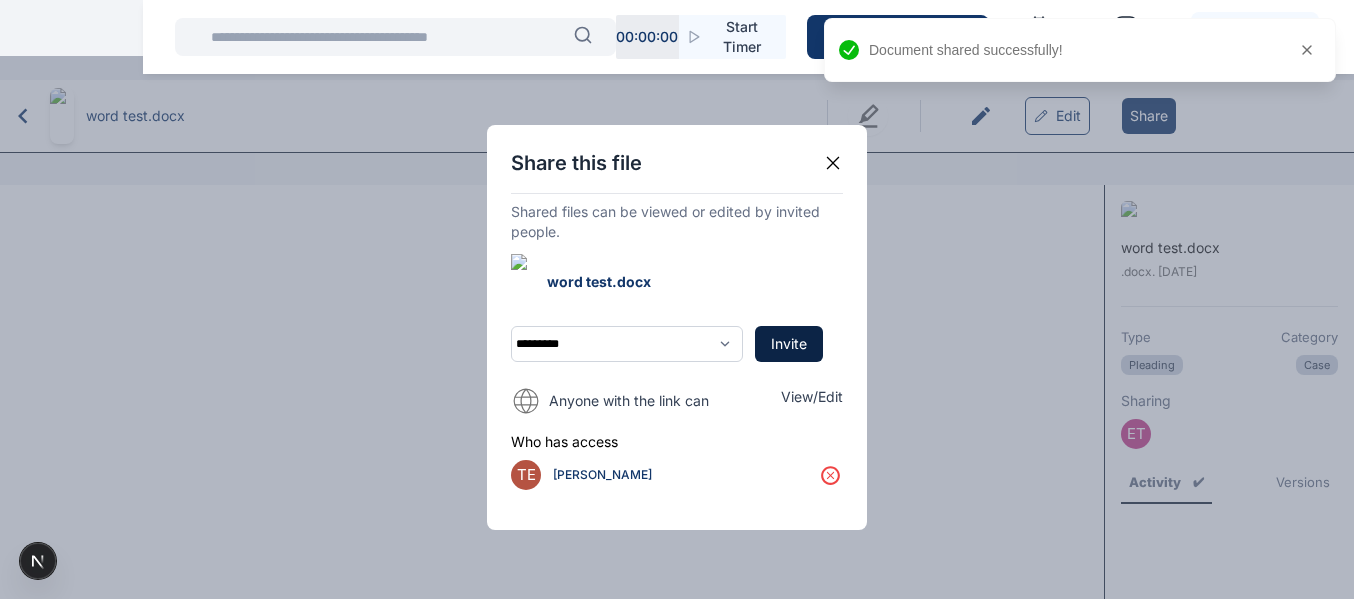 click 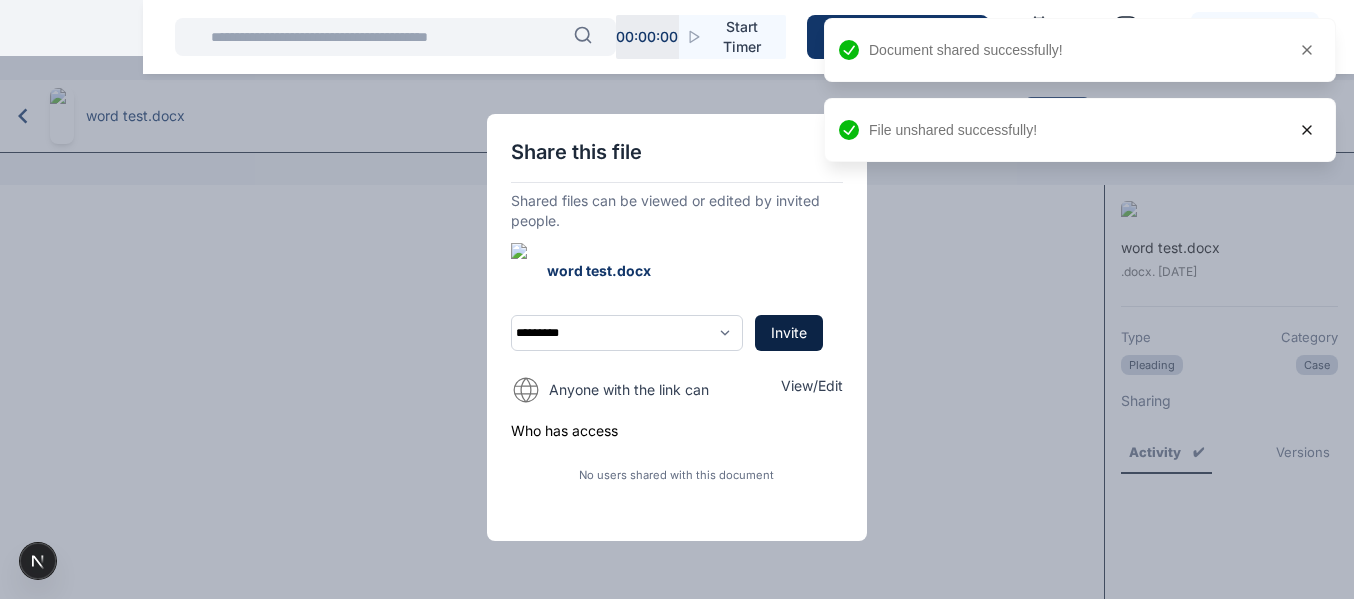 click 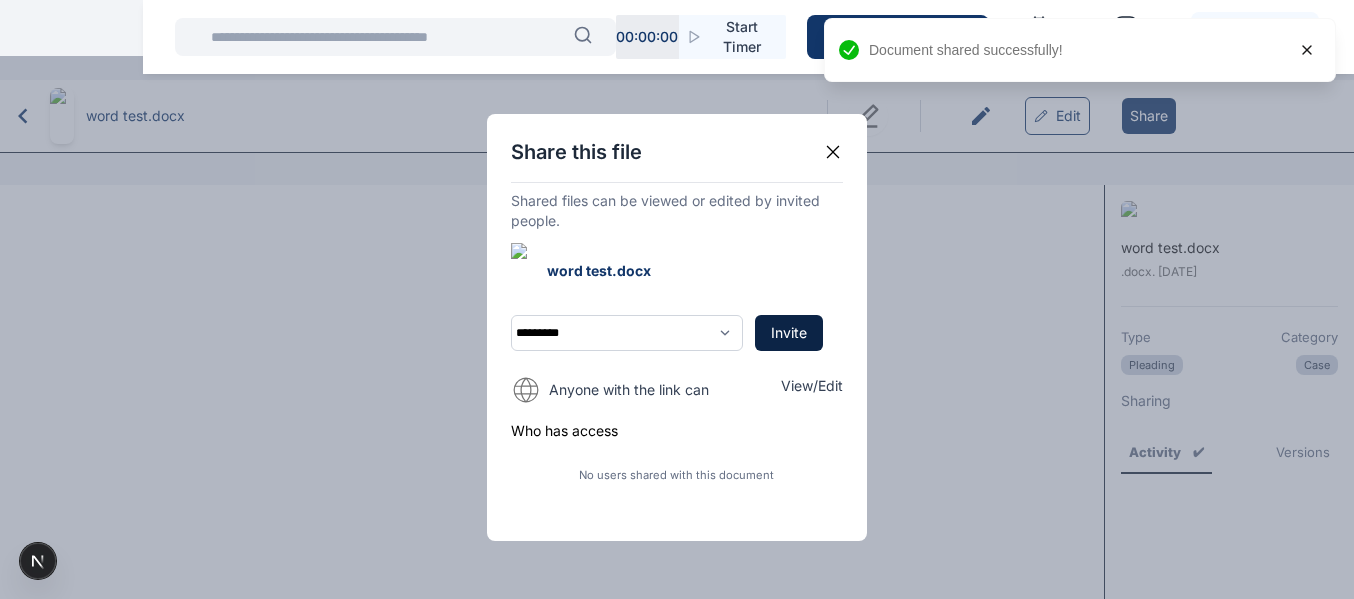 click 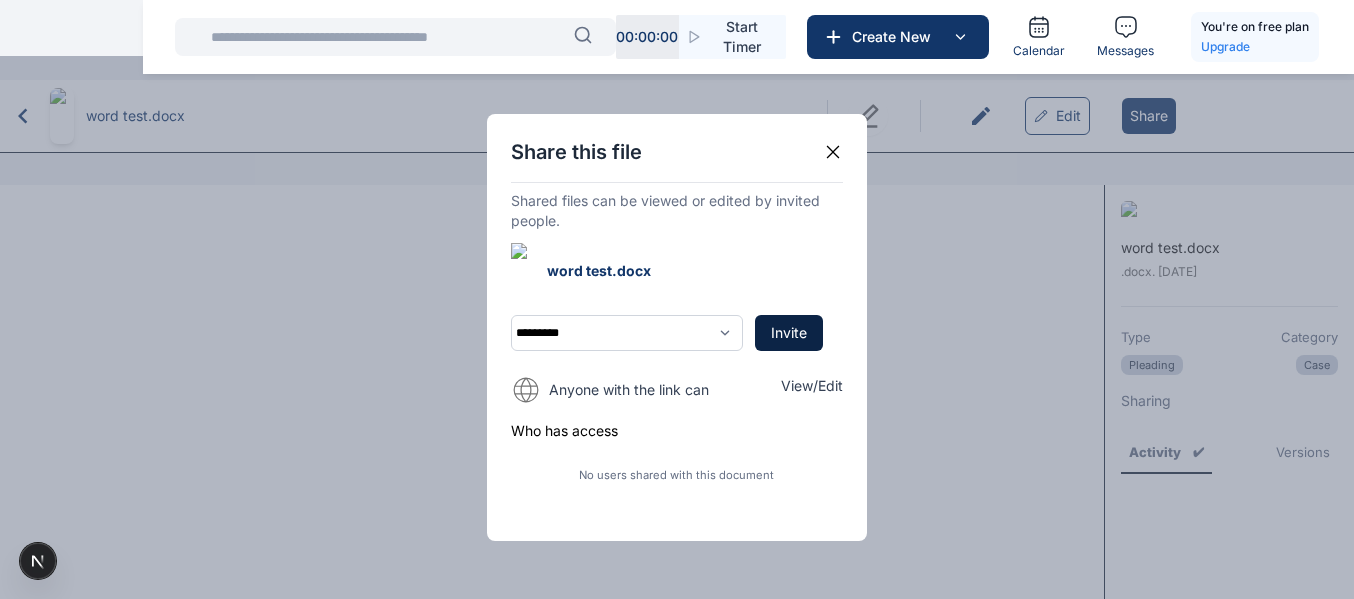 click 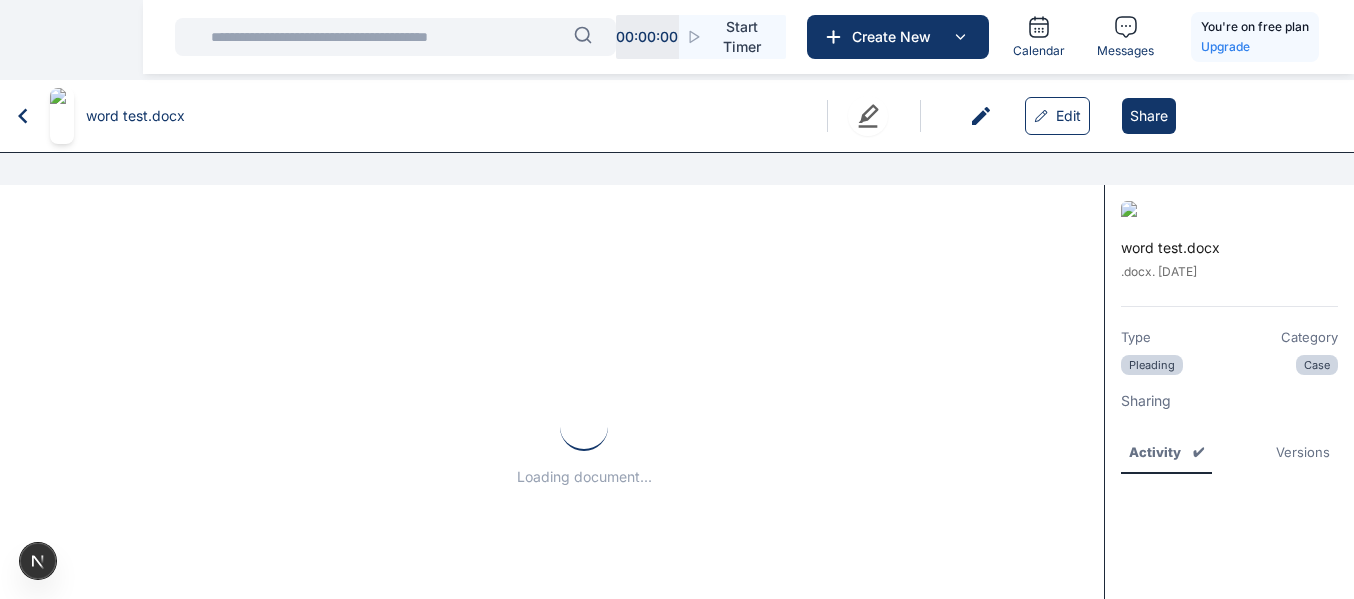 click on "Versions" at bounding box center (1303, 452) 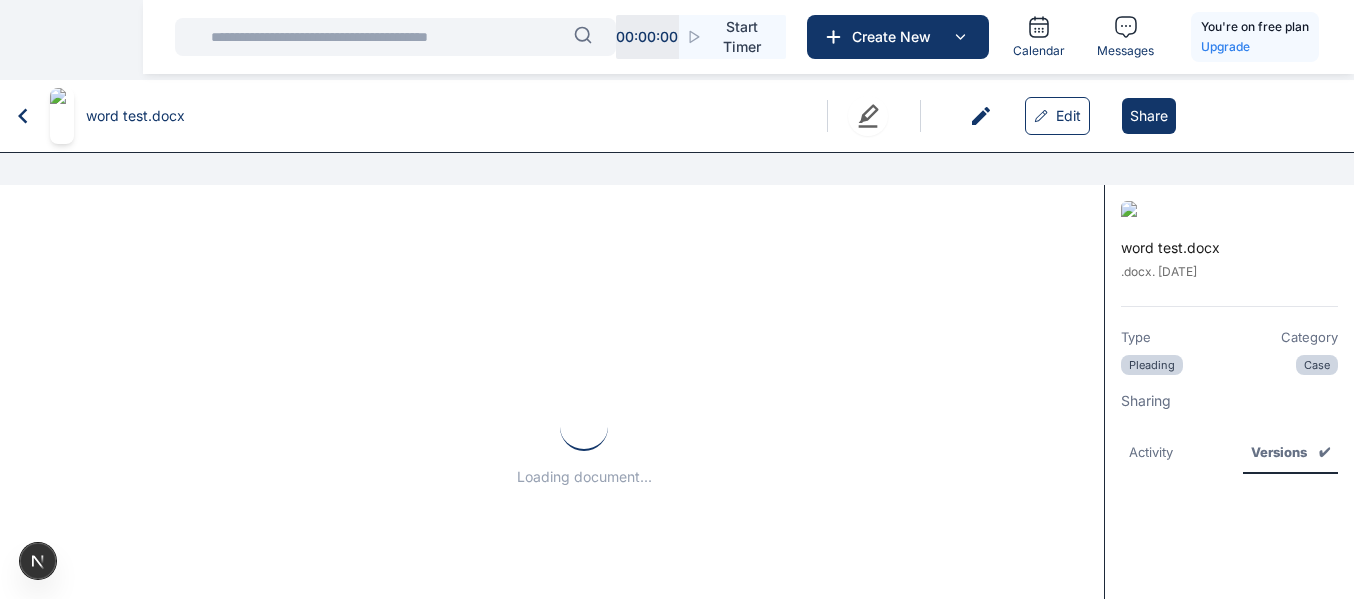 click on "Activity" at bounding box center [1151, 452] 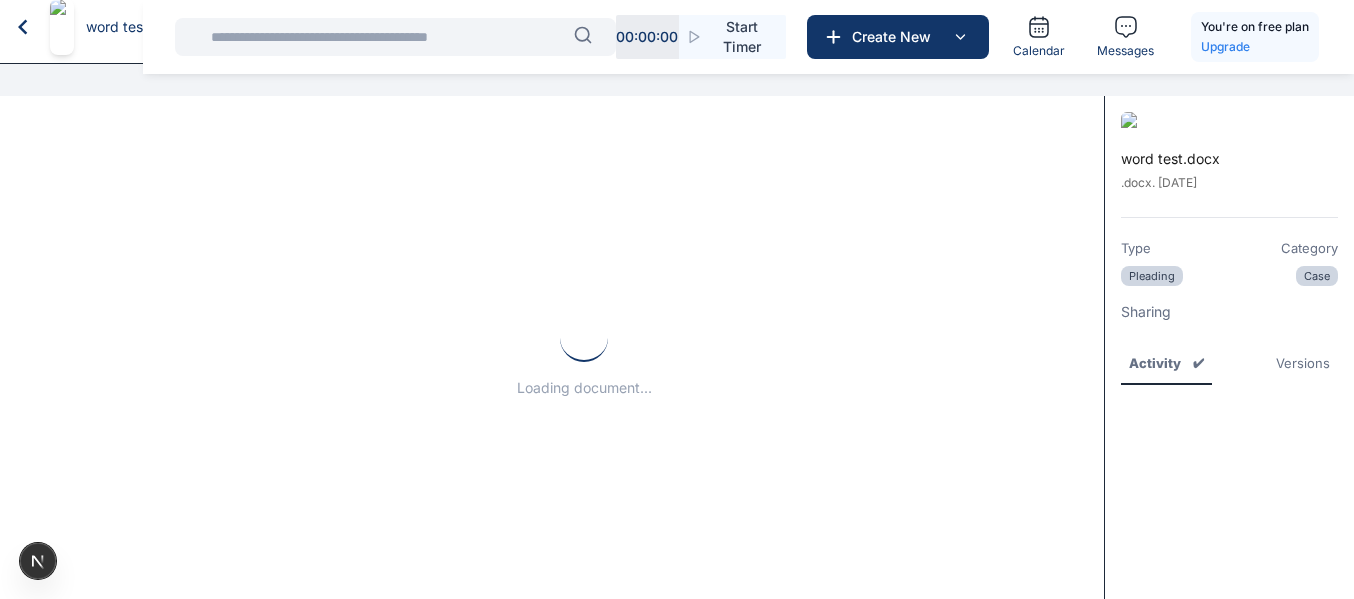 scroll, scrollTop: 0, scrollLeft: 0, axis: both 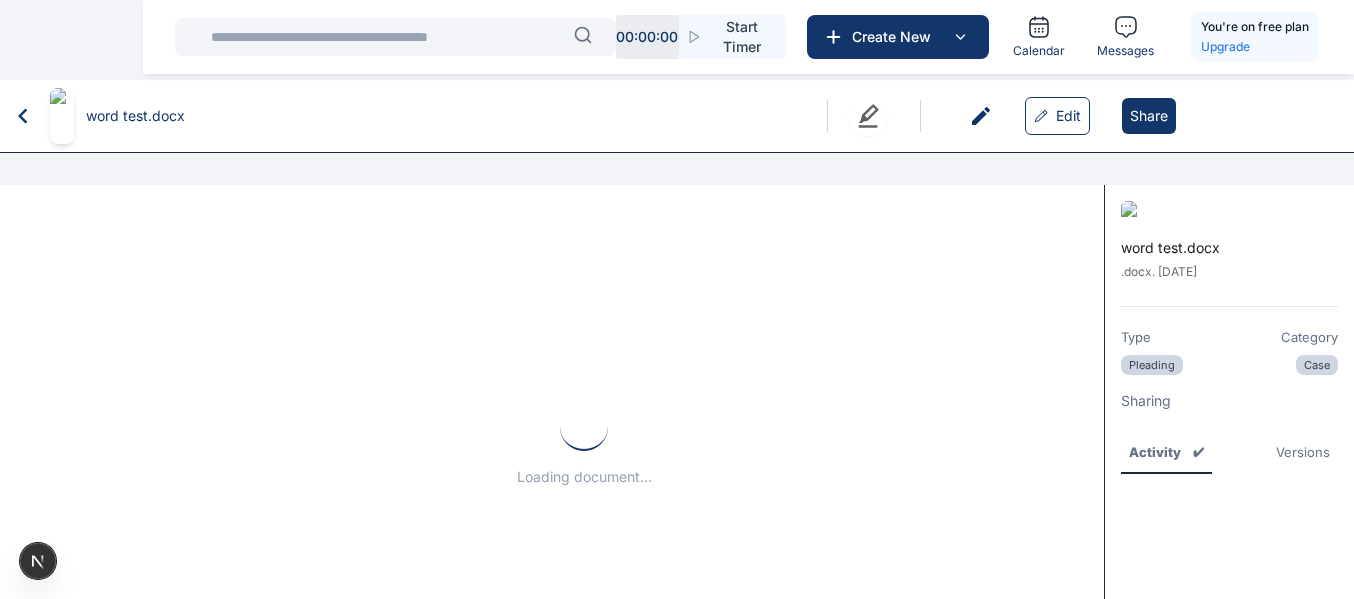 click on "Loading document..." at bounding box center (584, 444) 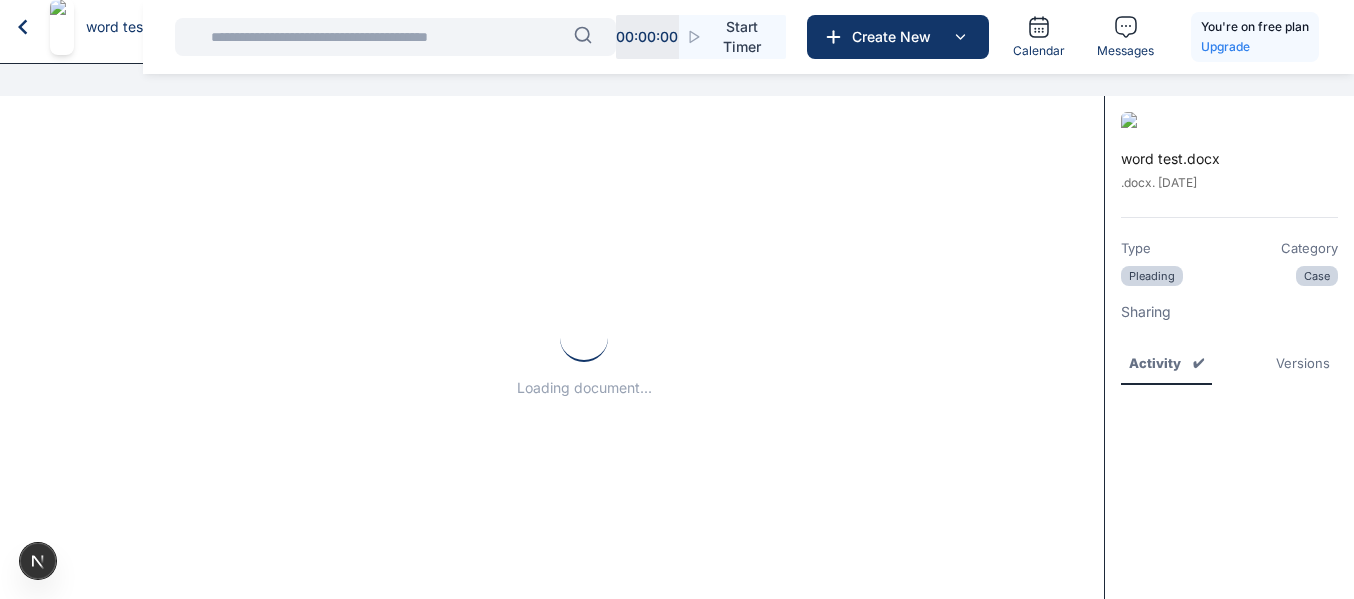 scroll, scrollTop: 0, scrollLeft: 0, axis: both 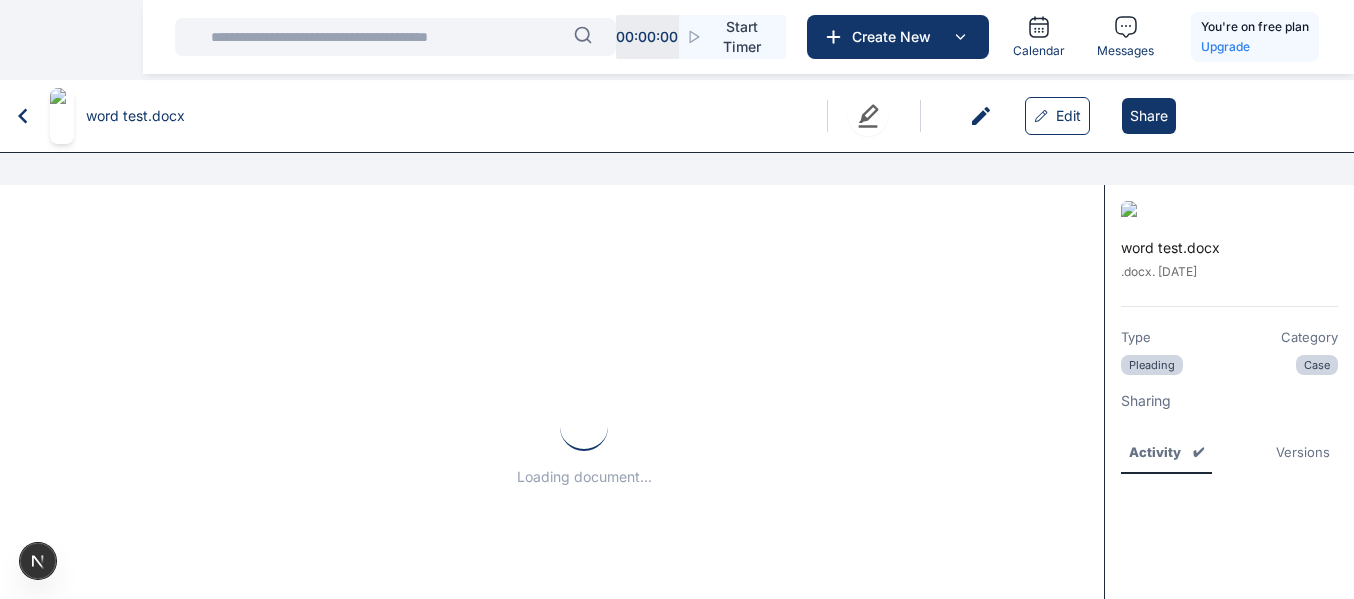 click 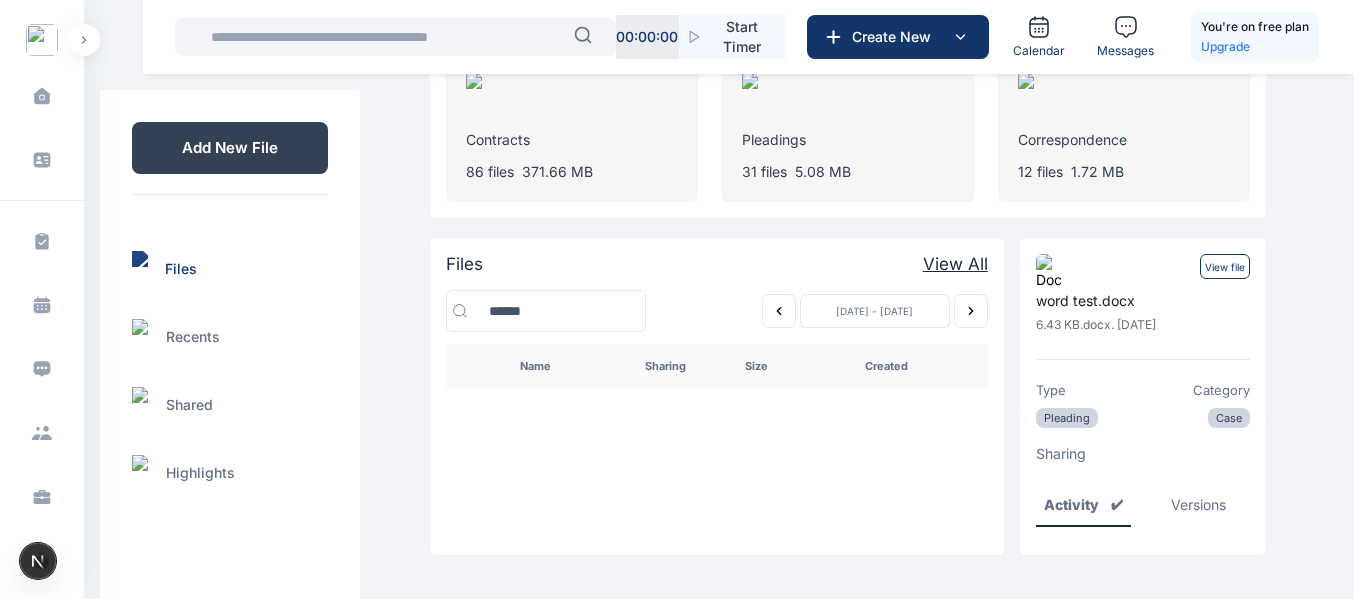 scroll, scrollTop: 122, scrollLeft: 0, axis: vertical 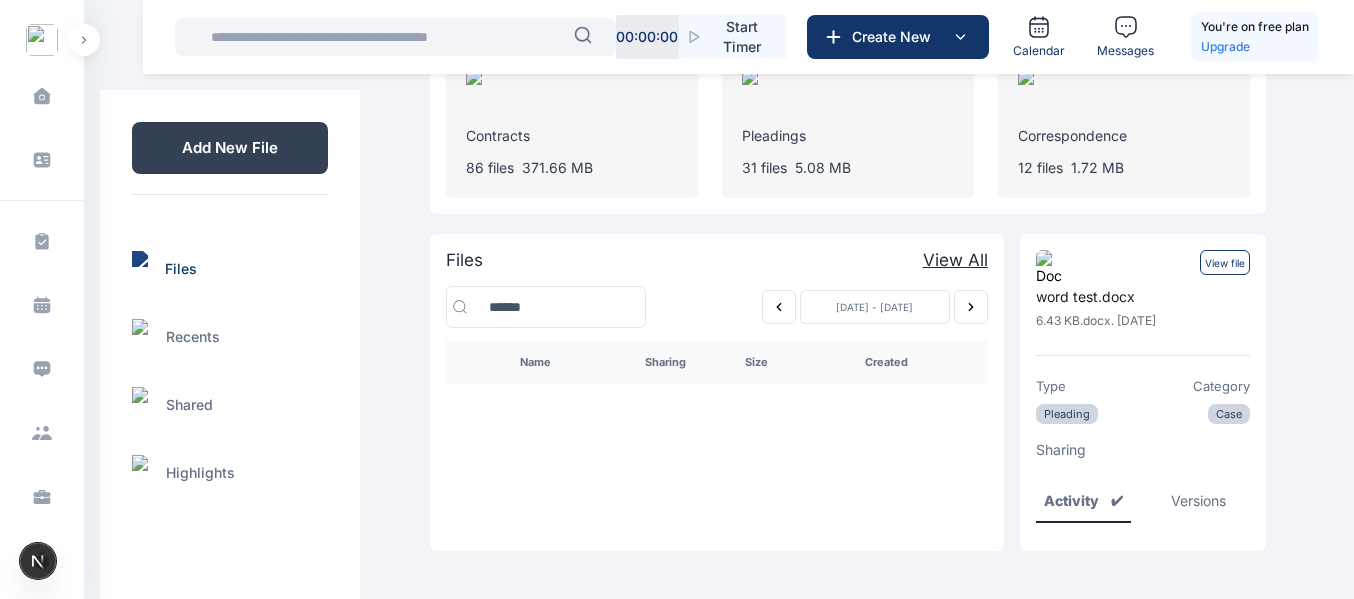 click 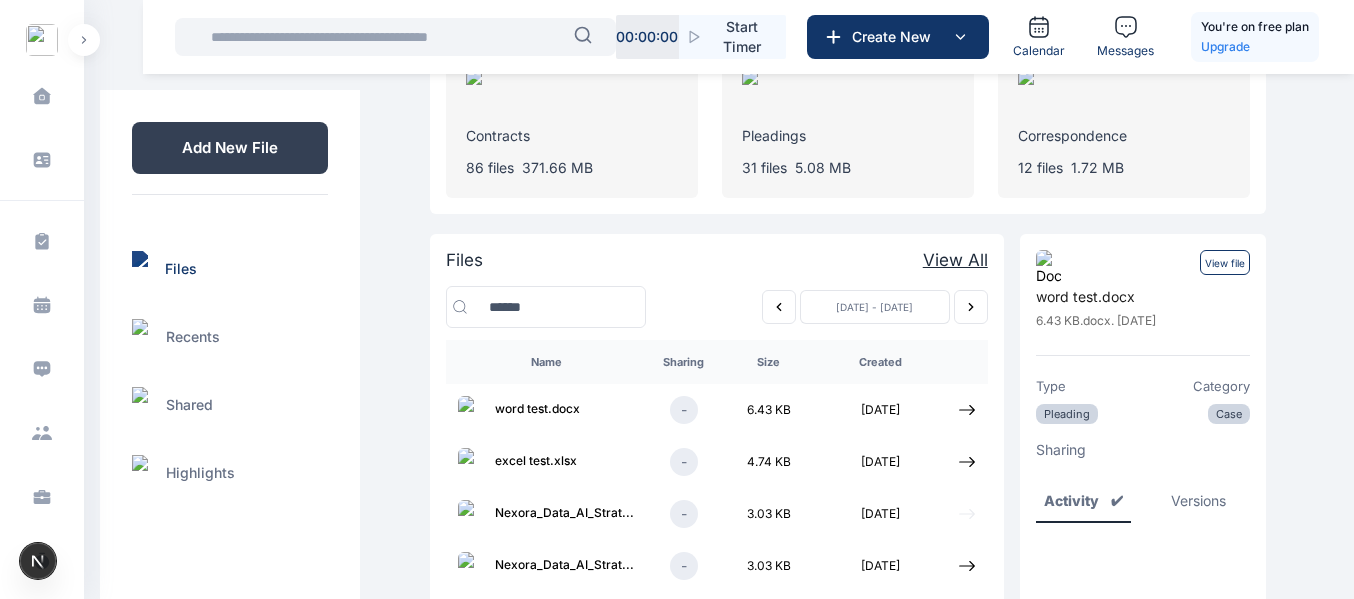 click 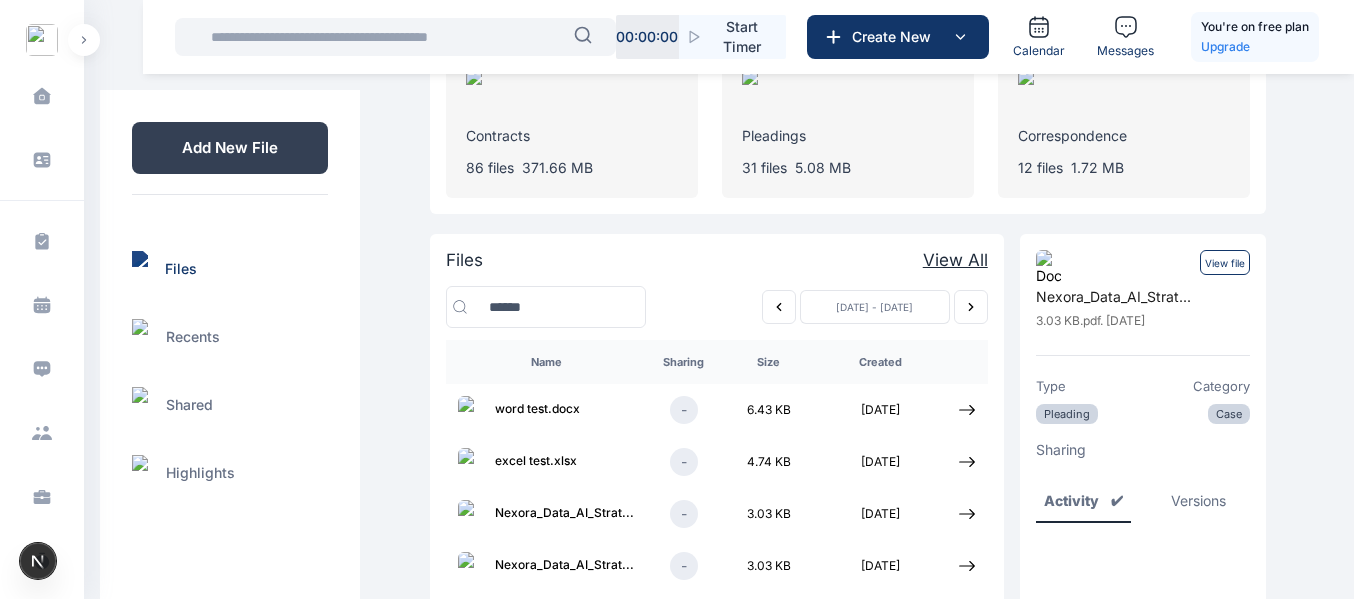 click on "View file" at bounding box center [1225, 262] 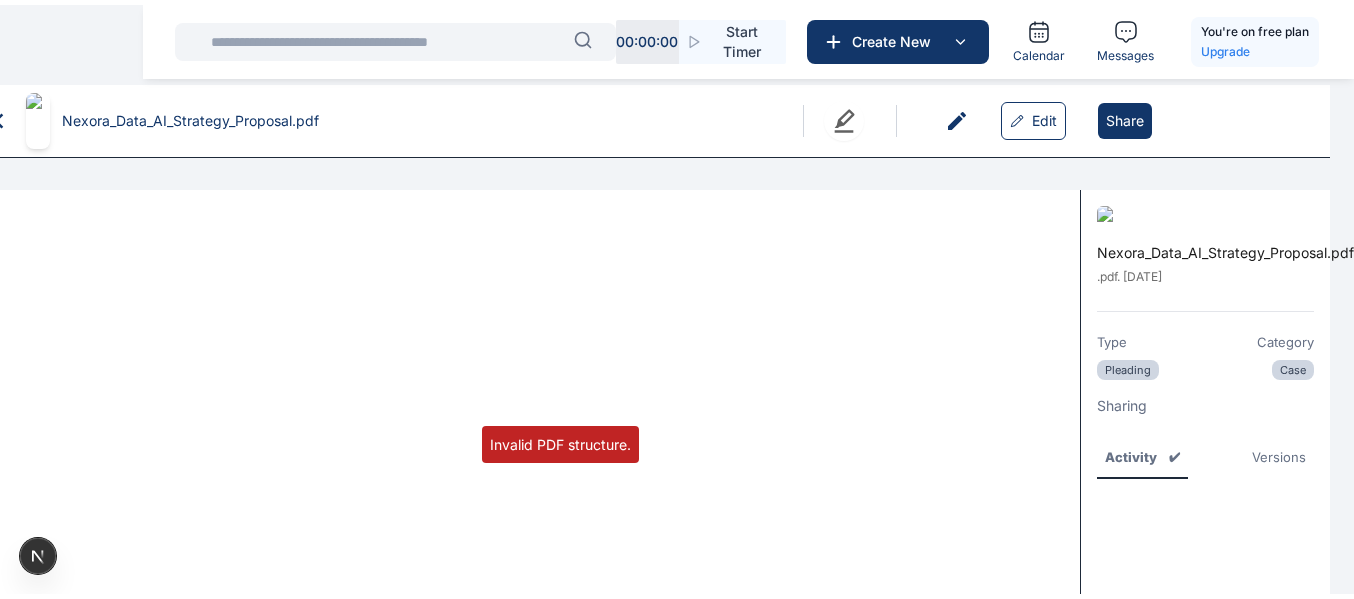 scroll, scrollTop: 0, scrollLeft: 0, axis: both 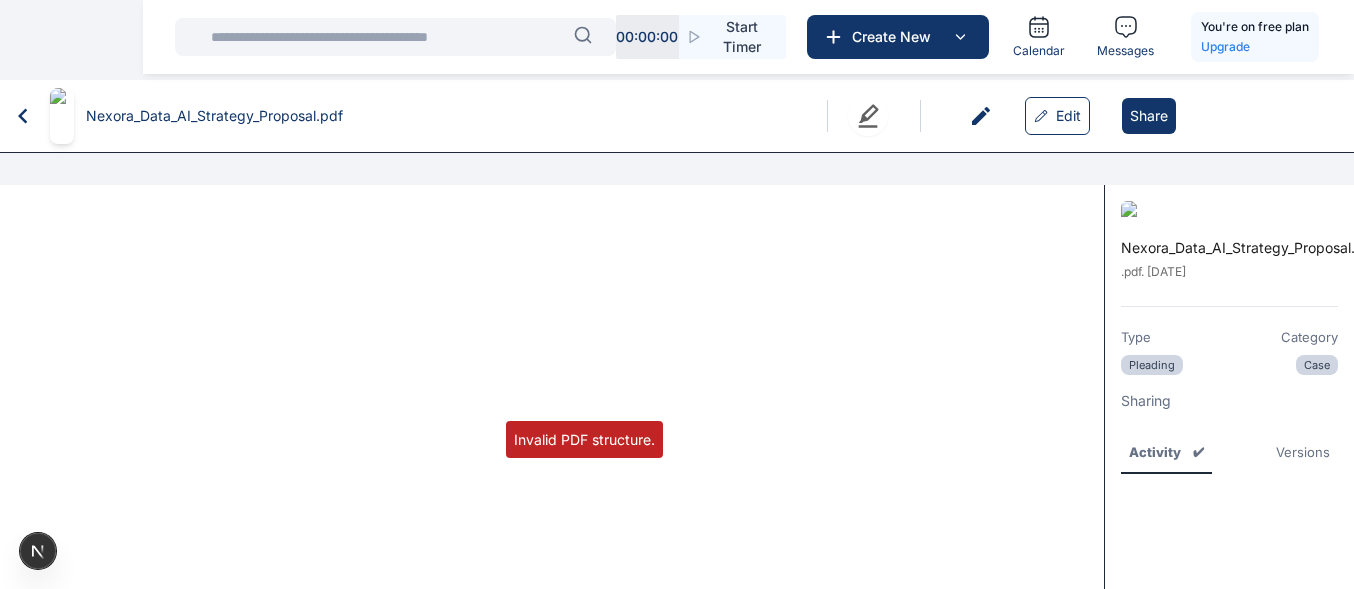 click 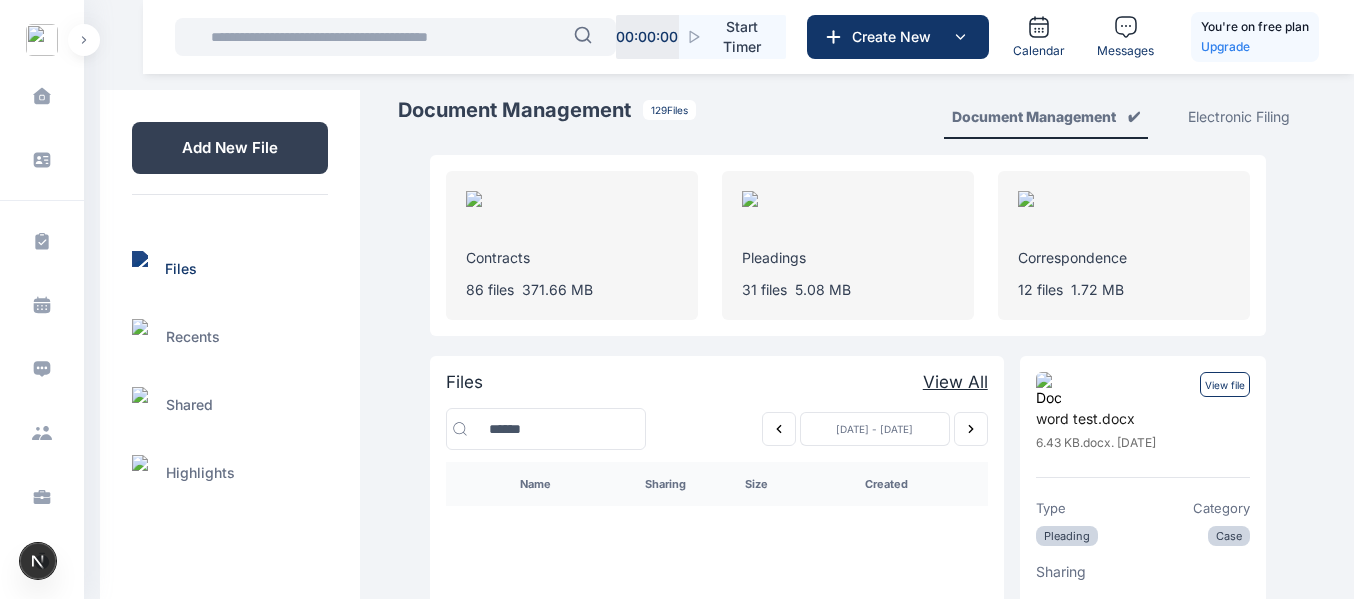scroll, scrollTop: 122, scrollLeft: 0, axis: vertical 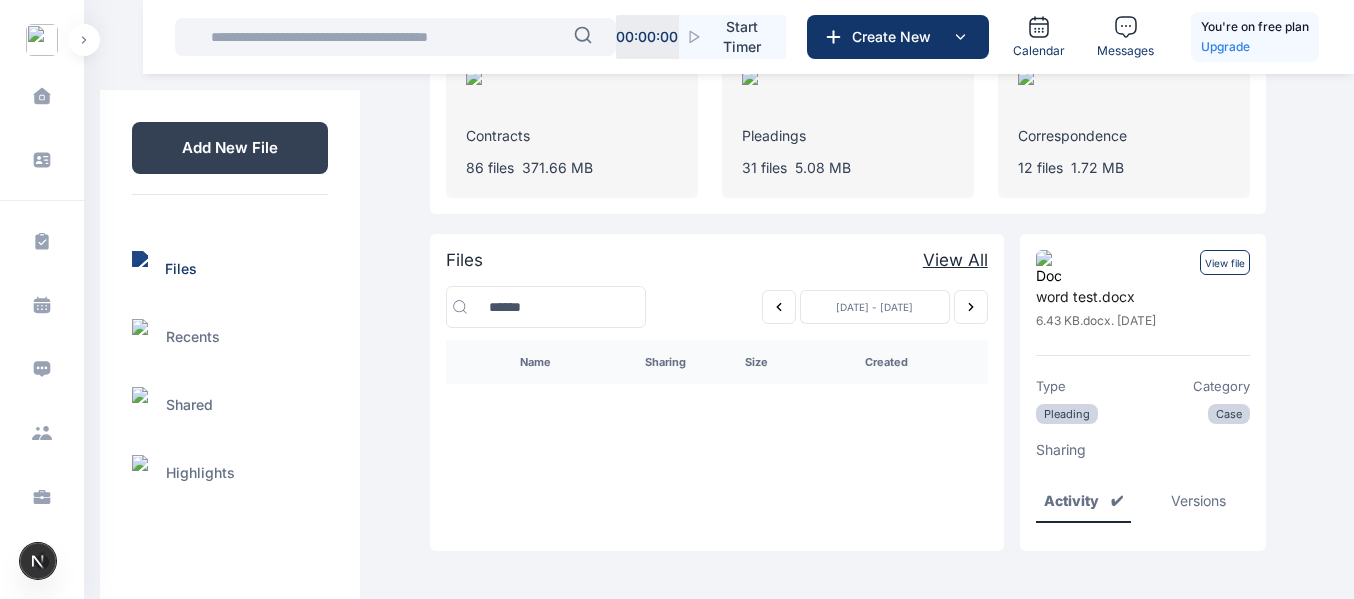 click 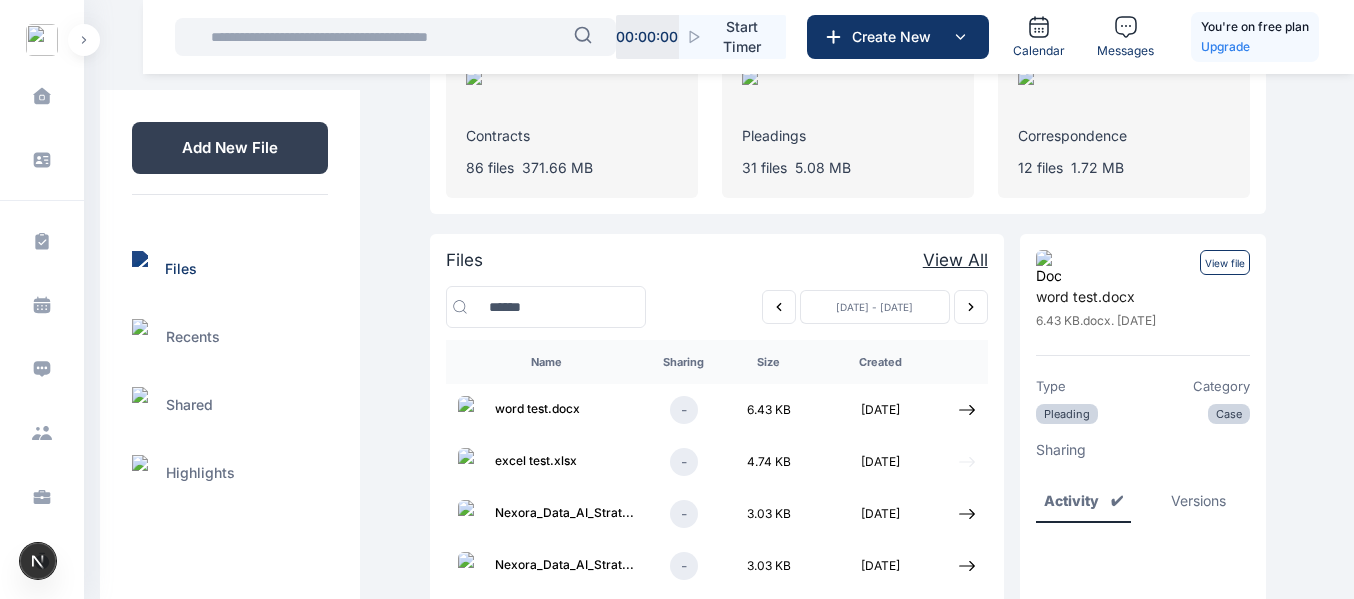 click 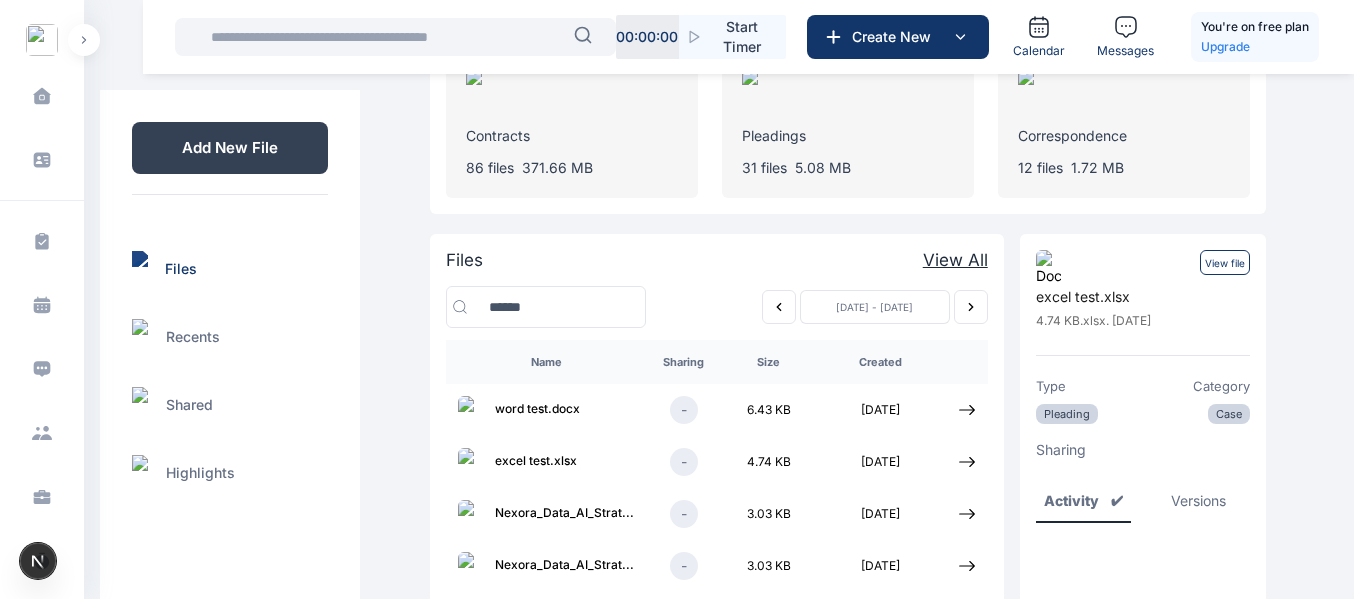 click on "View file" at bounding box center [1225, 262] 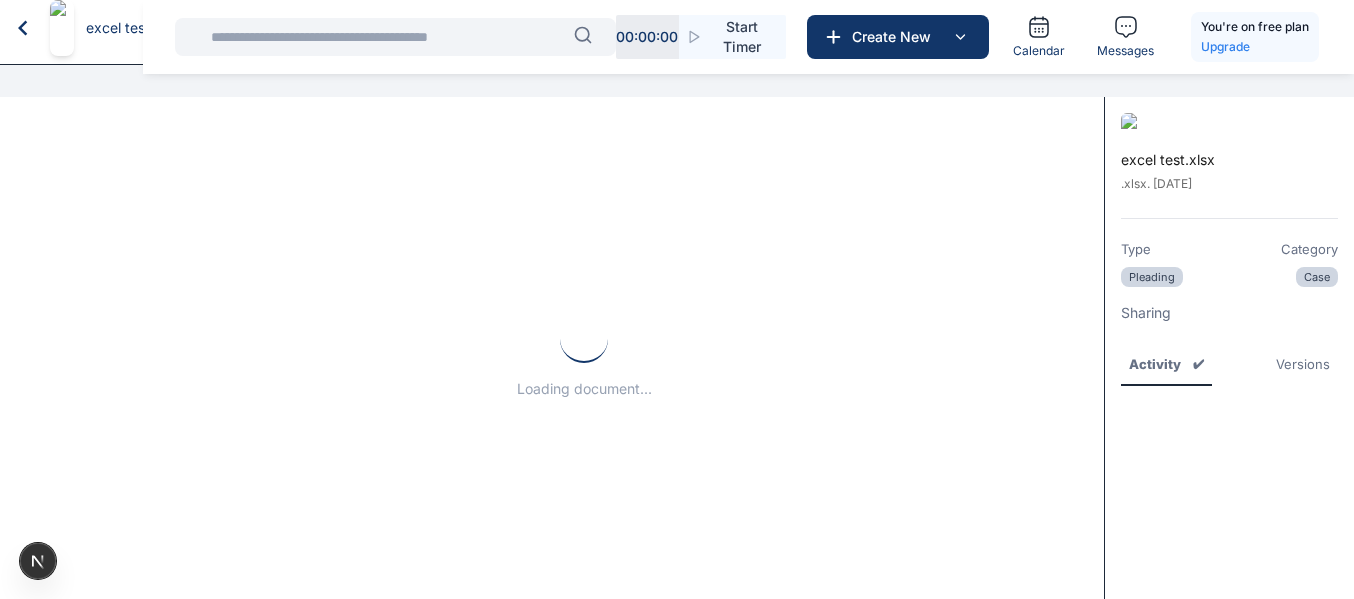 scroll, scrollTop: 0, scrollLeft: 0, axis: both 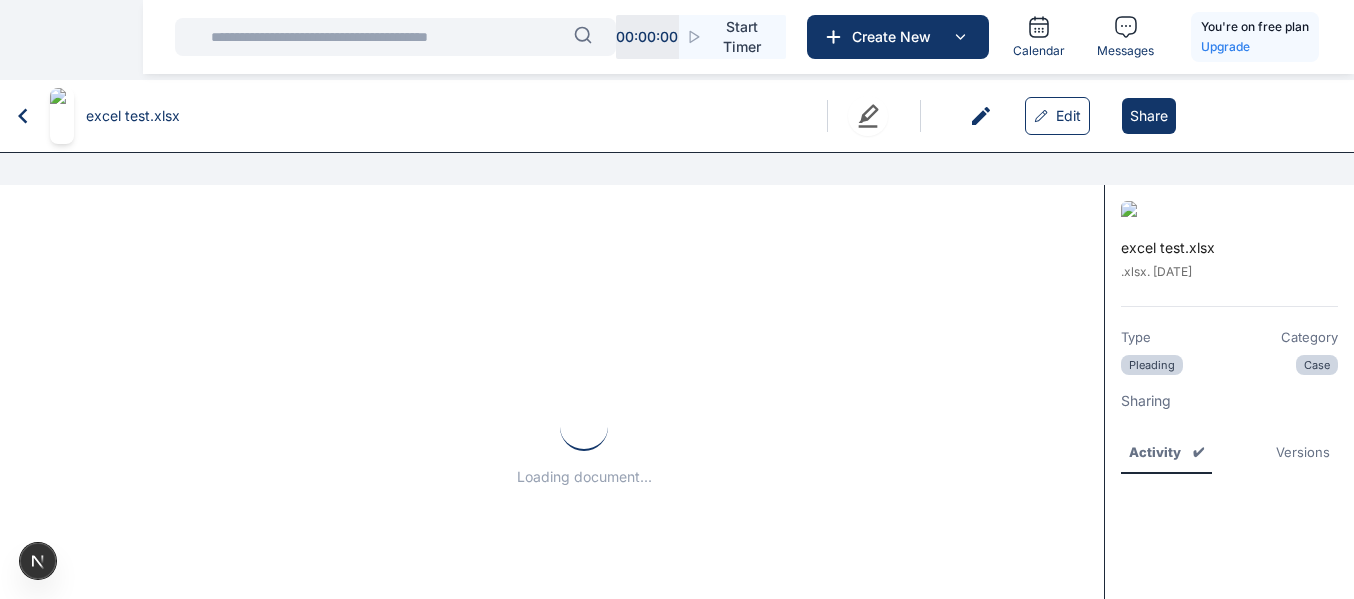 click 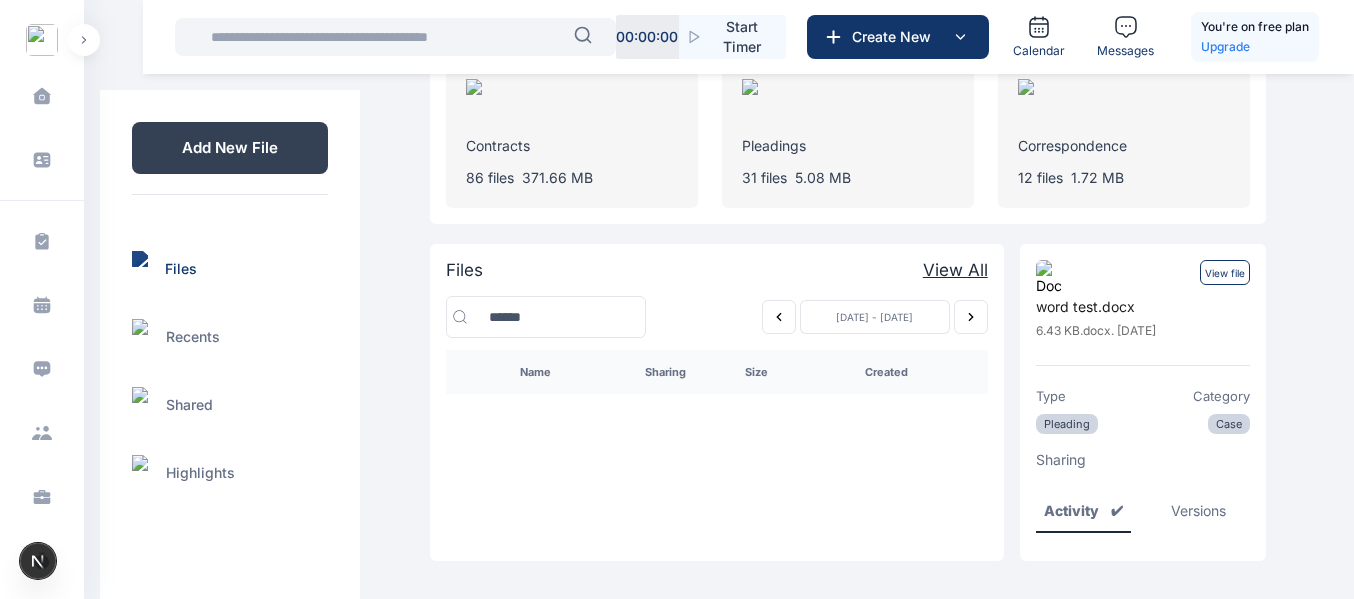 scroll, scrollTop: 122, scrollLeft: 0, axis: vertical 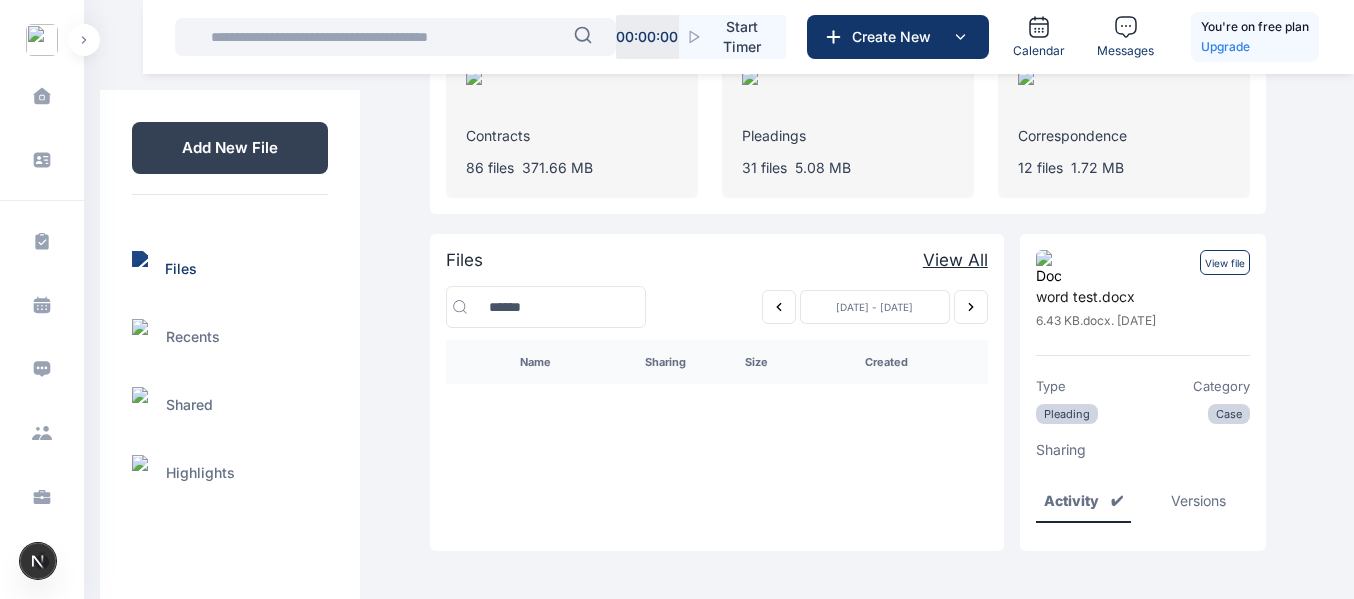 click 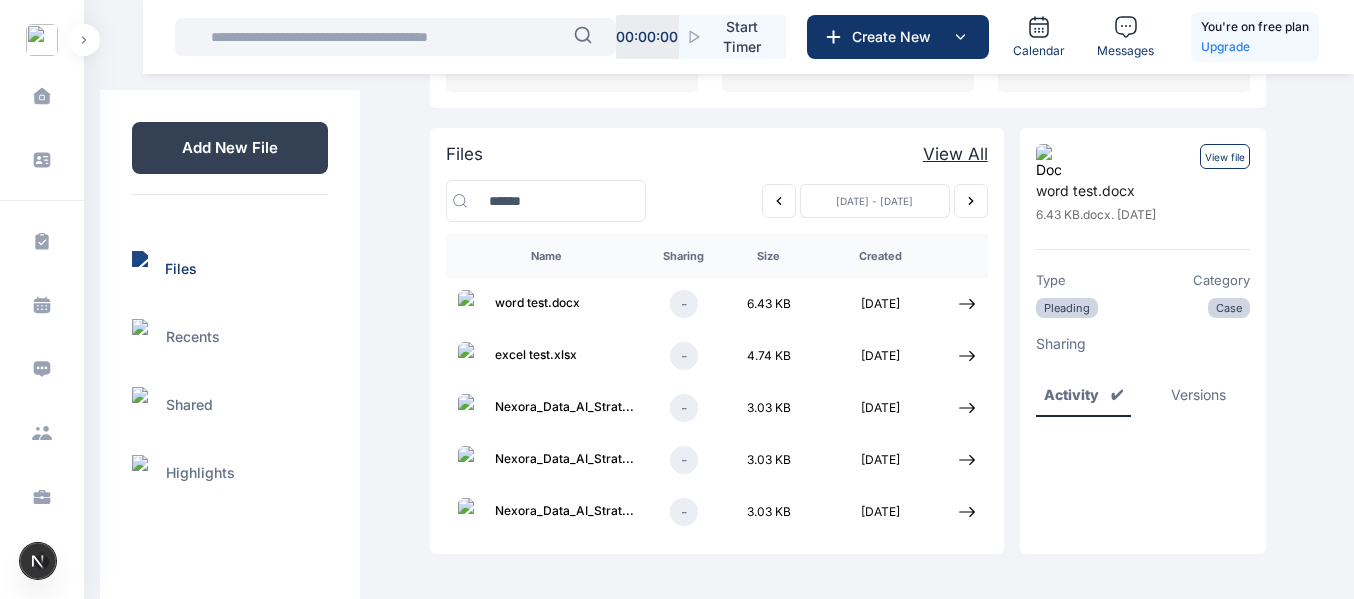 scroll, scrollTop: 229, scrollLeft: 0, axis: vertical 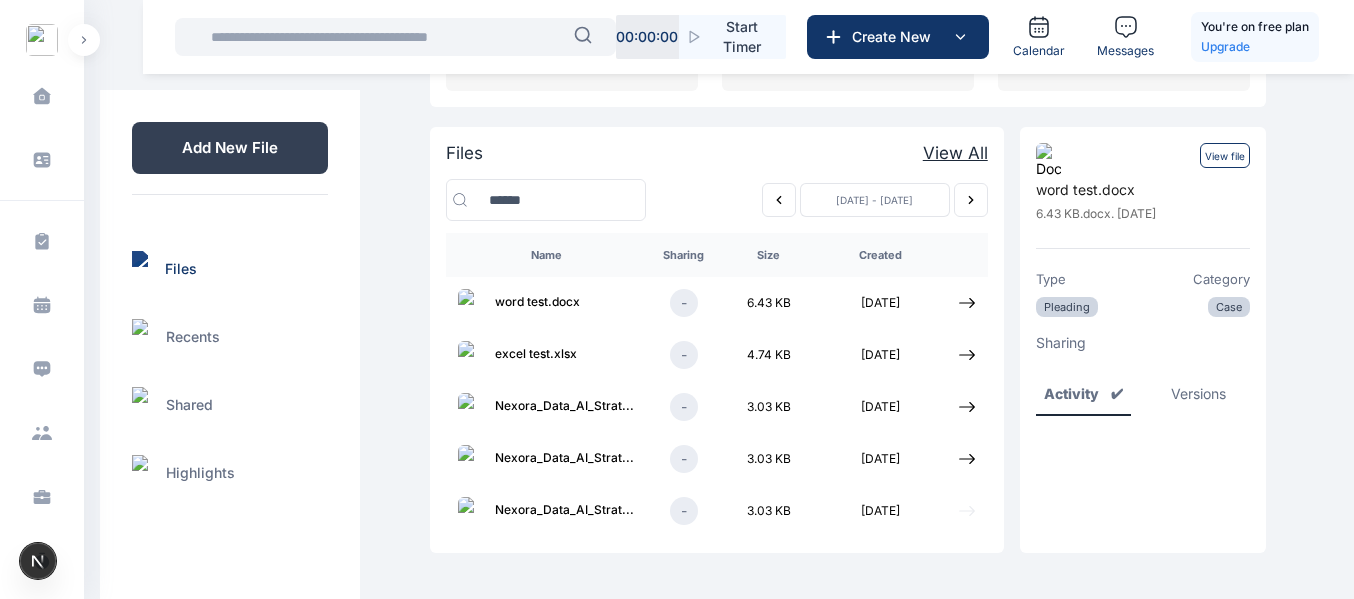 click 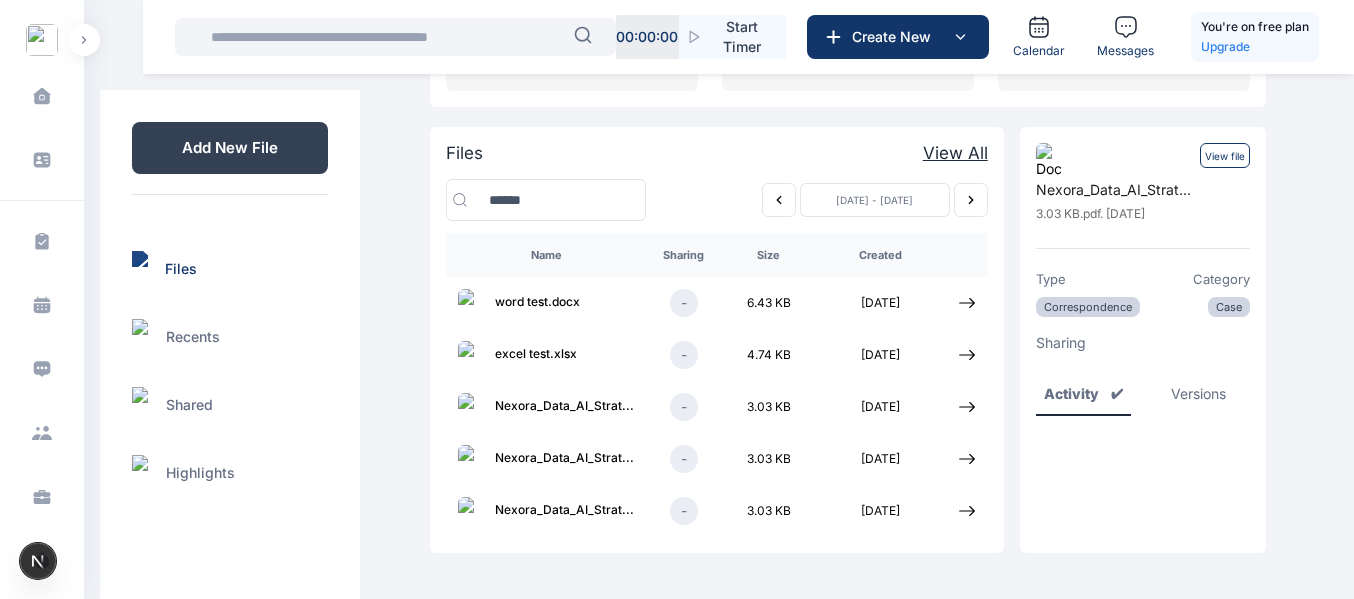 click on "View file" at bounding box center [1225, 155] 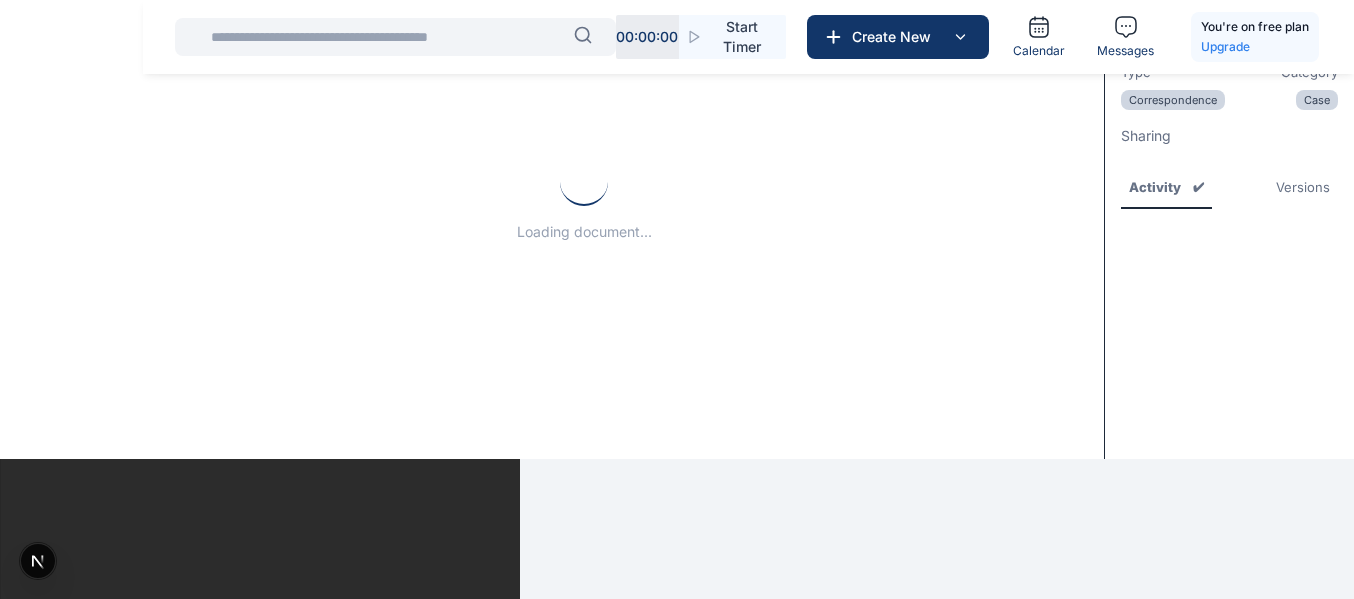 scroll, scrollTop: 0, scrollLeft: 0, axis: both 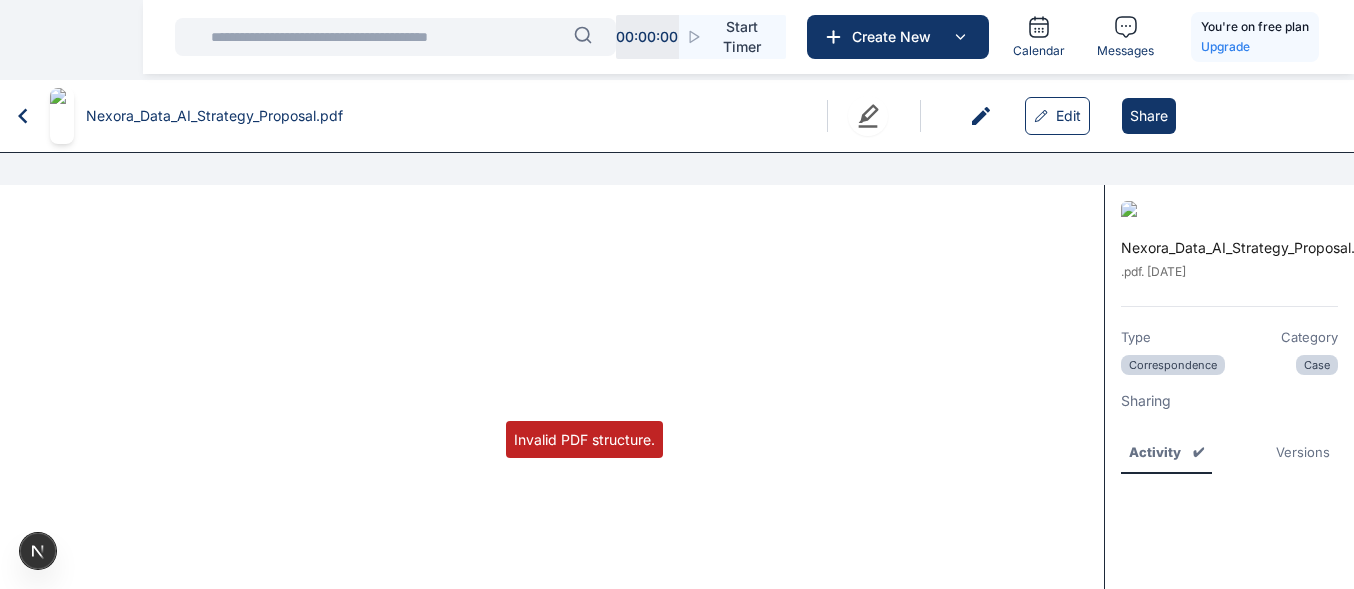 click 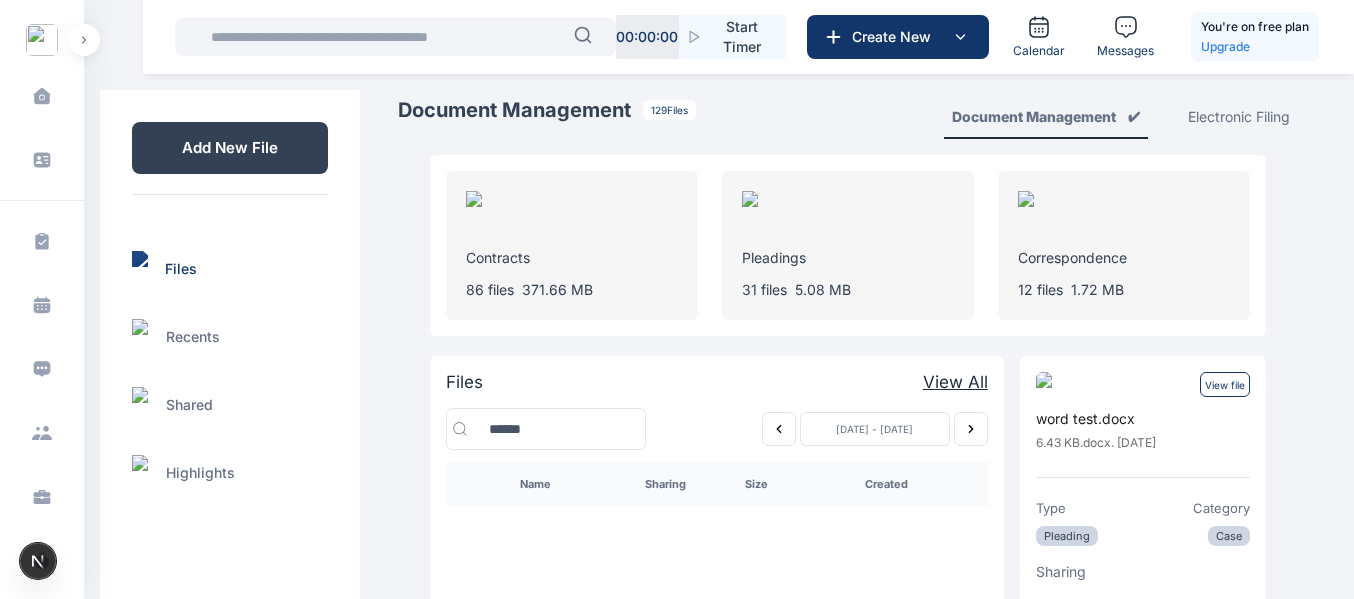 scroll, scrollTop: 122, scrollLeft: 0, axis: vertical 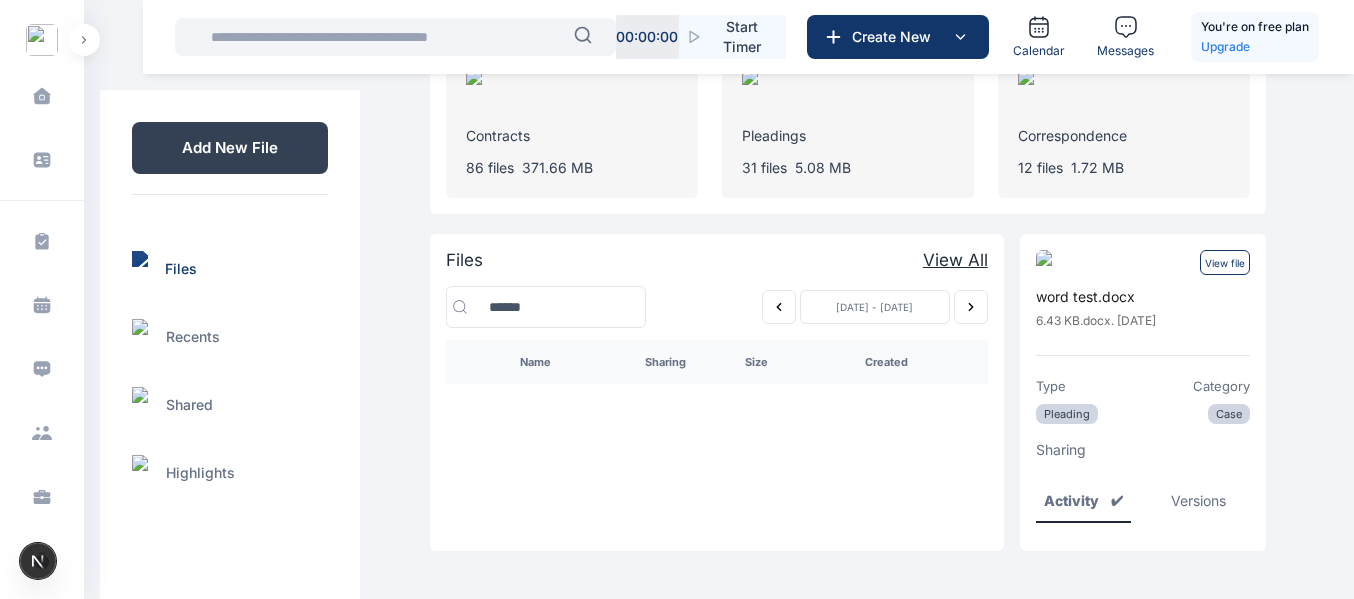 click on "View file" at bounding box center (1225, 262) 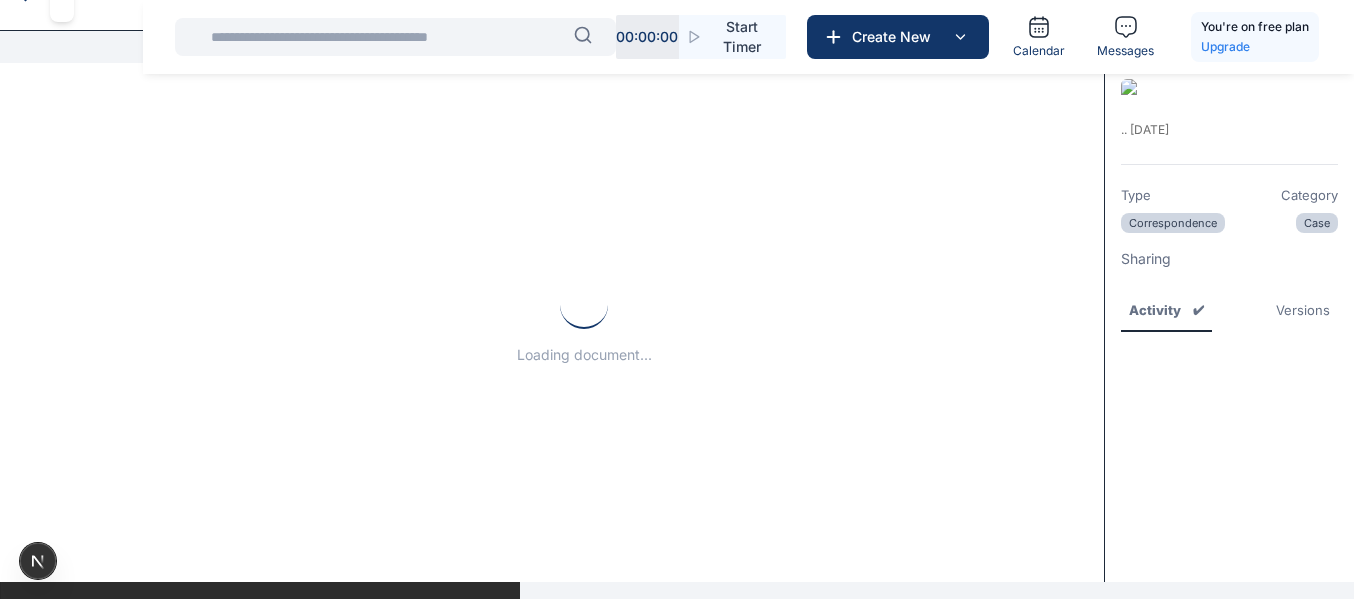 scroll, scrollTop: 0, scrollLeft: 0, axis: both 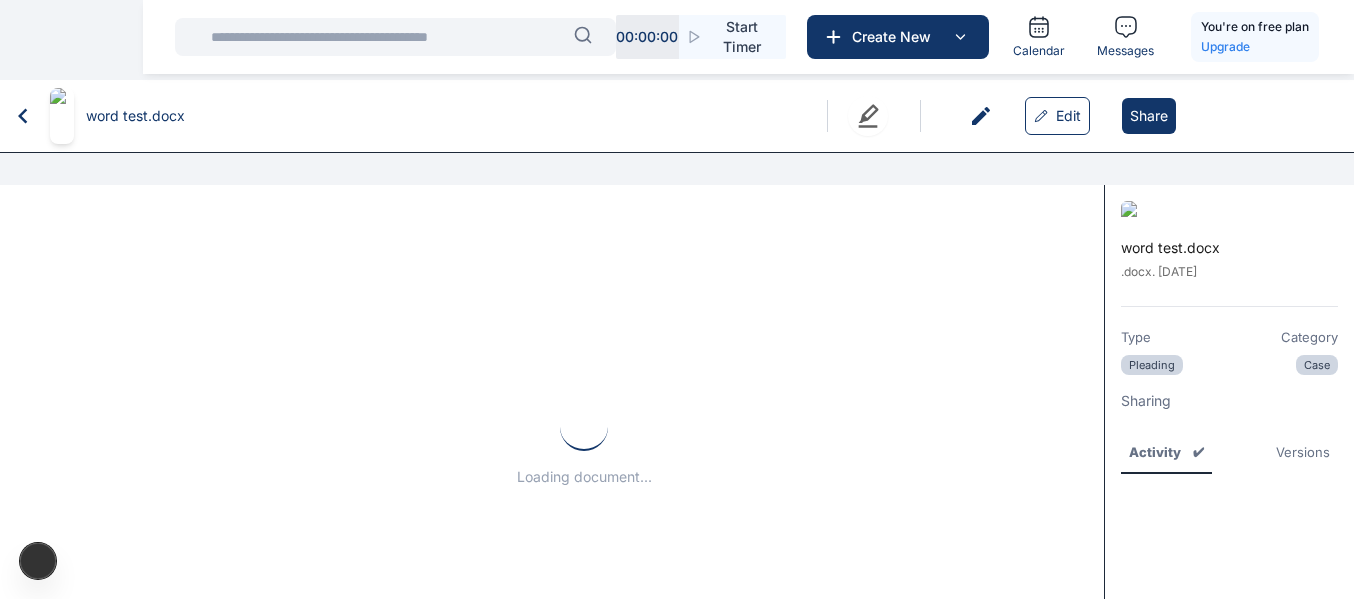 click 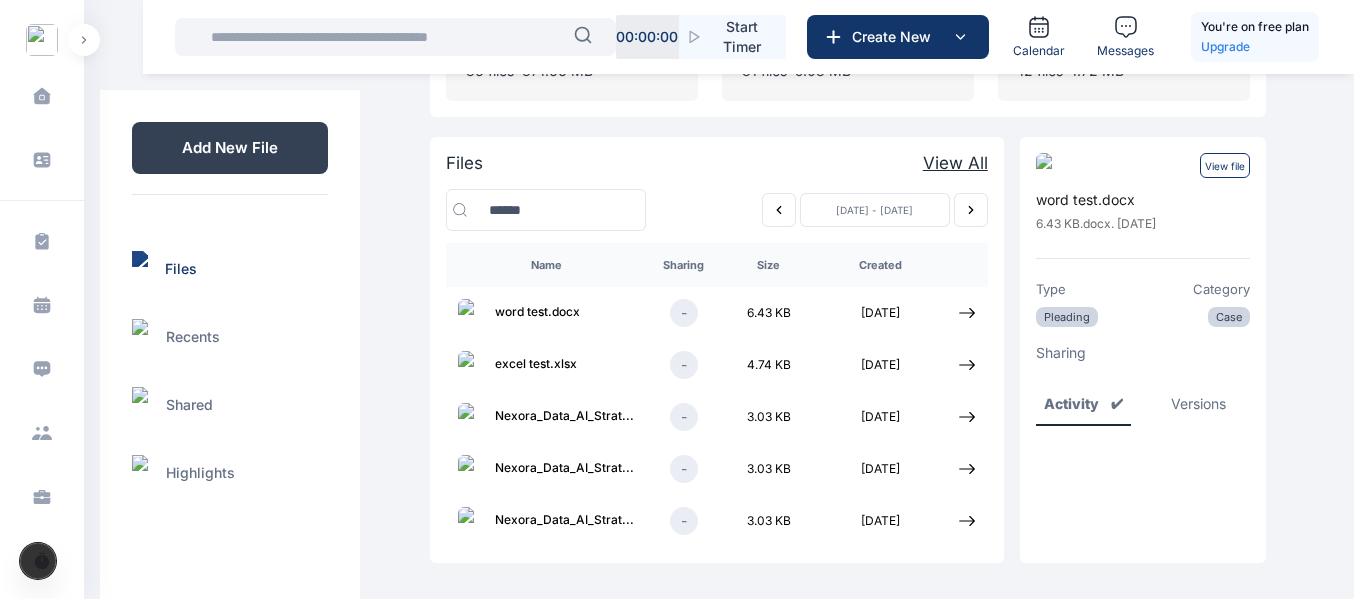 scroll, scrollTop: 231, scrollLeft: 0, axis: vertical 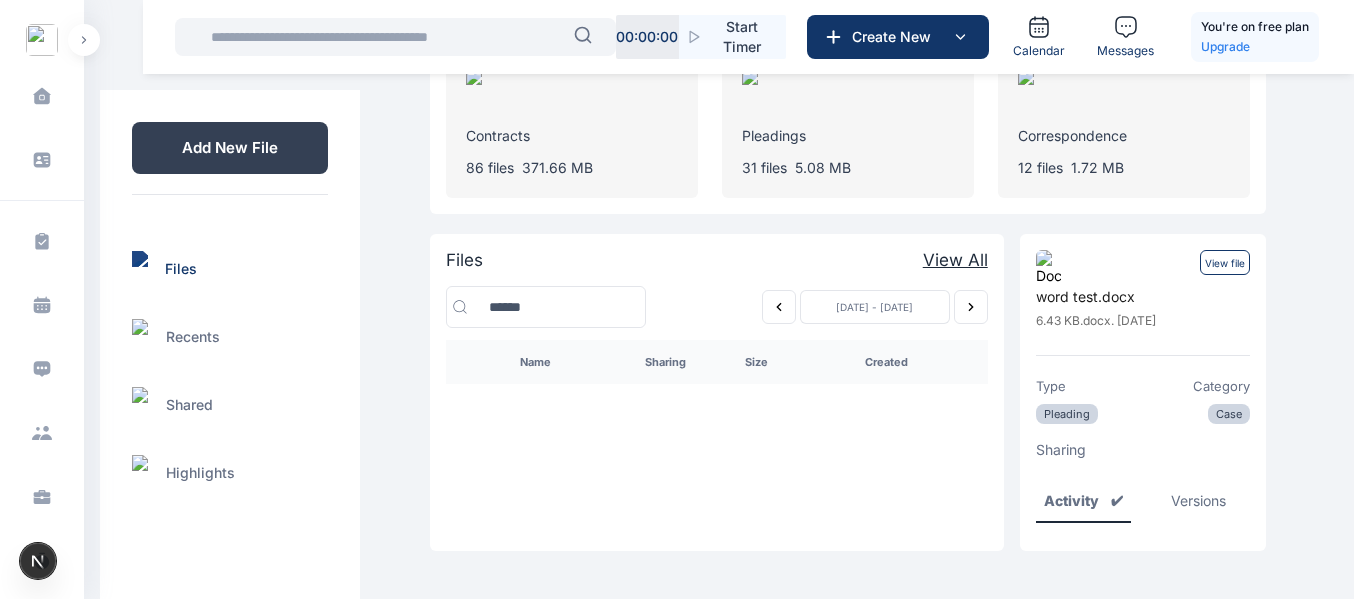 click 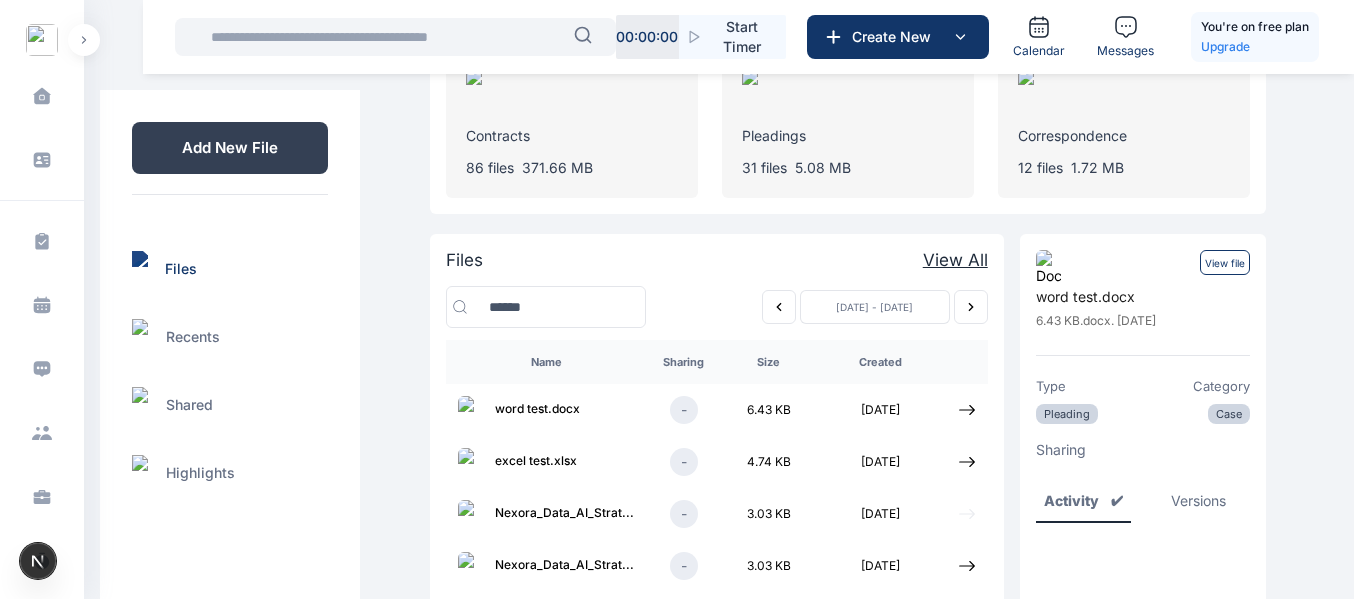 click 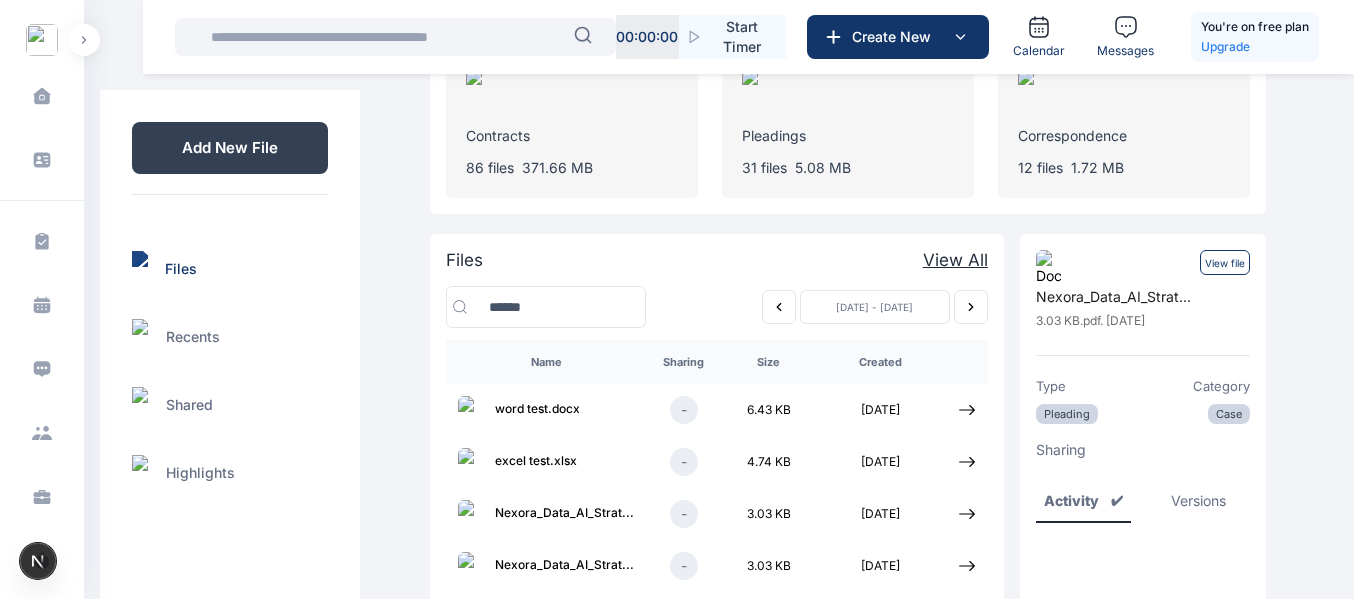 click on "View file" at bounding box center [1225, 262] 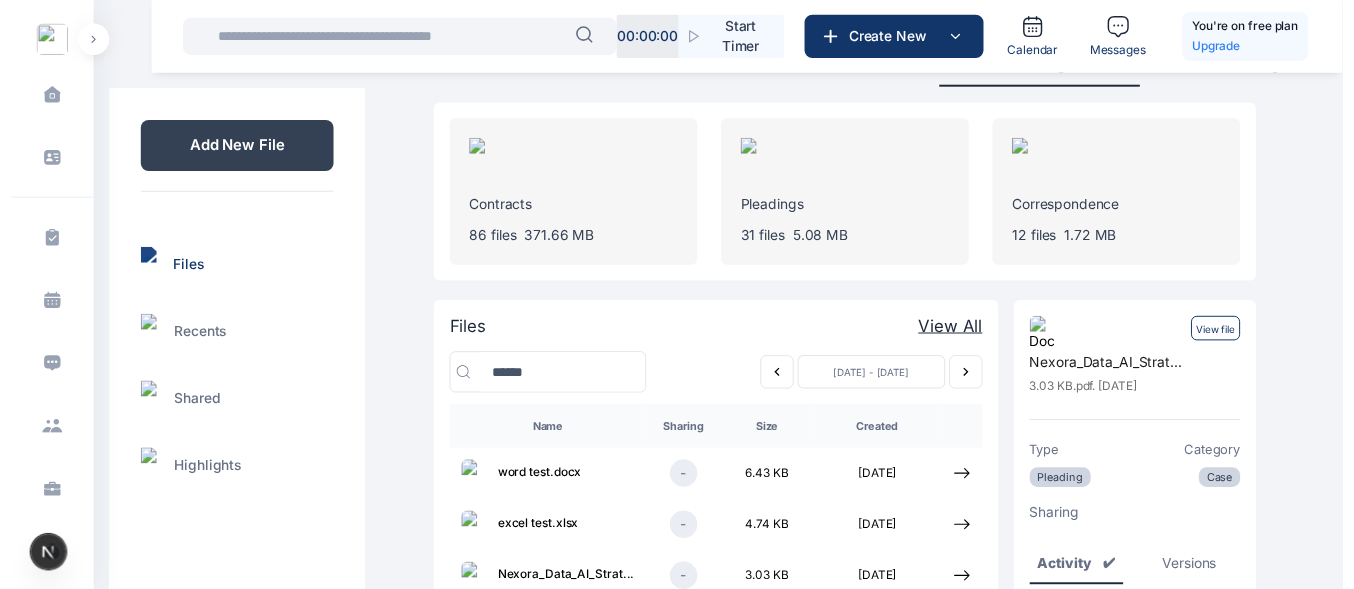 scroll, scrollTop: 0, scrollLeft: 0, axis: both 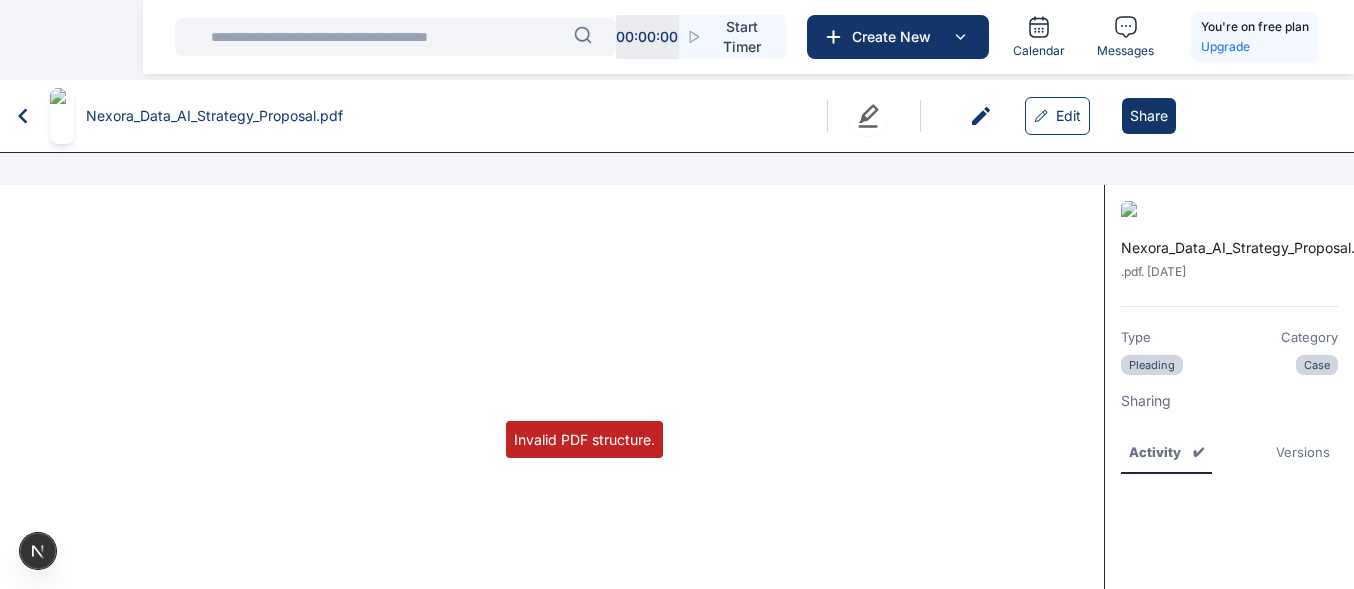 click on "Edit Share" at bounding box center [1078, 116] 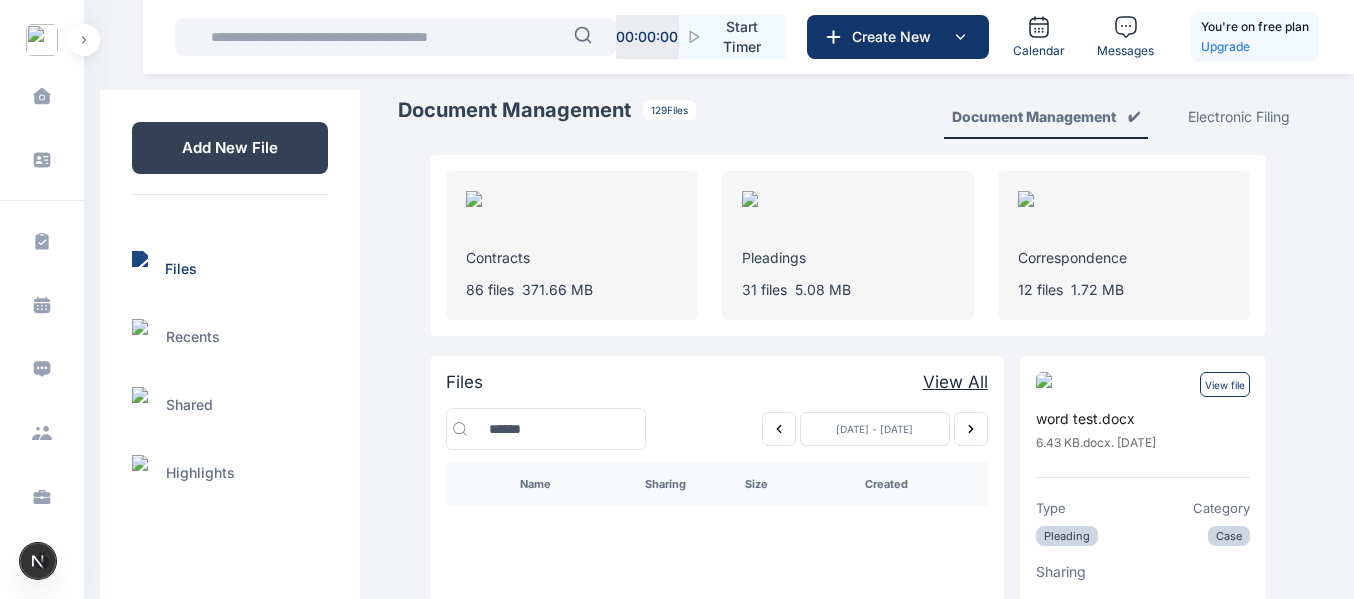 click on "View file" at bounding box center (1225, 384) 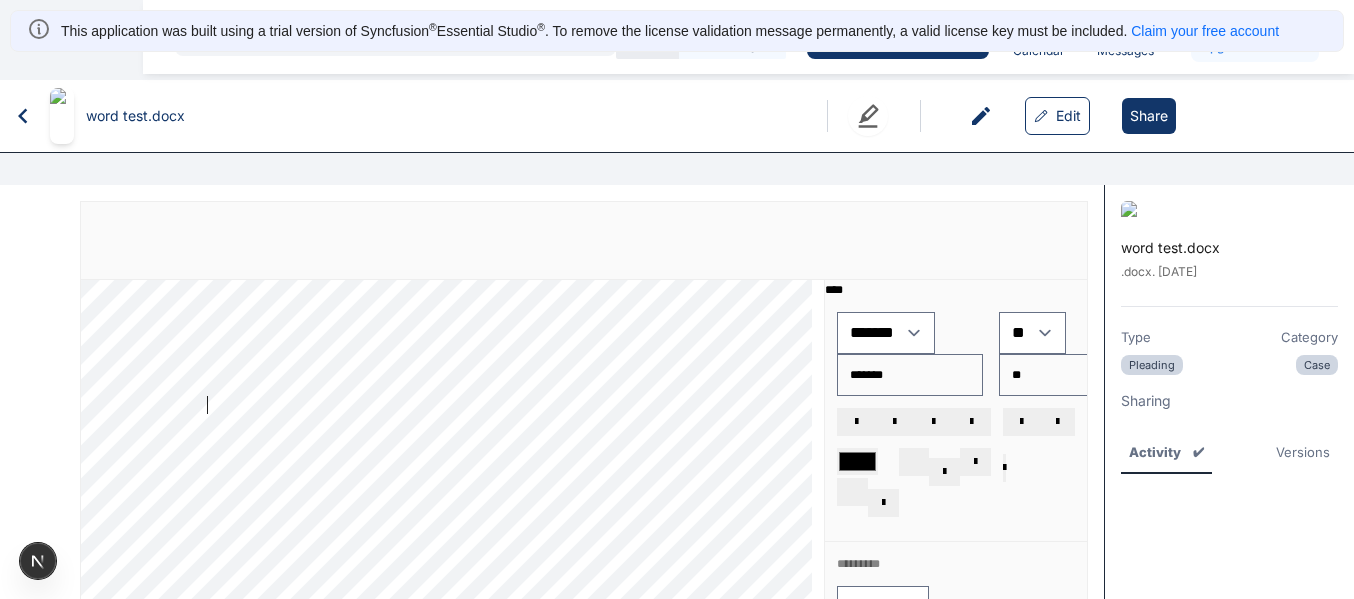 scroll, scrollTop: 0, scrollLeft: 0, axis: both 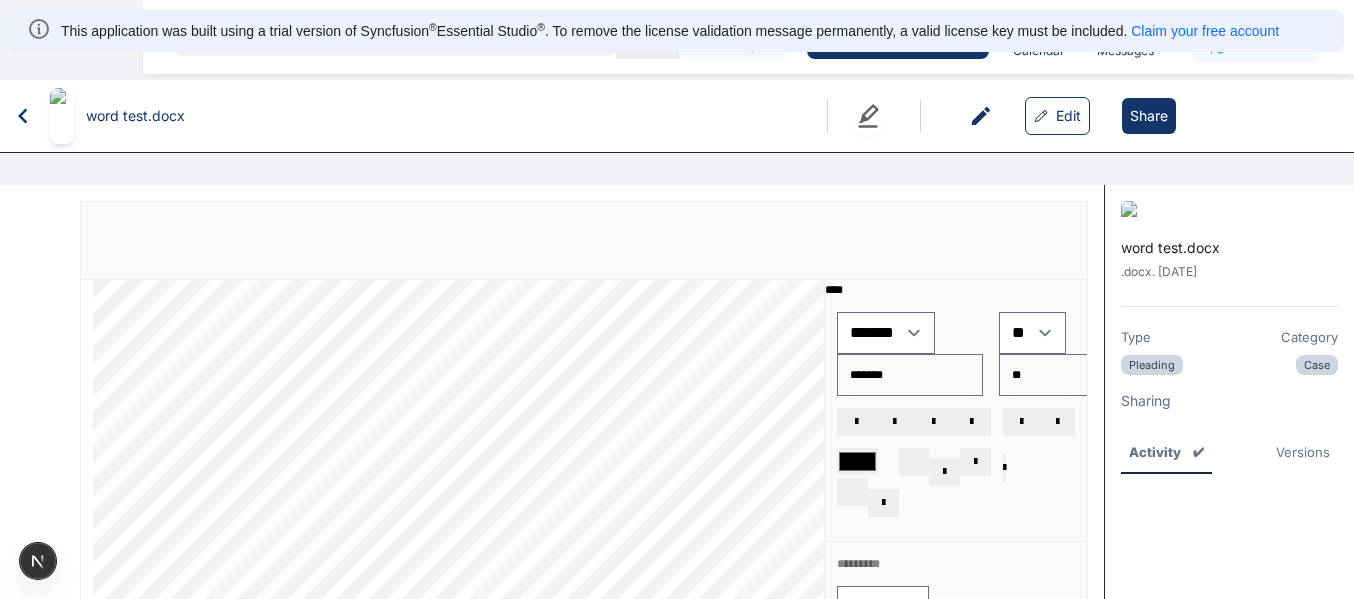 click 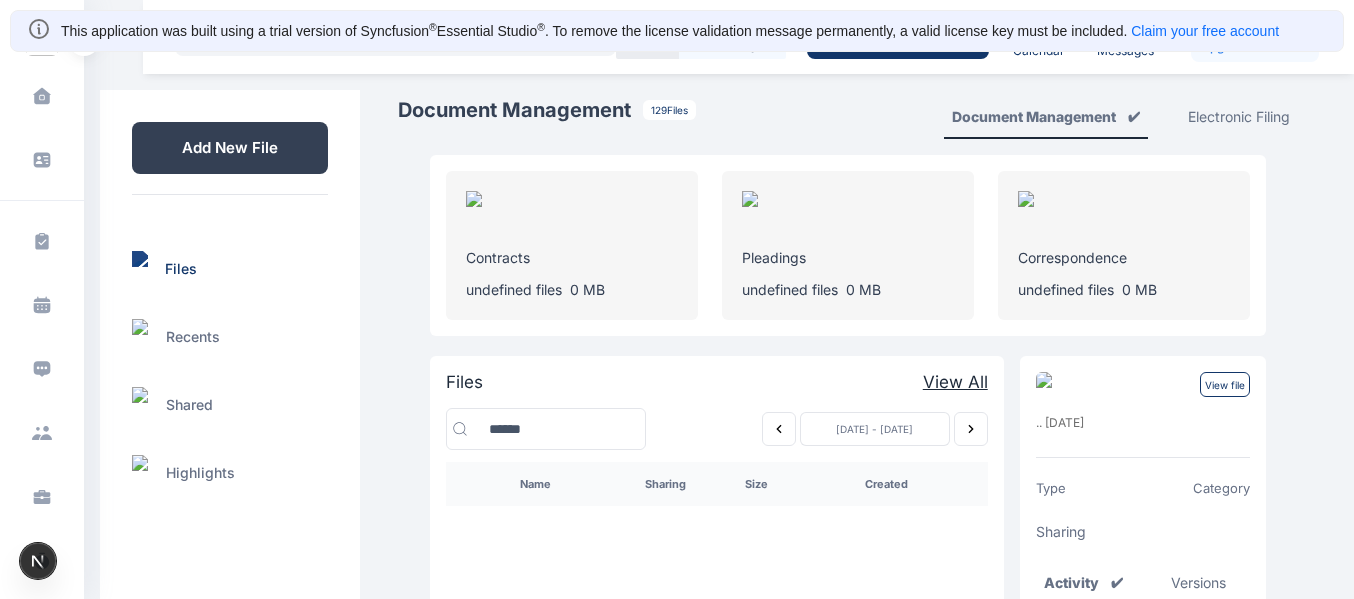 scroll, scrollTop: 82, scrollLeft: 0, axis: vertical 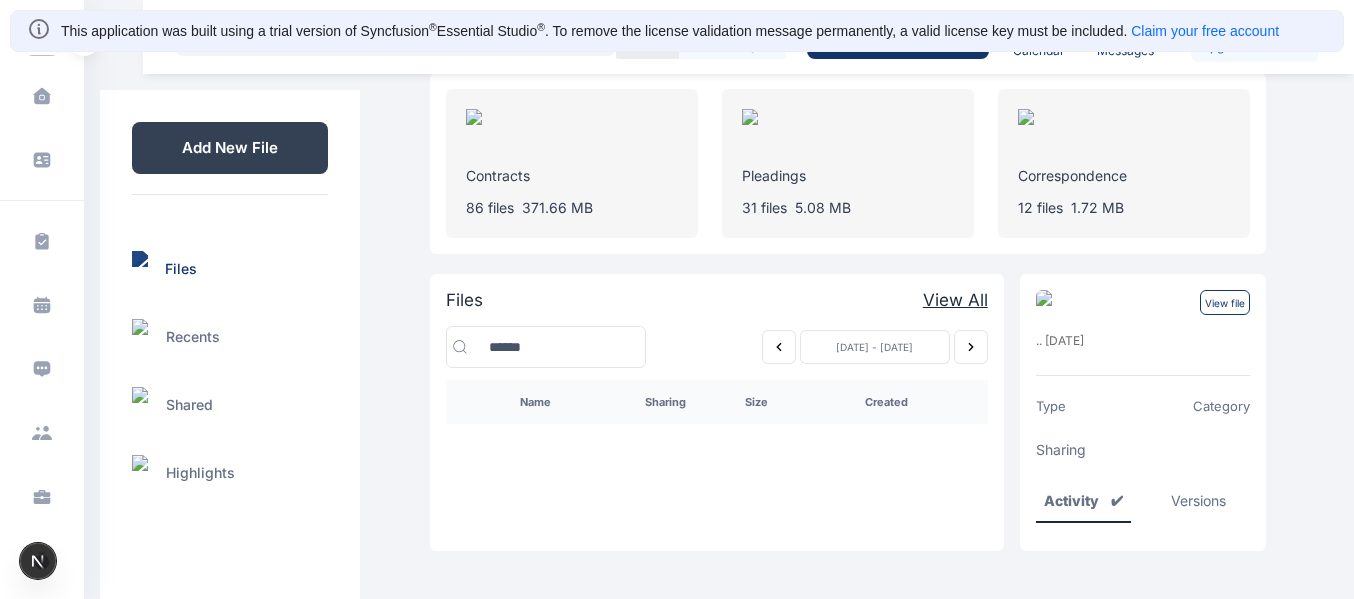 click 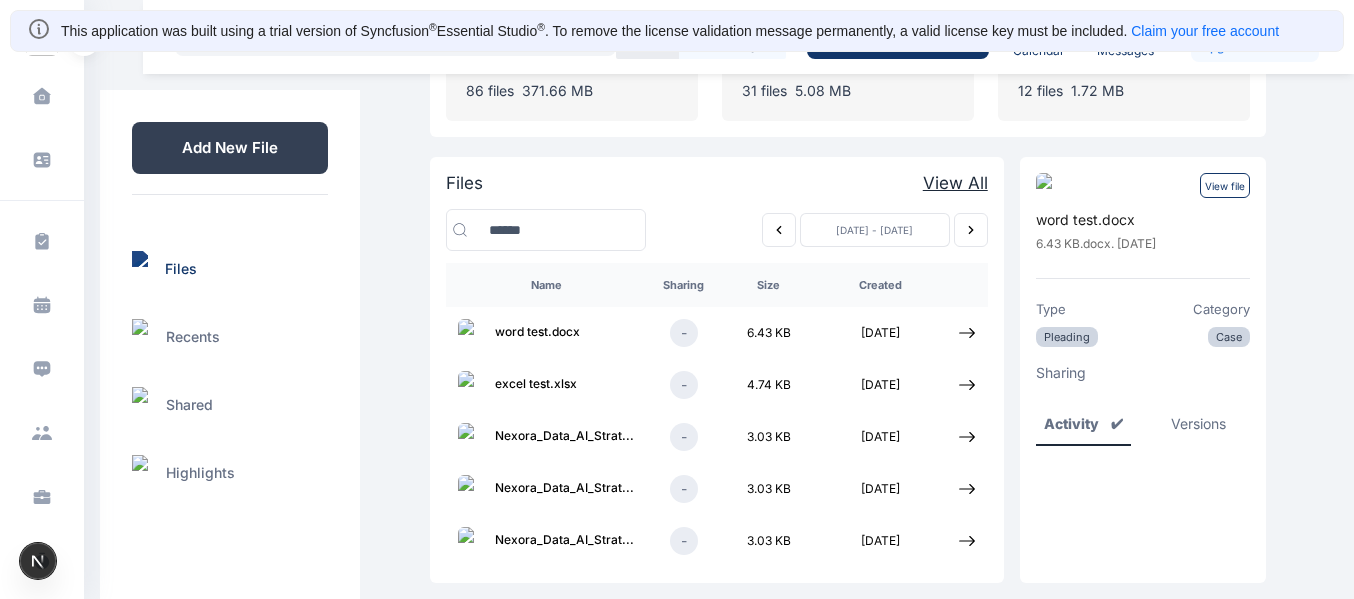 scroll, scrollTop: 231, scrollLeft: 0, axis: vertical 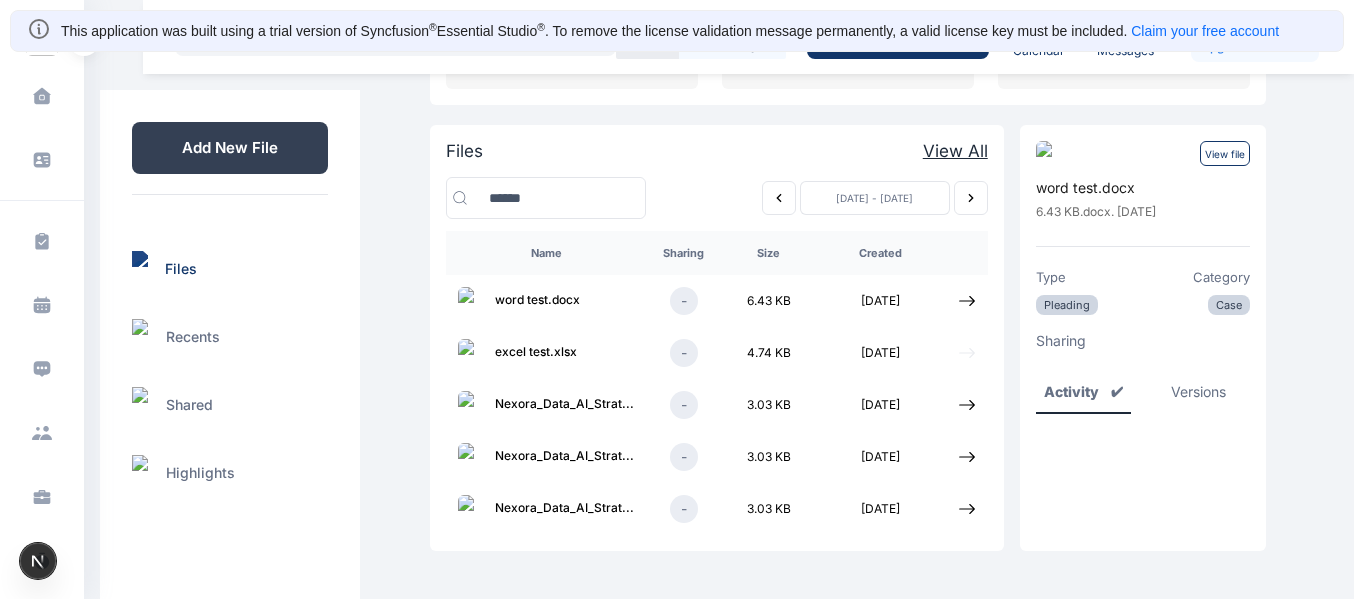 click 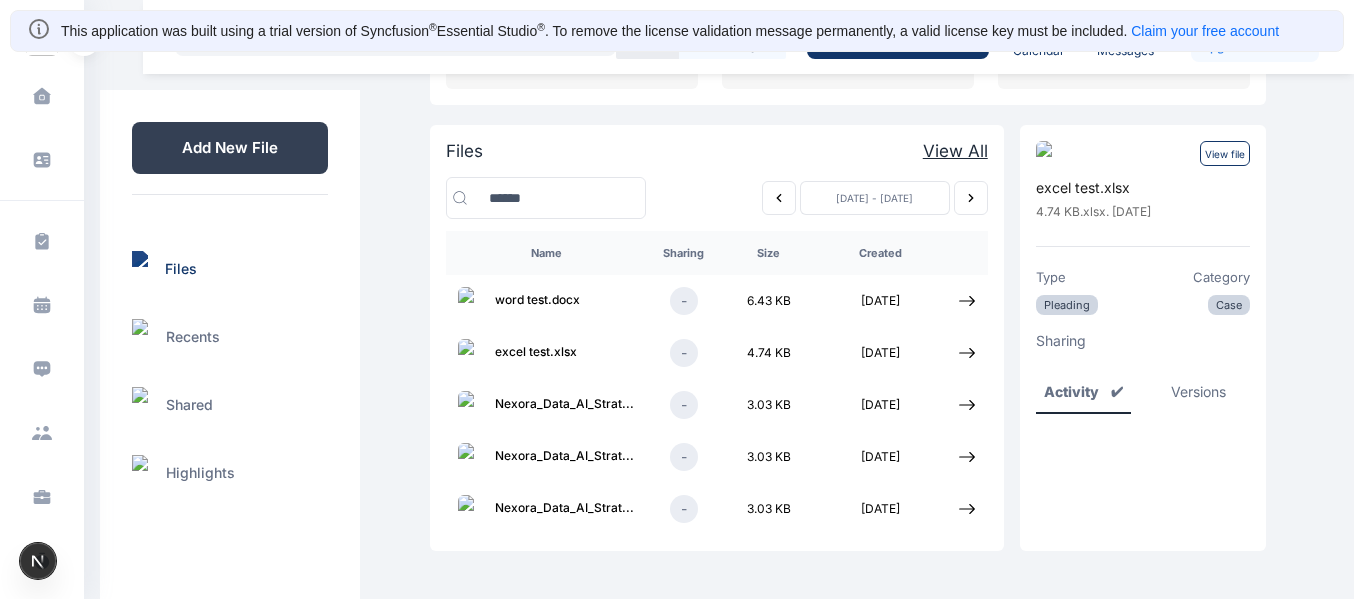 click on "View file" at bounding box center [1225, 153] 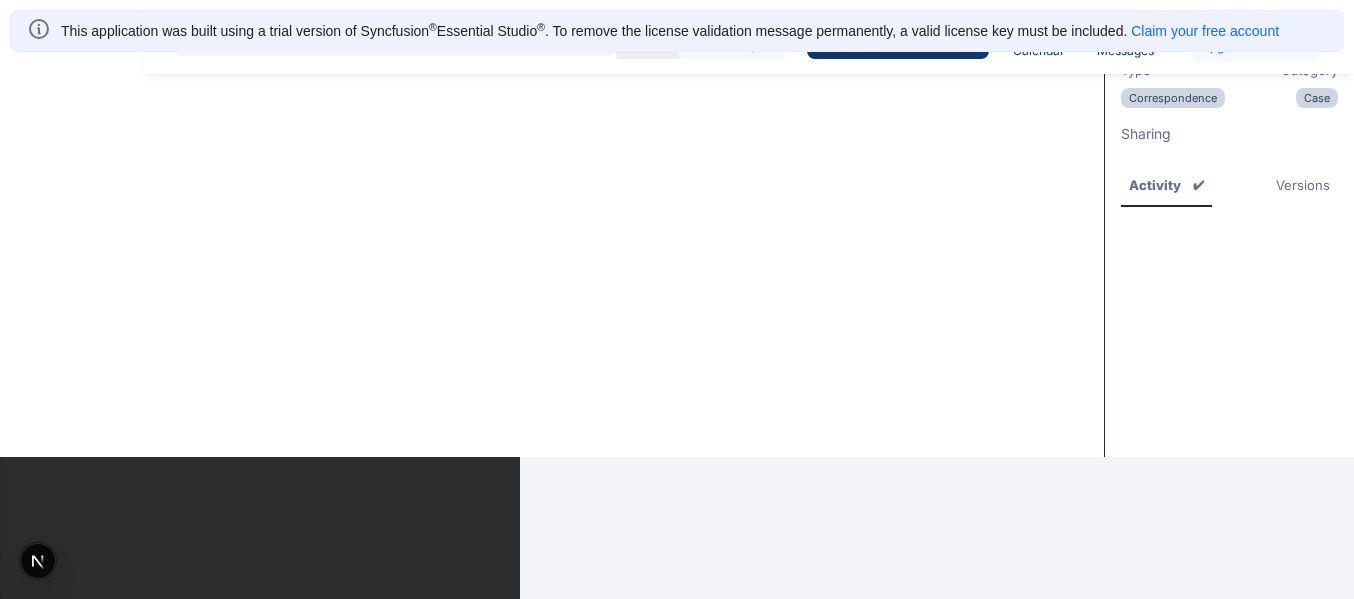 scroll, scrollTop: 0, scrollLeft: 0, axis: both 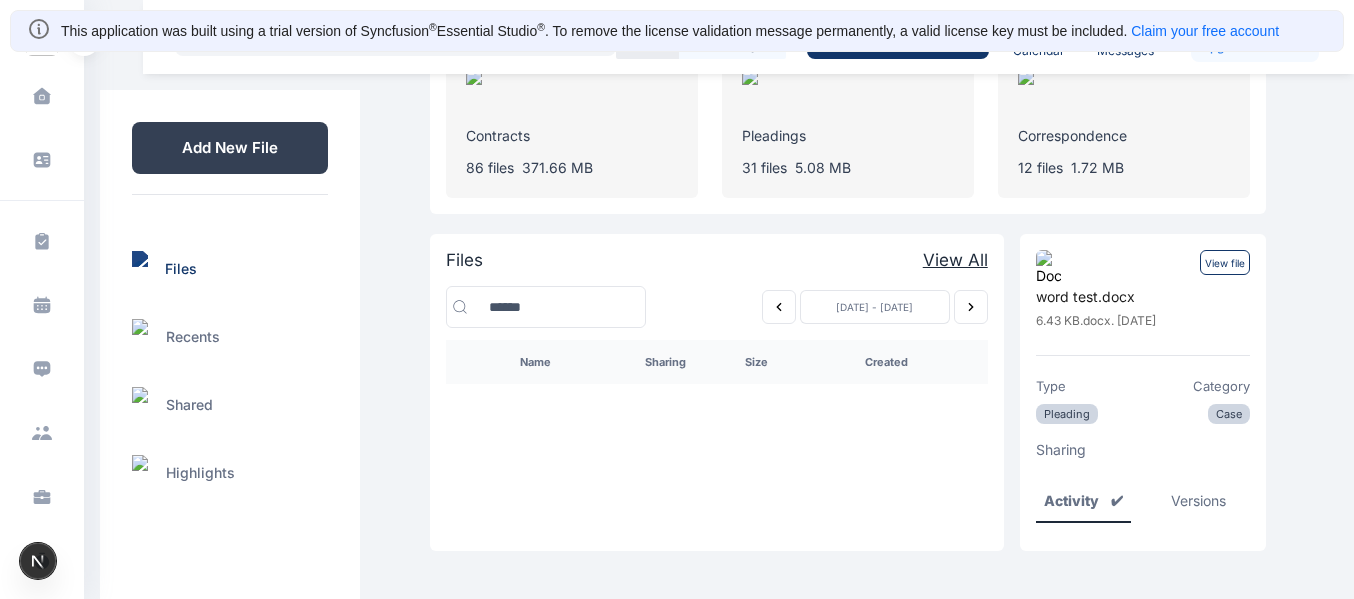 click 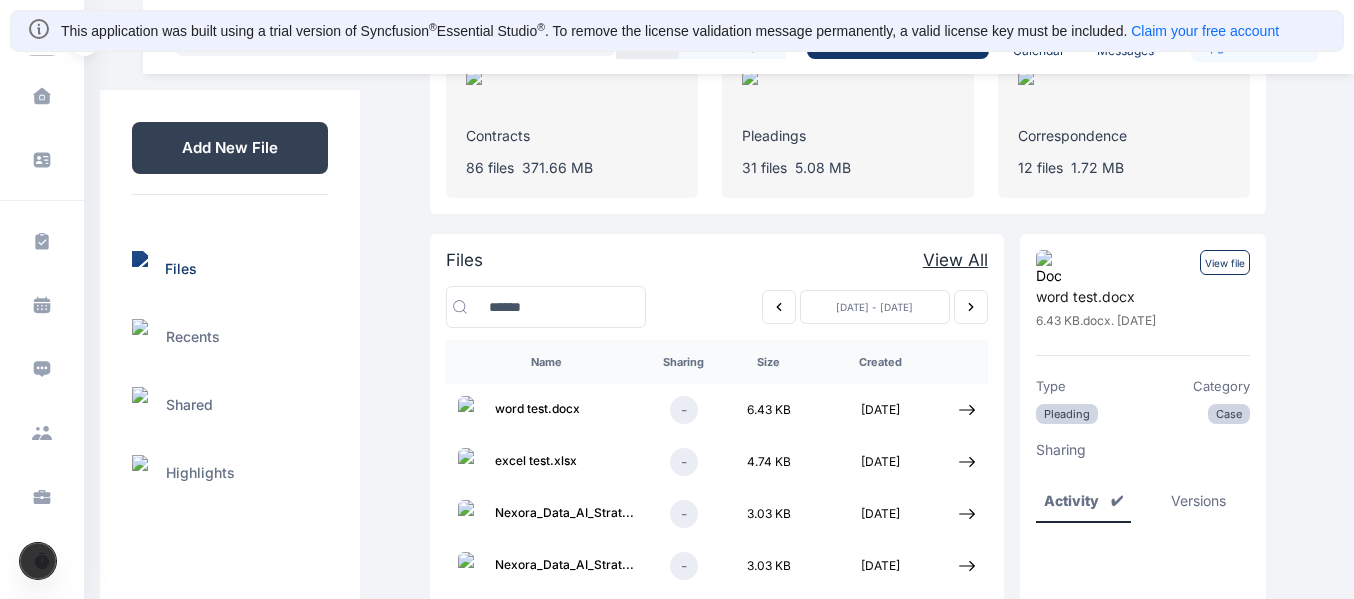 scroll, scrollTop: 0, scrollLeft: 0, axis: both 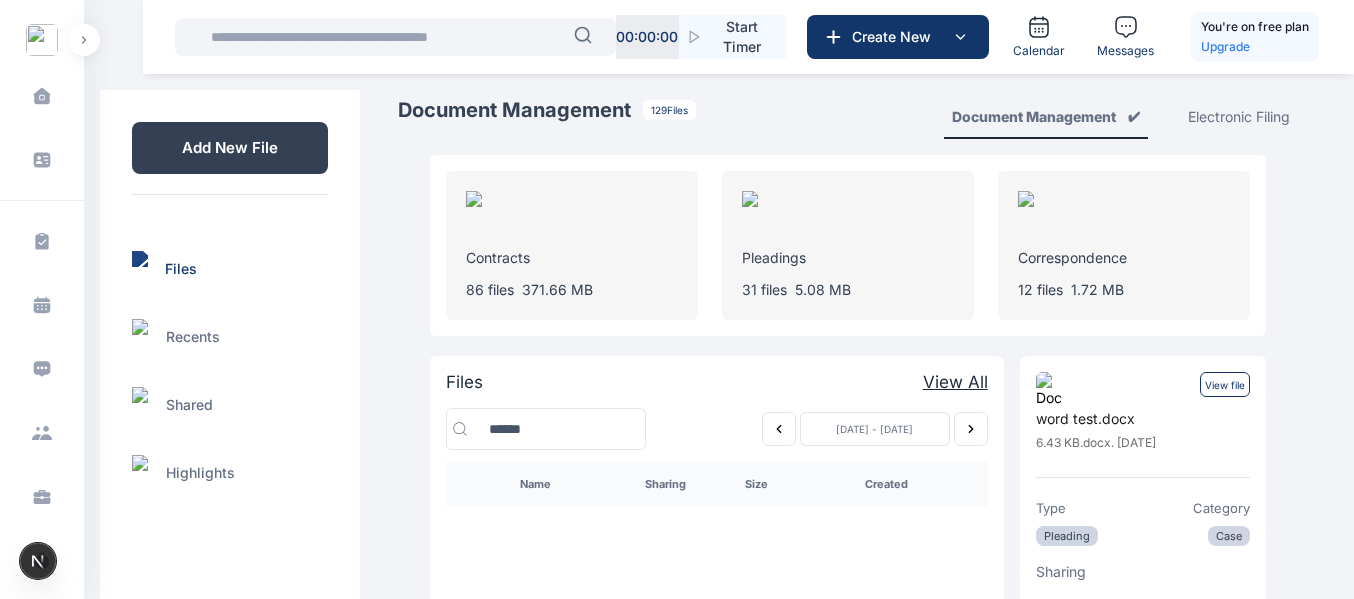 click 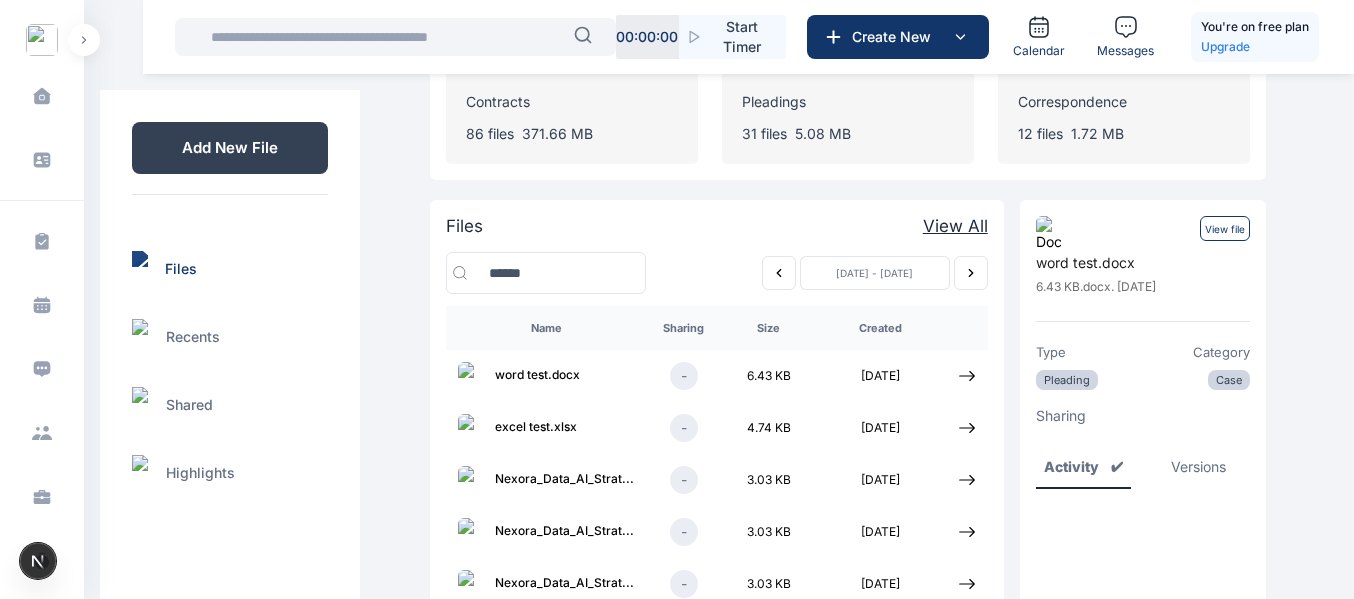 scroll, scrollTop: 188, scrollLeft: 0, axis: vertical 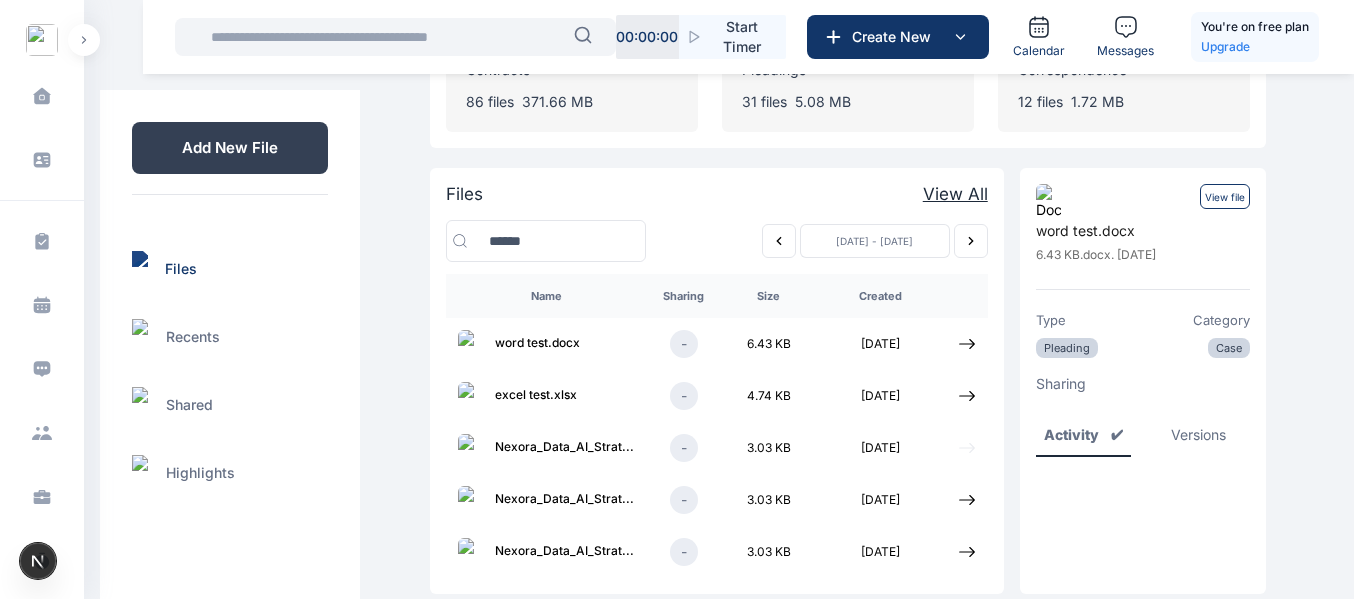 click 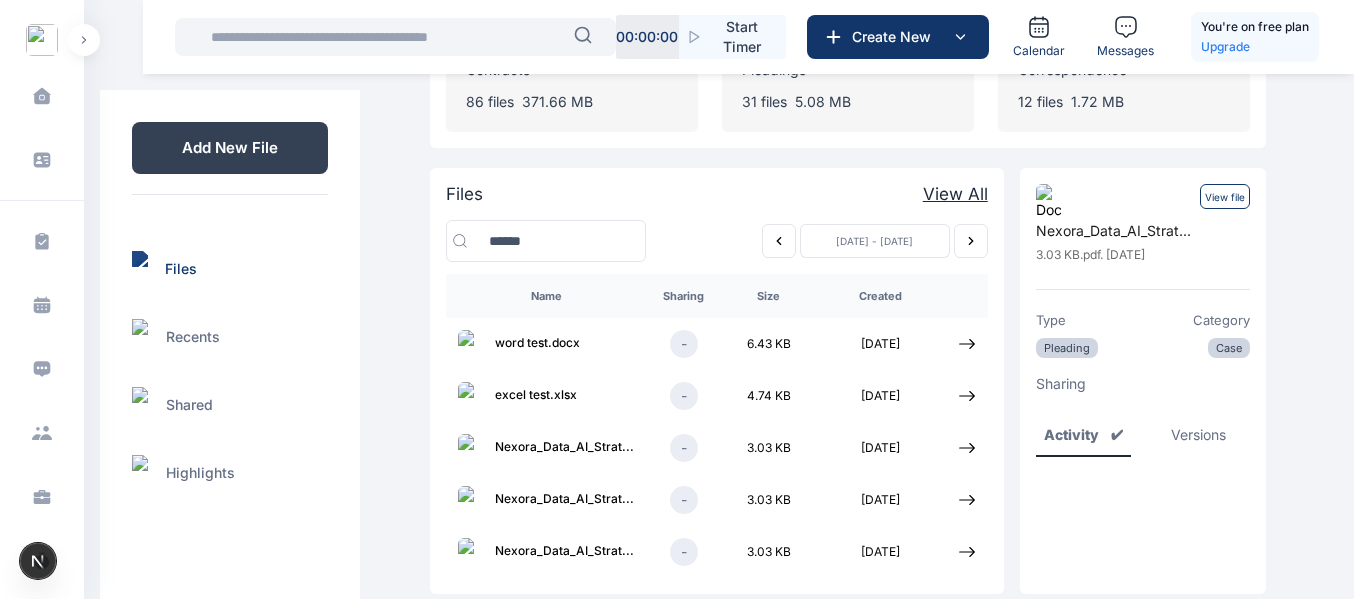 click on "View file" at bounding box center [1225, 196] 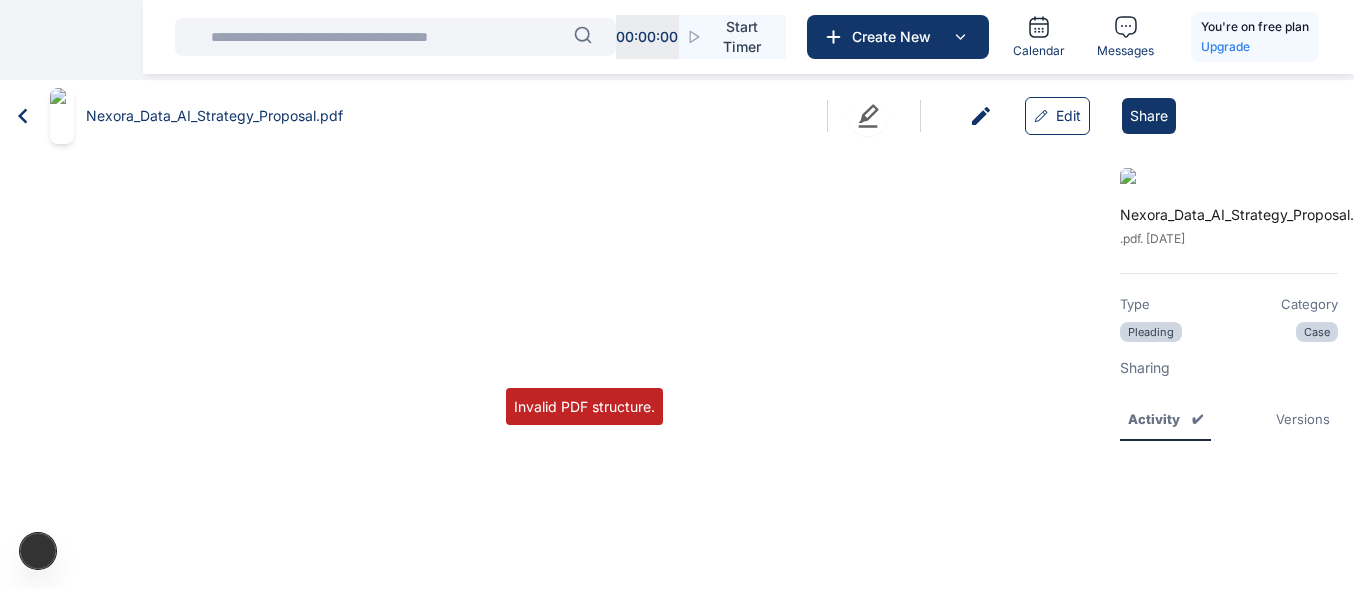 scroll, scrollTop: 0, scrollLeft: 1, axis: horizontal 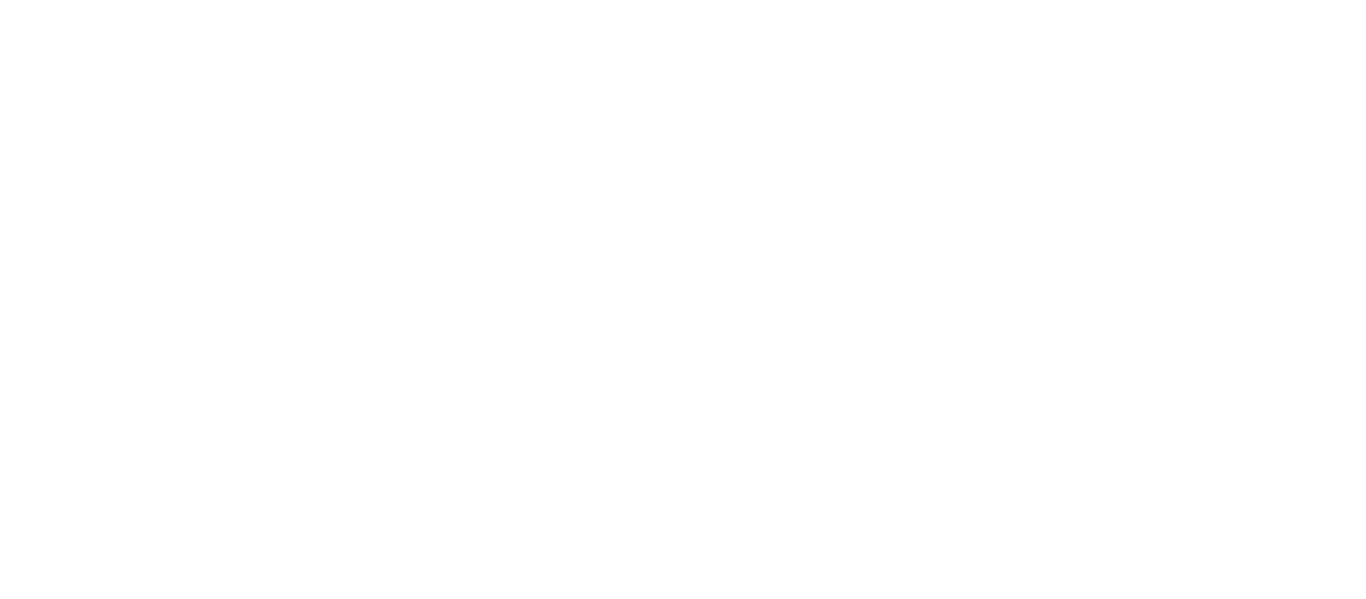 click at bounding box center [683, 0] 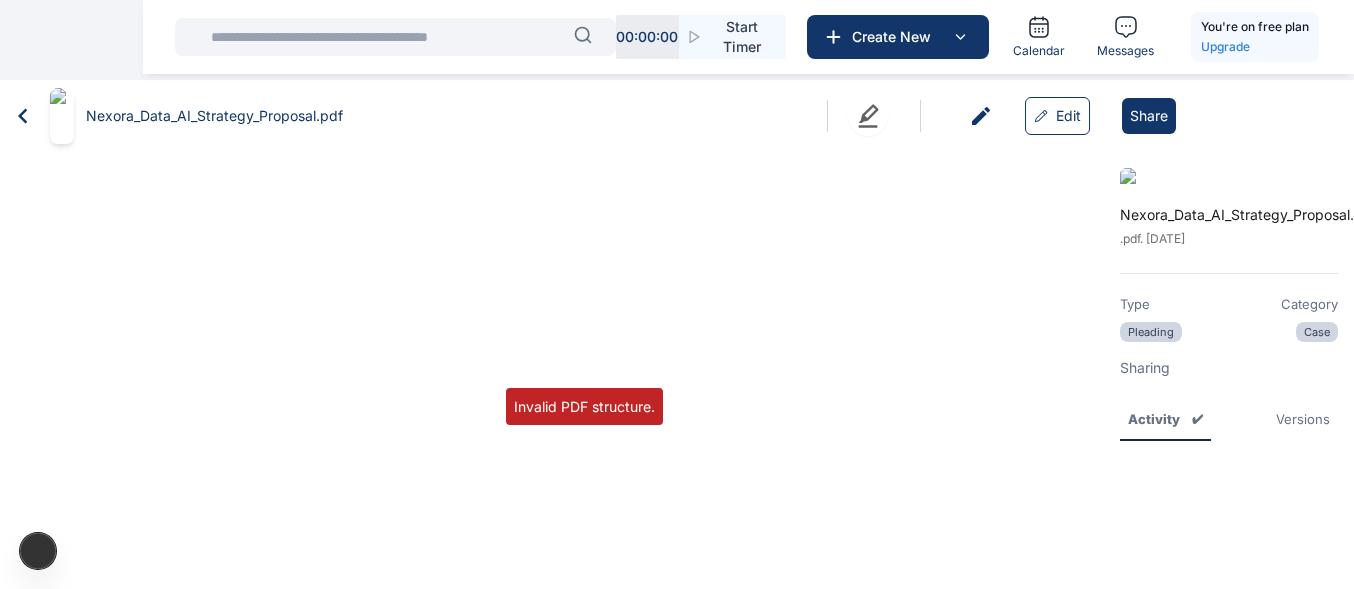 click 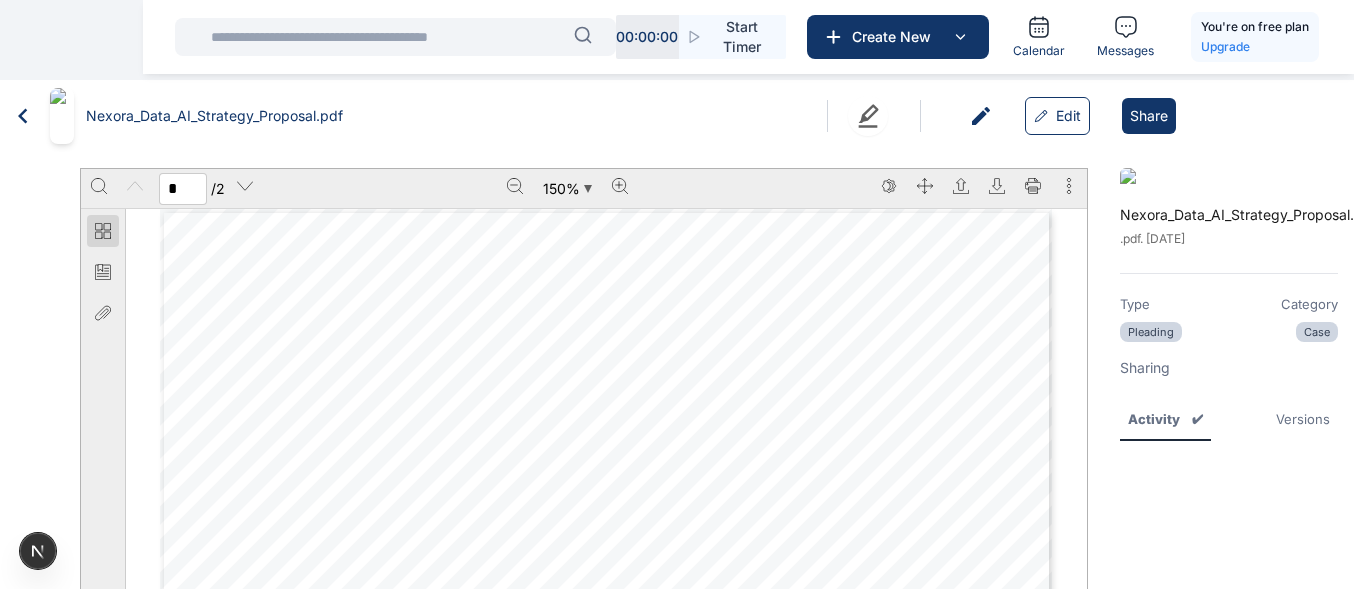 click 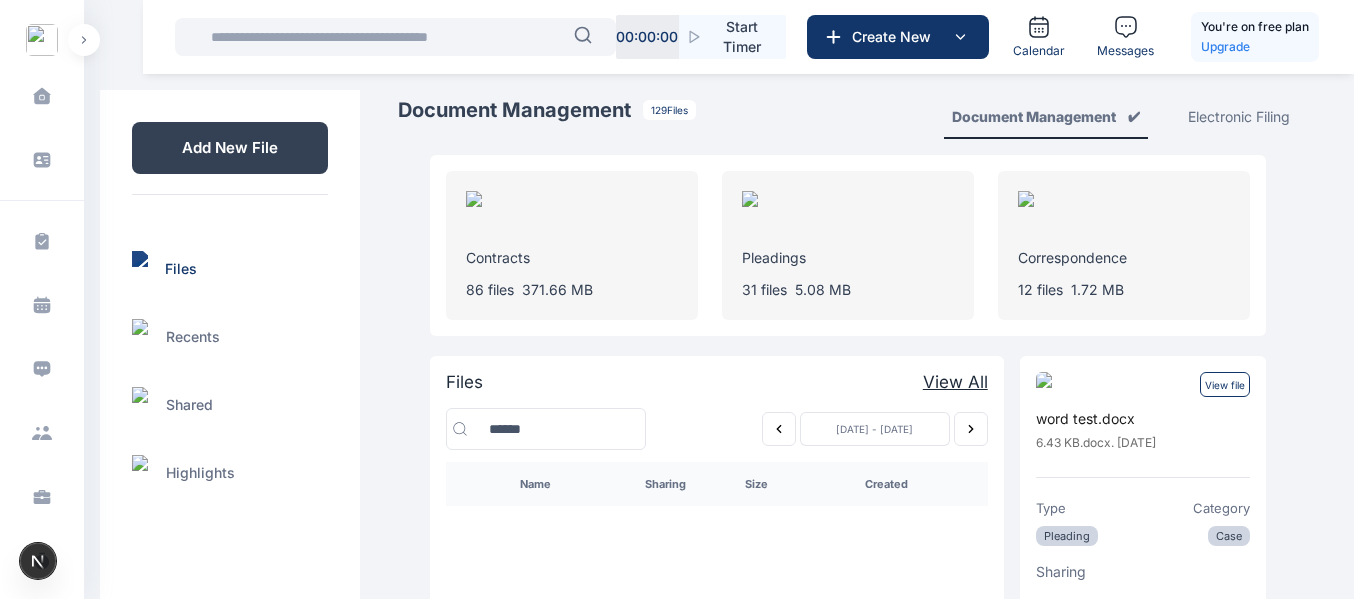 click on "View file" at bounding box center (1225, 384) 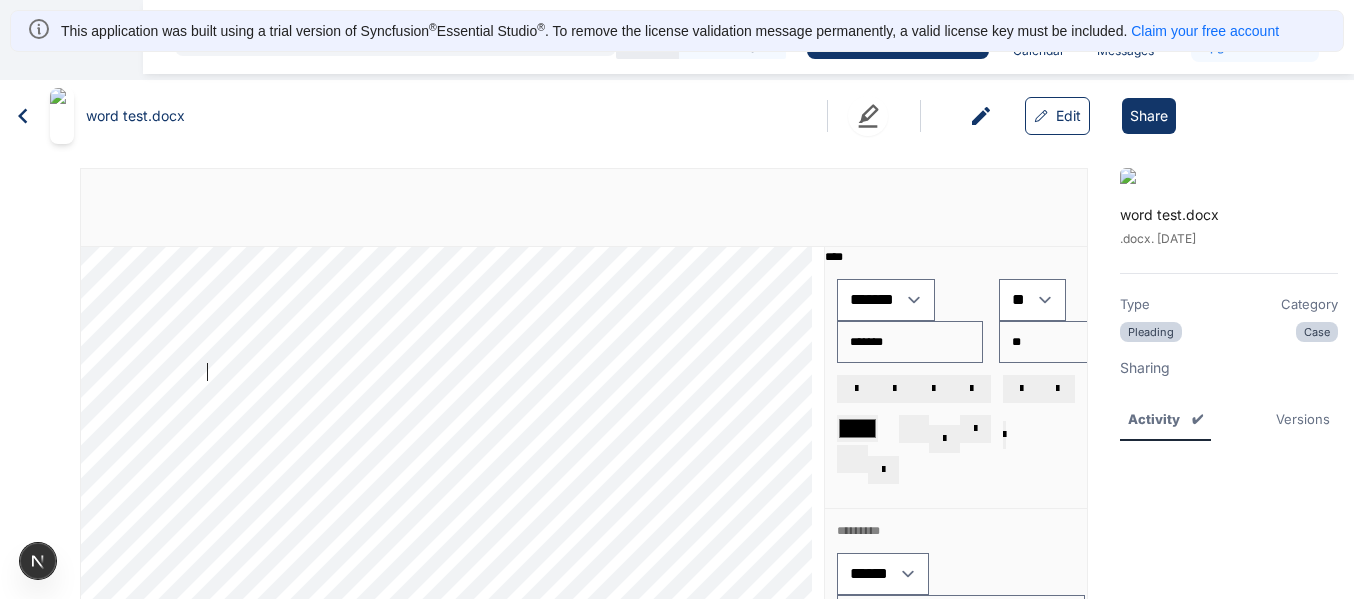 scroll, scrollTop: 0, scrollLeft: 0, axis: both 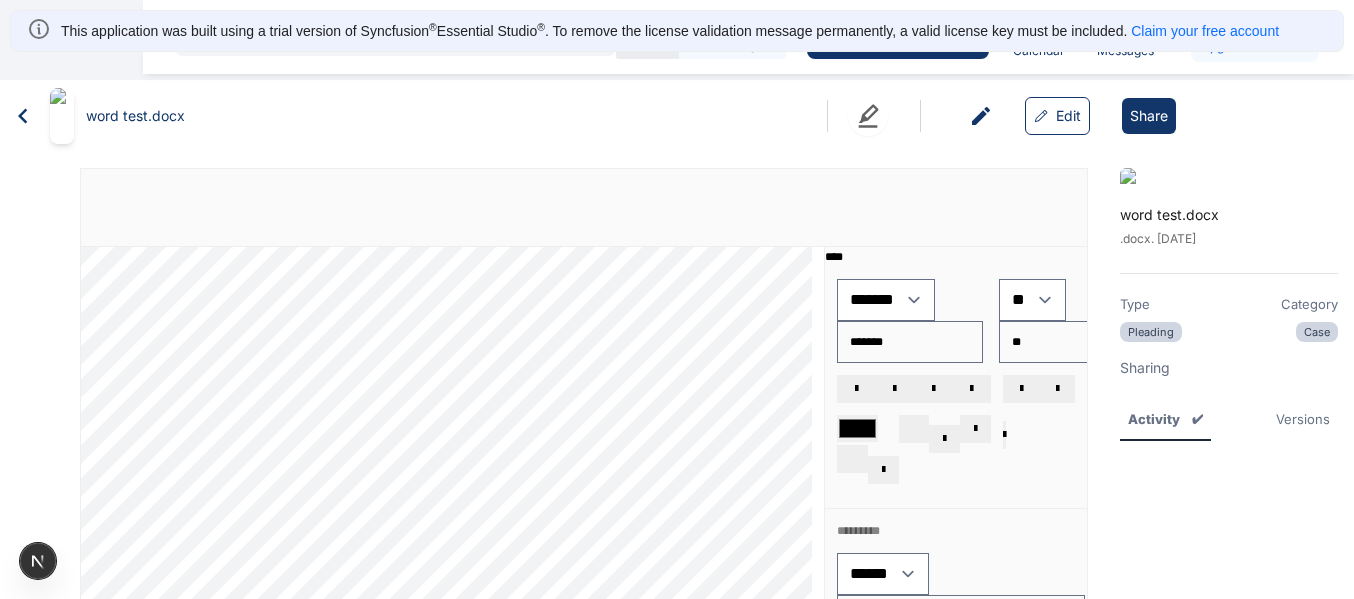 click 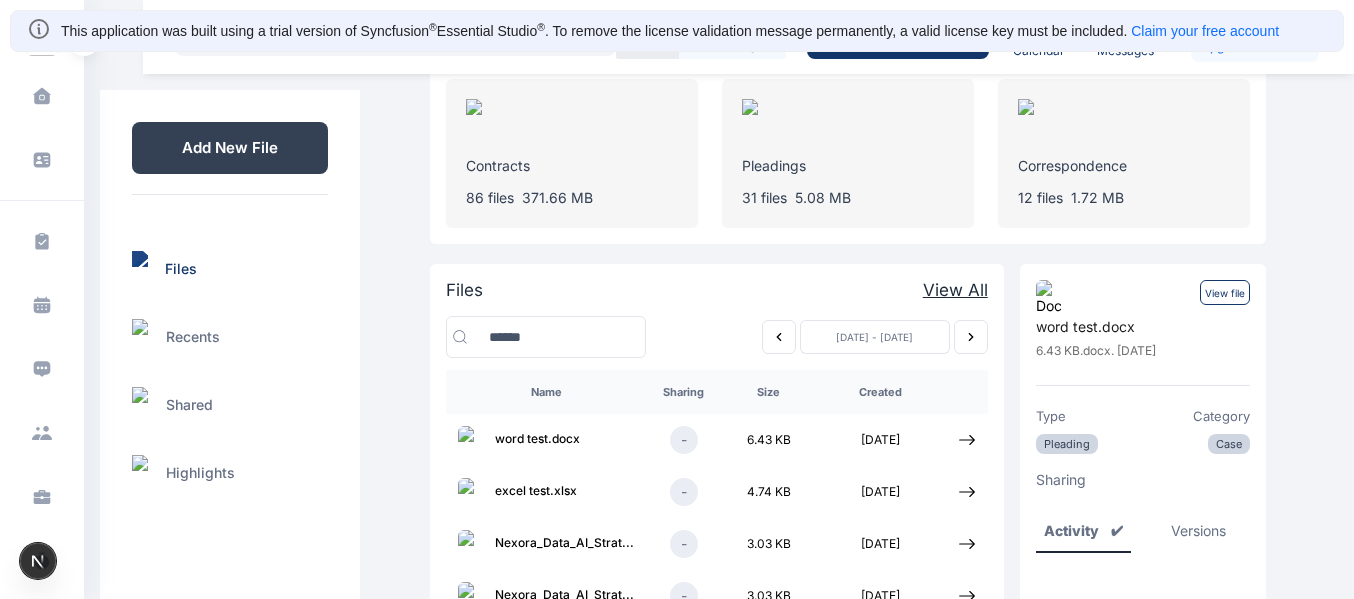 scroll, scrollTop: 93, scrollLeft: 0, axis: vertical 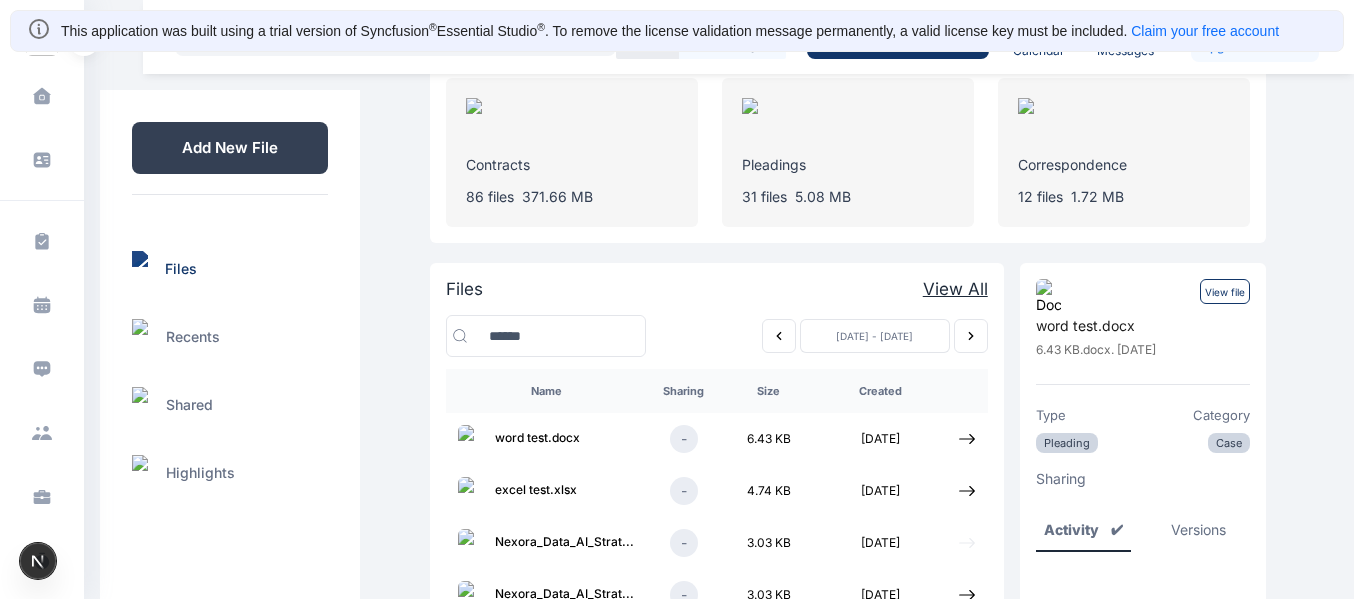 click 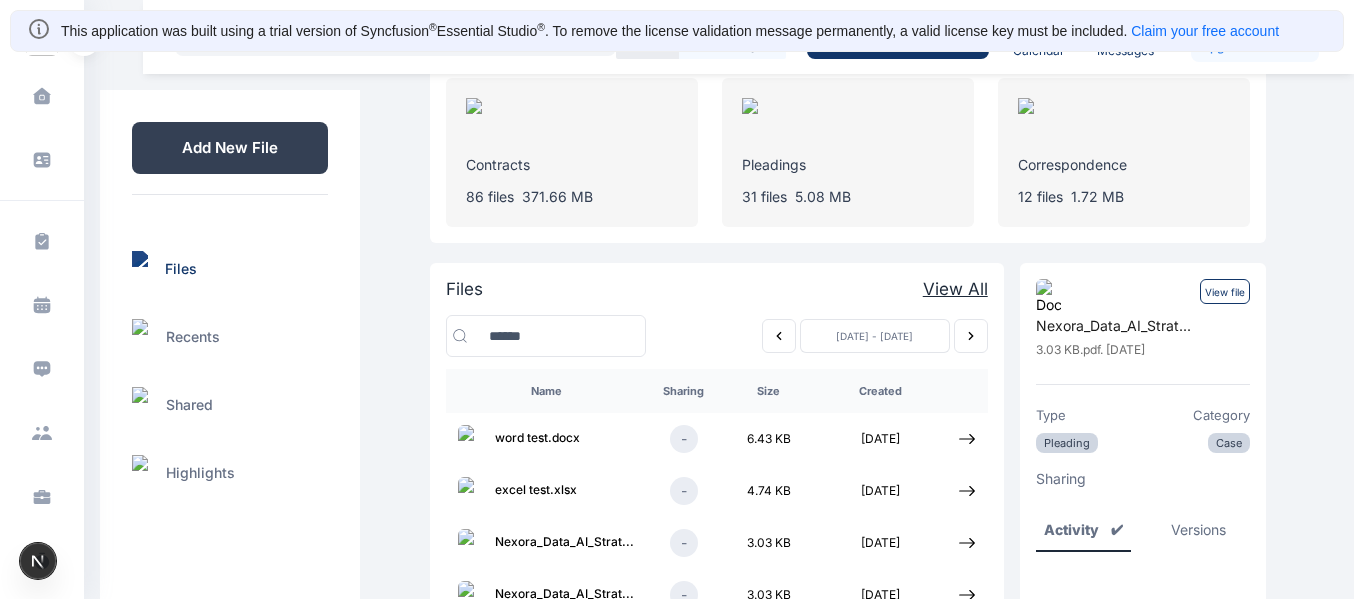 click on "View file" at bounding box center (1225, 291) 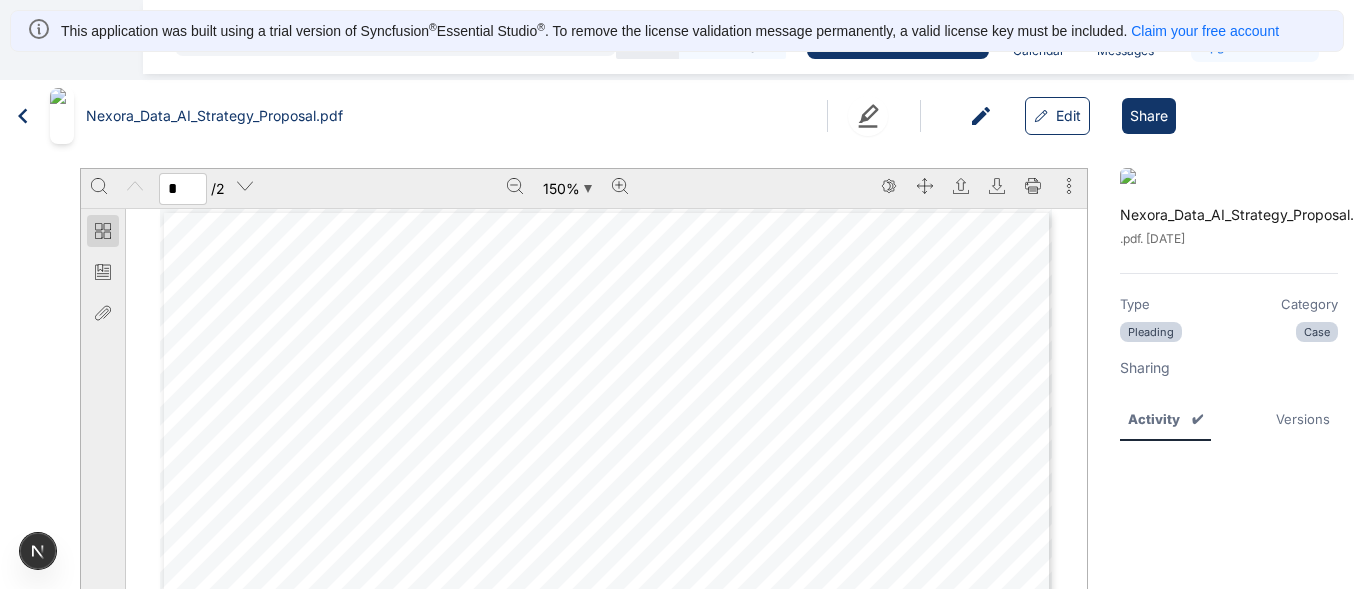 click 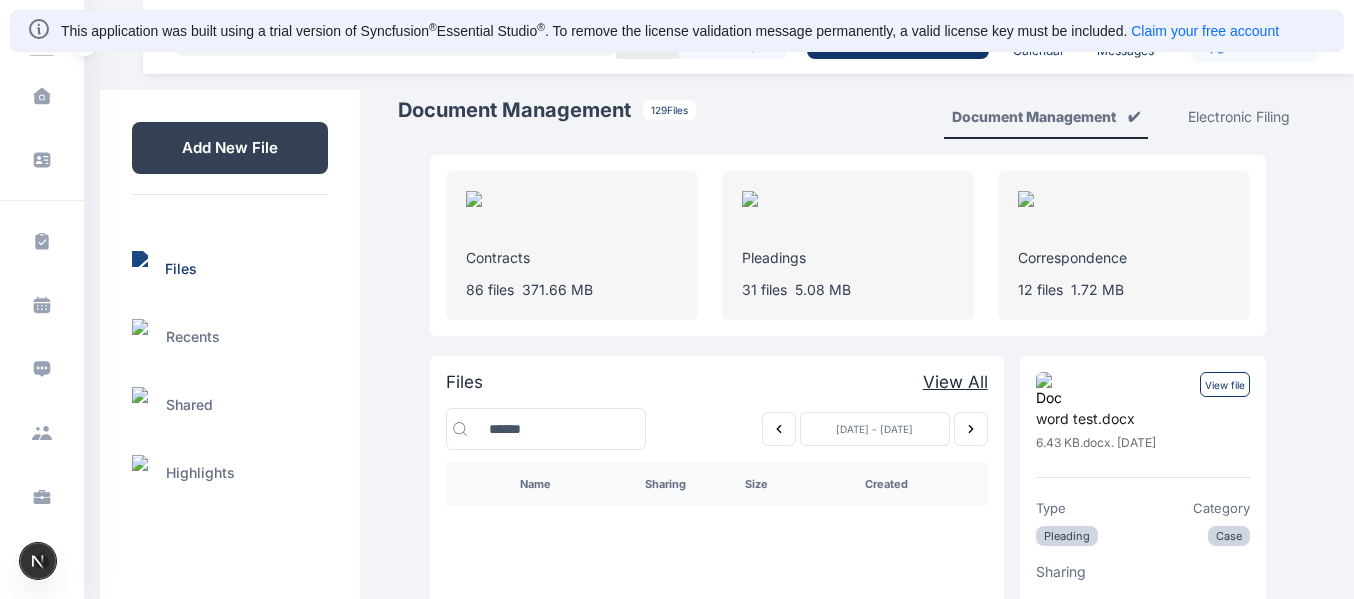 click 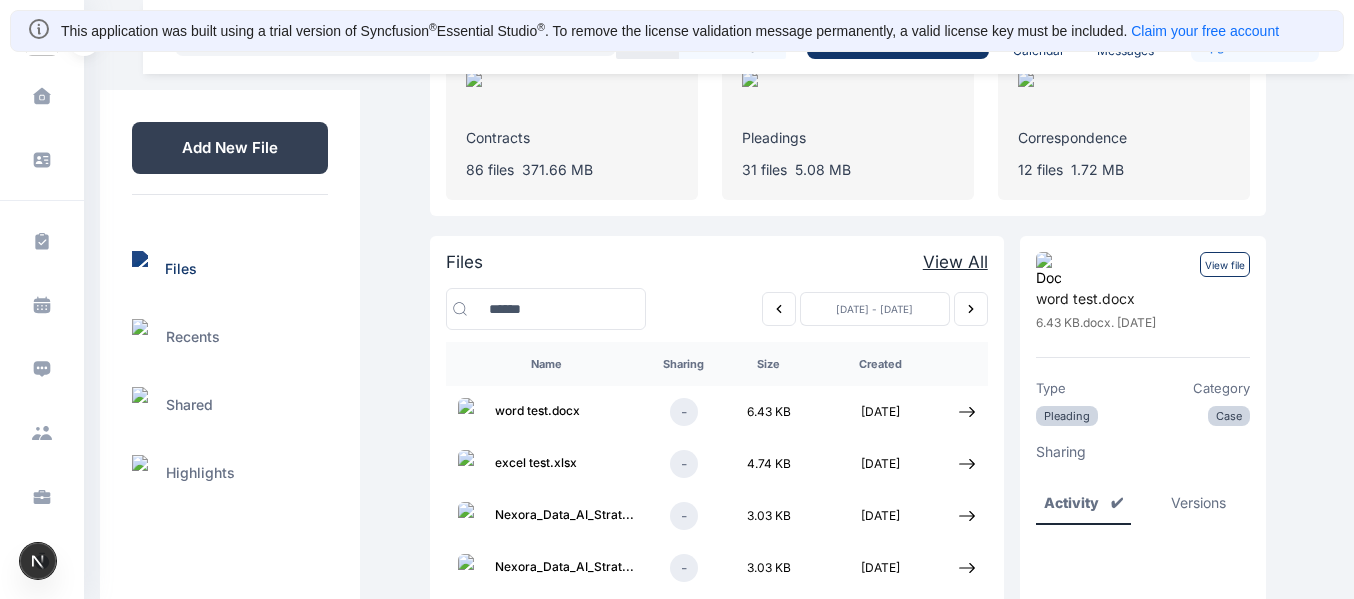 scroll, scrollTop: 121, scrollLeft: 0, axis: vertical 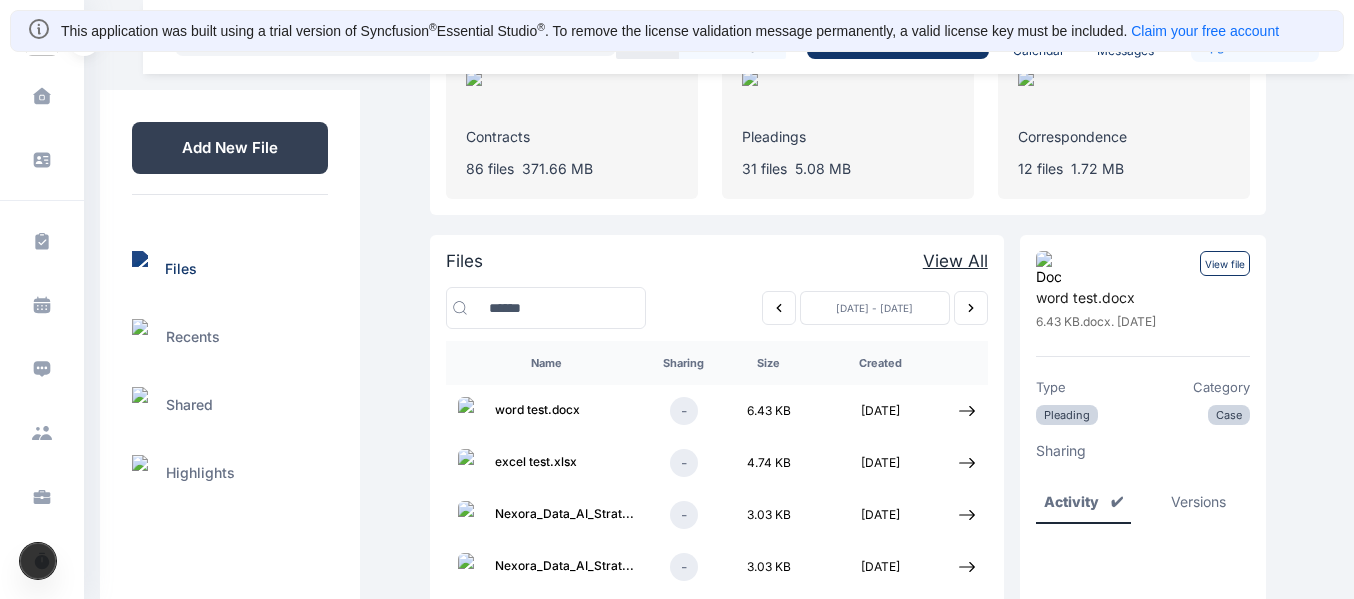 type 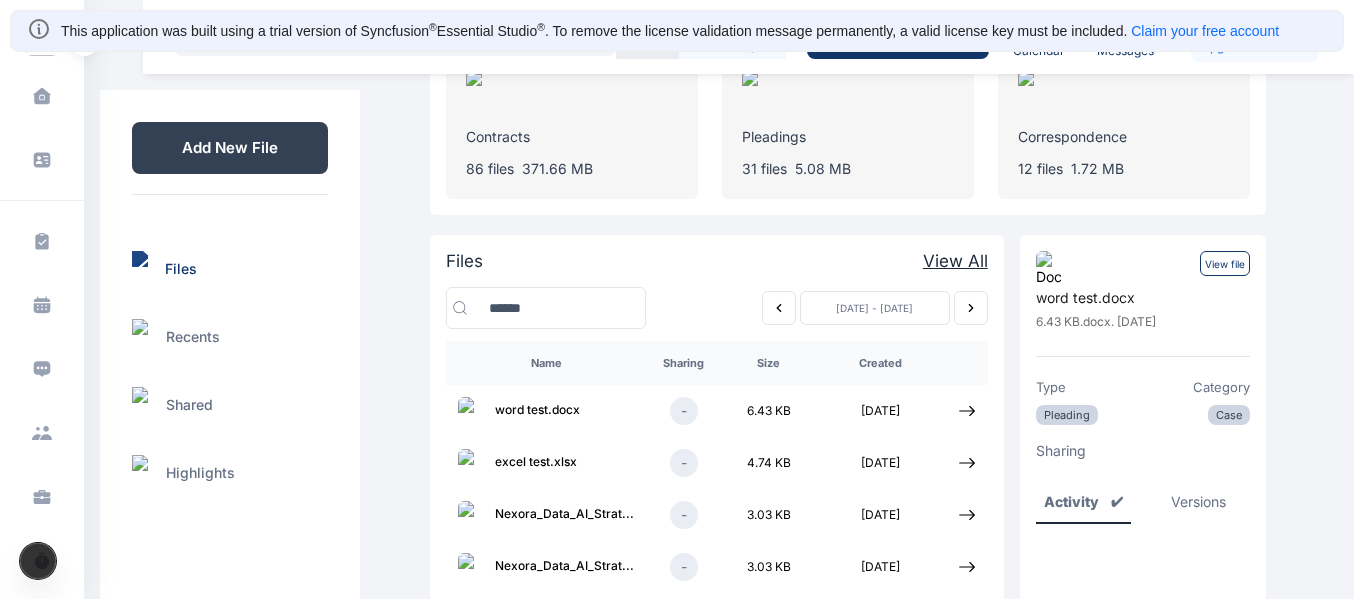 click on "View file" at bounding box center (1225, 263) 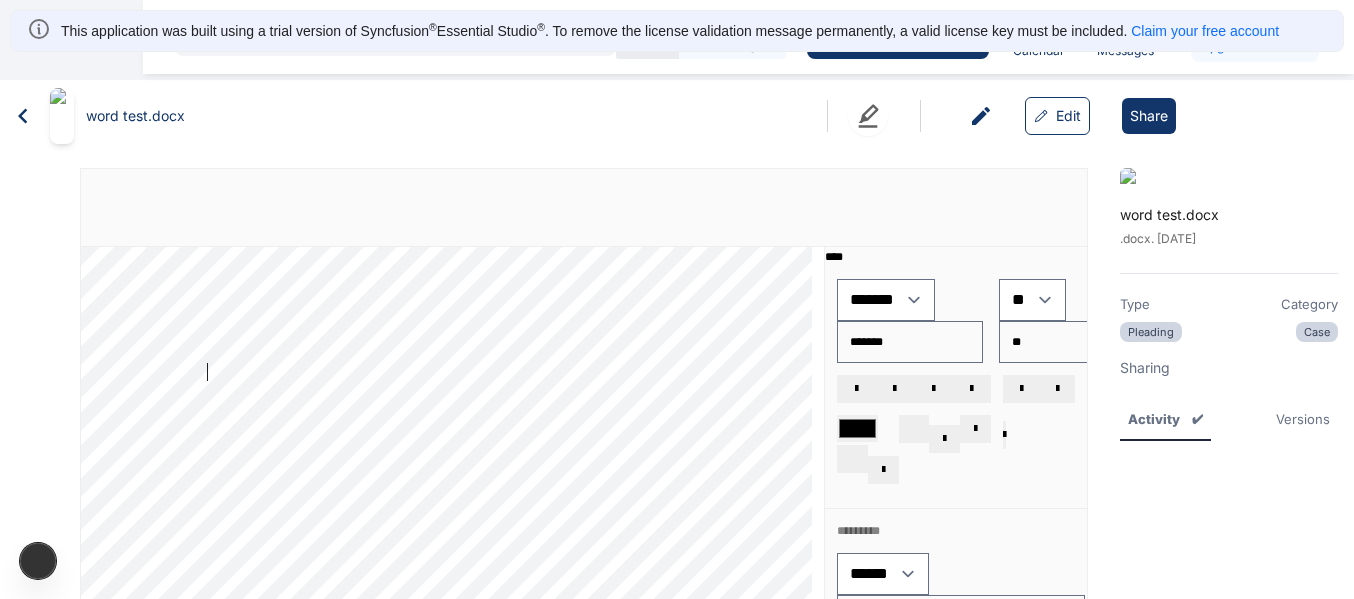 scroll, scrollTop: 0, scrollLeft: 0, axis: both 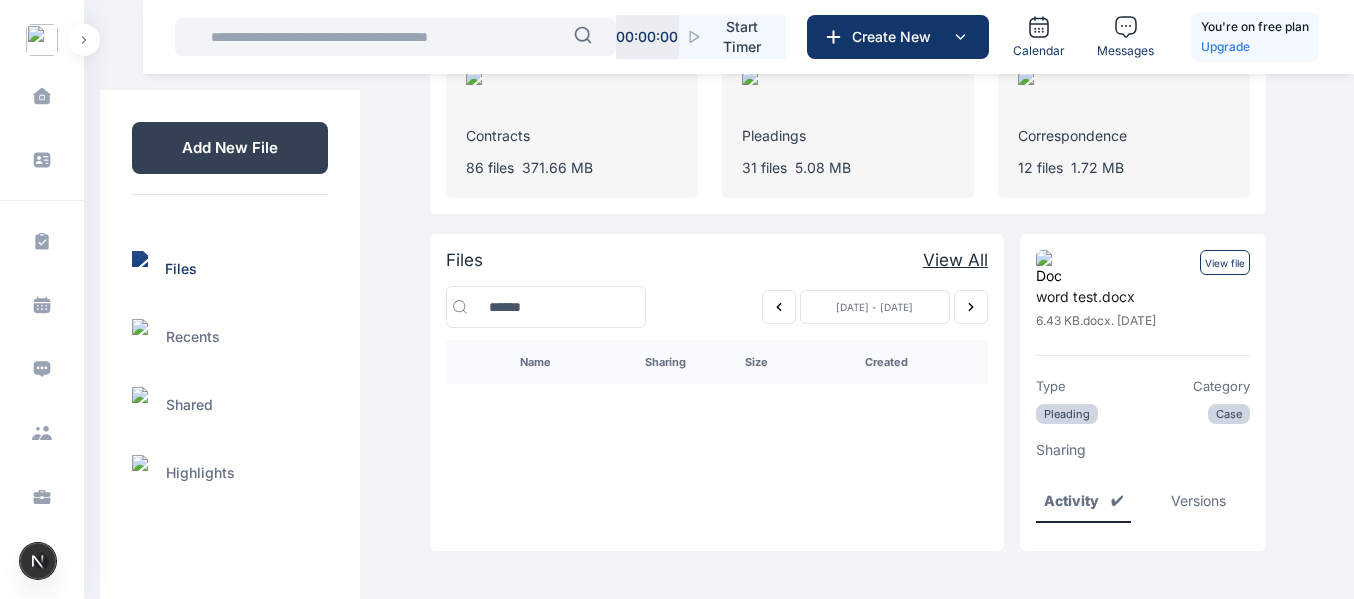 click 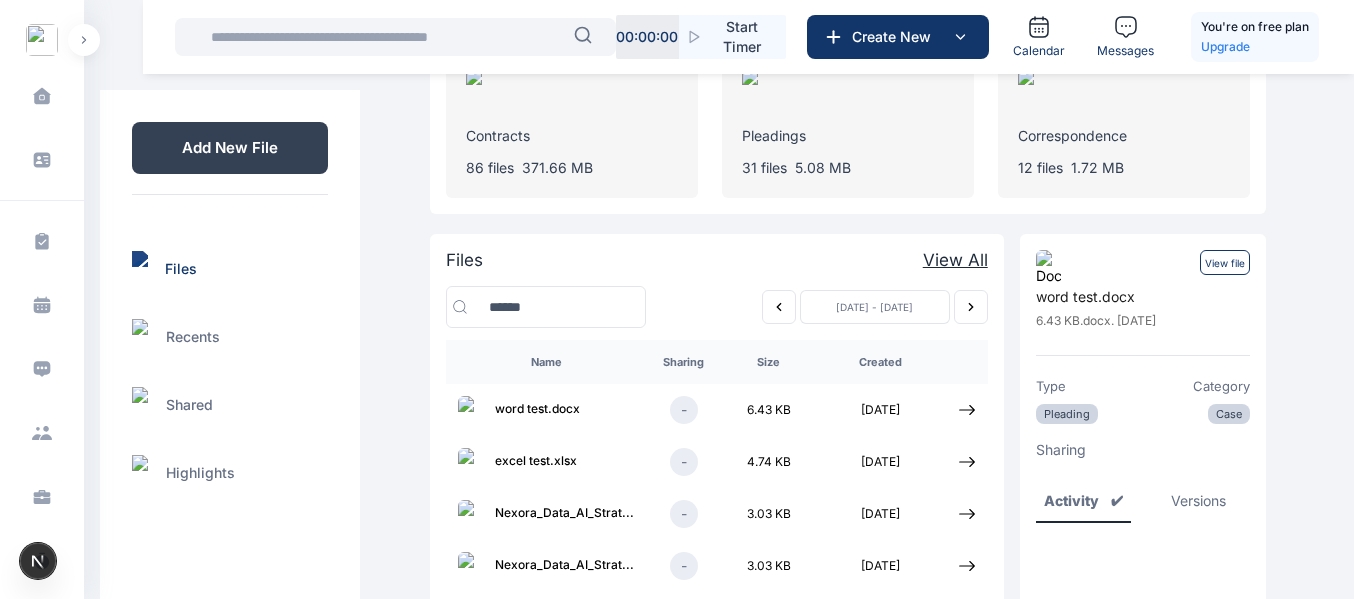 scroll, scrollTop: 231, scrollLeft: 0, axis: vertical 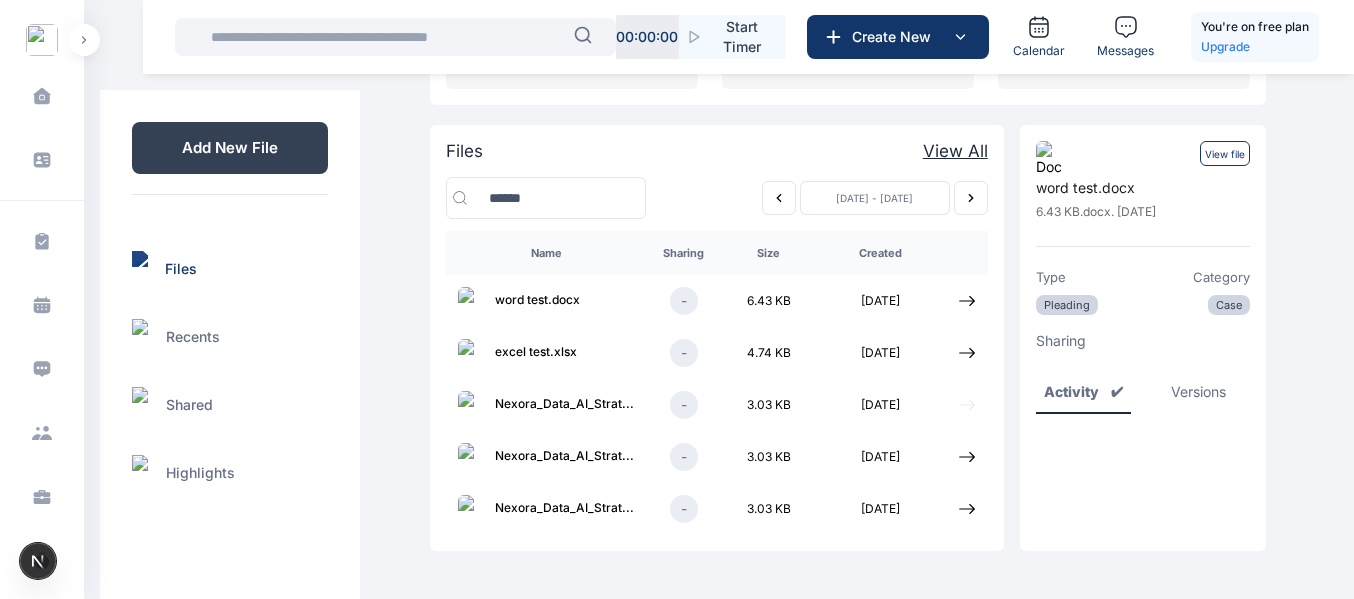 click 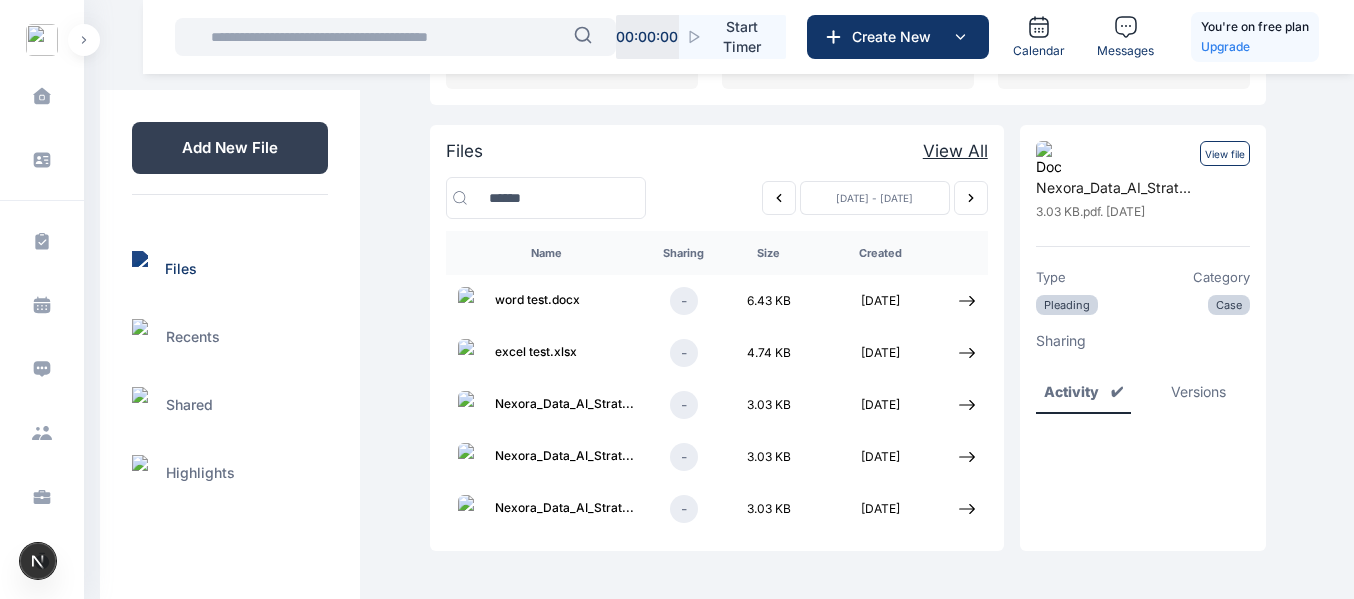click on "View file" at bounding box center [1225, 153] 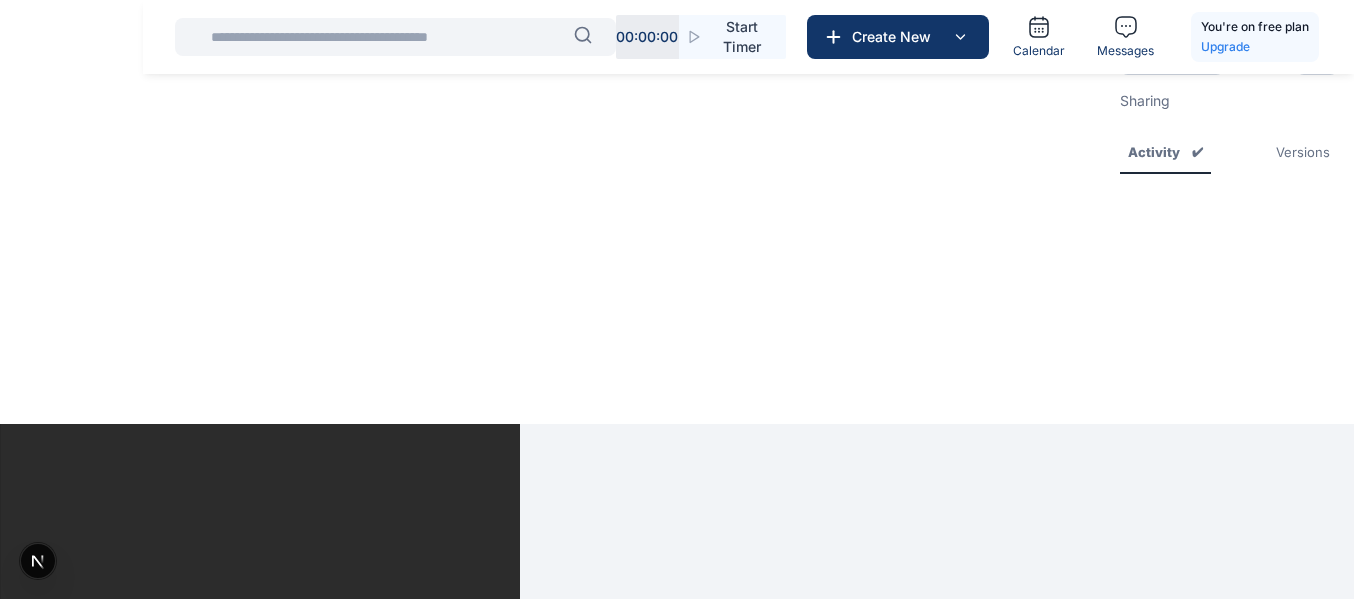 scroll, scrollTop: 0, scrollLeft: 0, axis: both 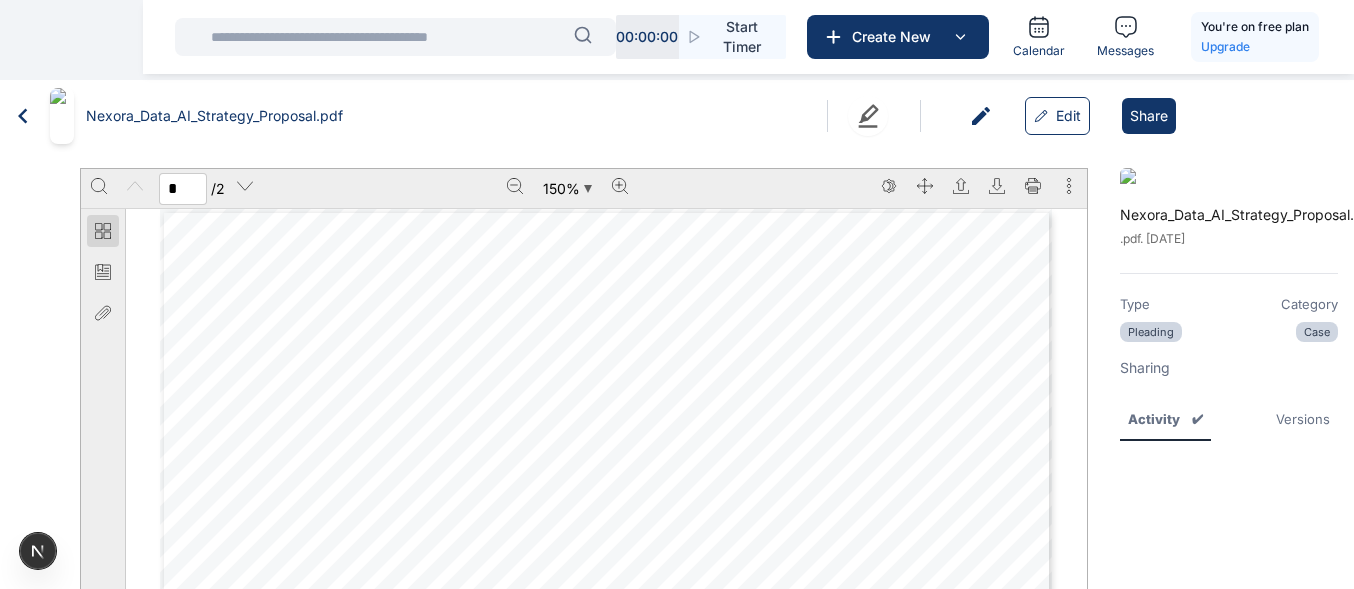 click 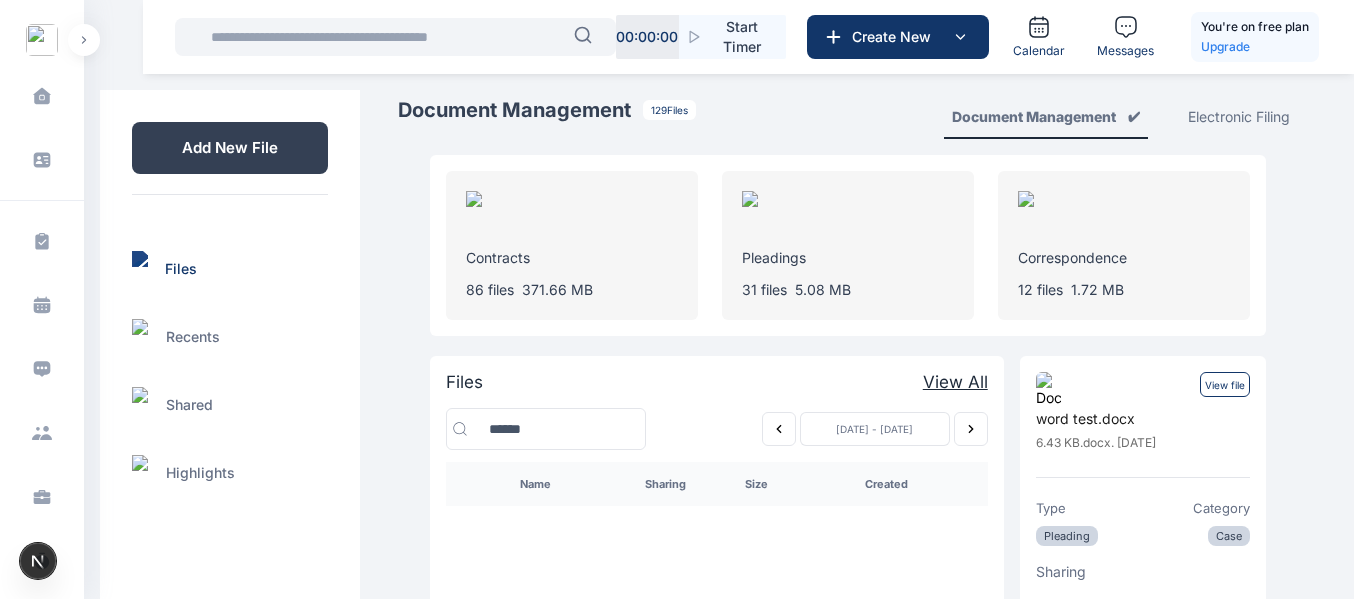 scroll, scrollTop: 122, scrollLeft: 0, axis: vertical 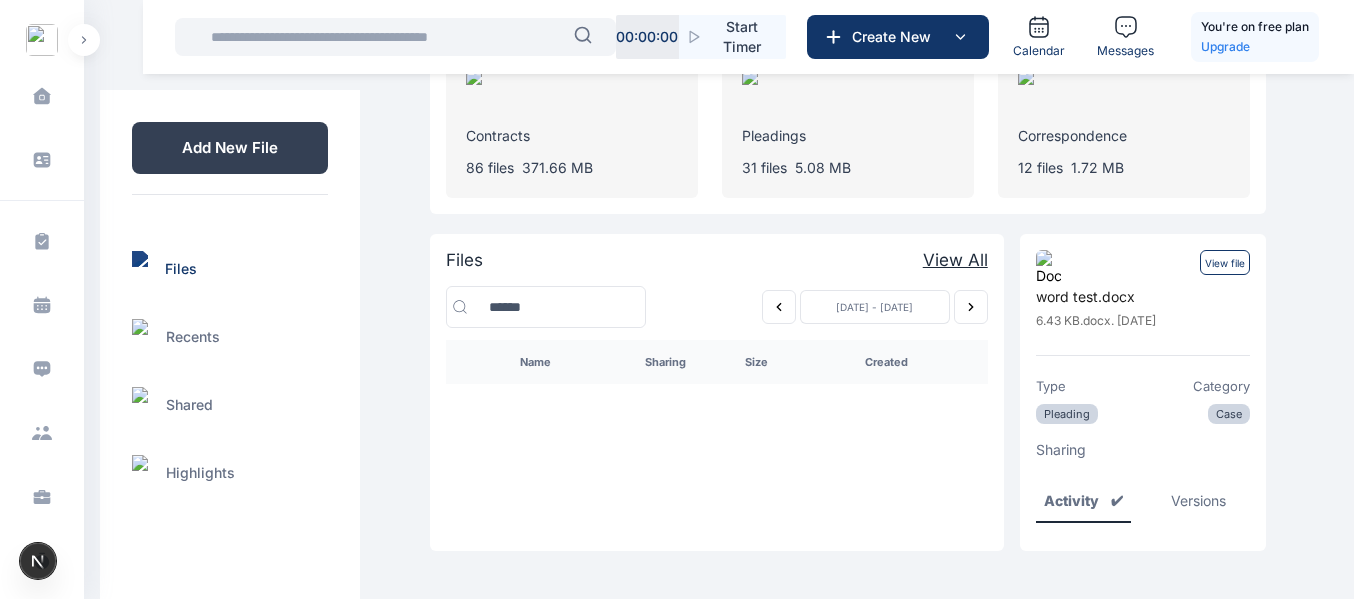 click 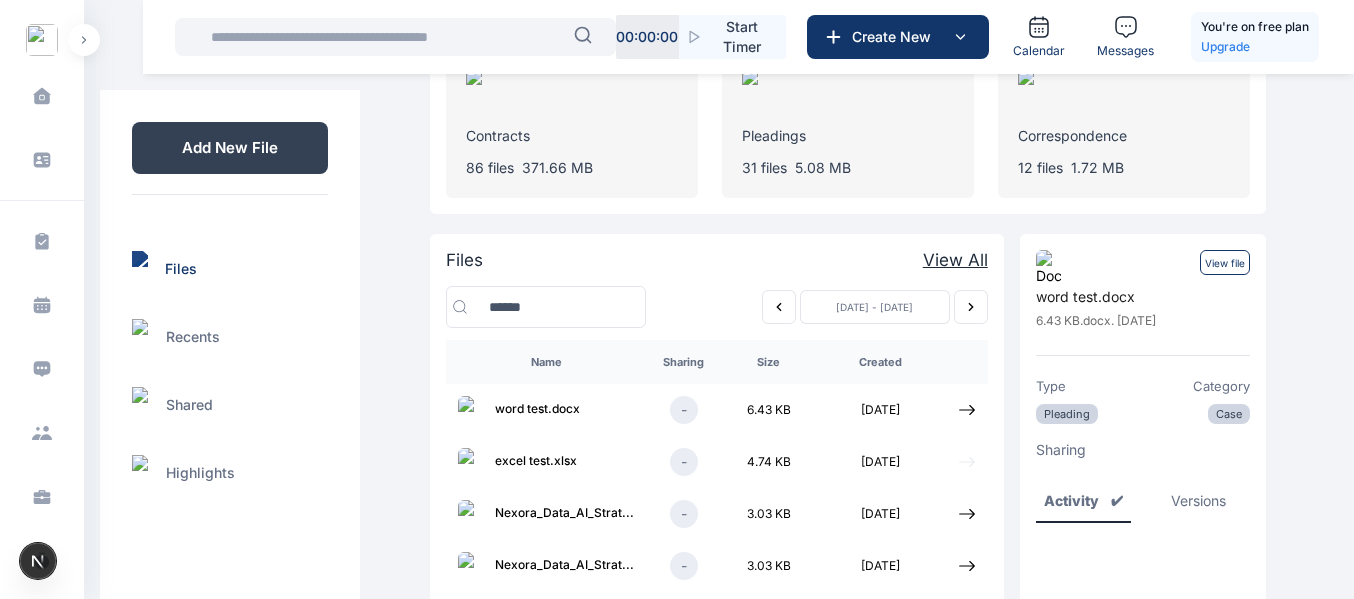 click 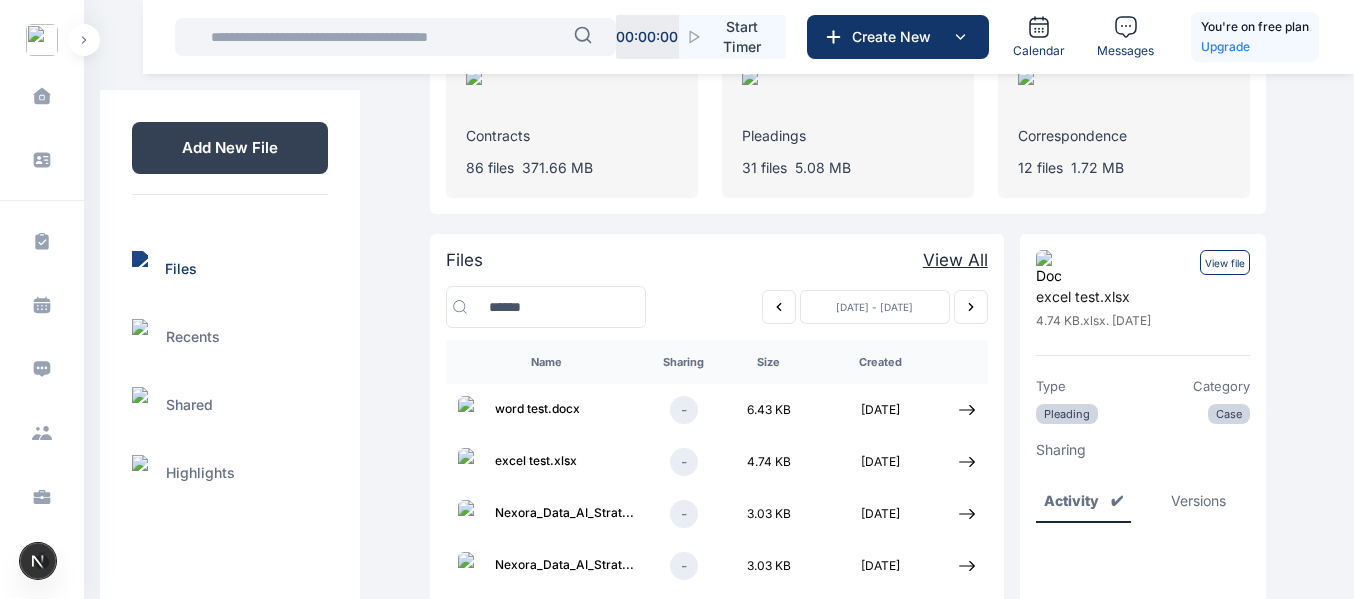 click on "View file" at bounding box center (1225, 262) 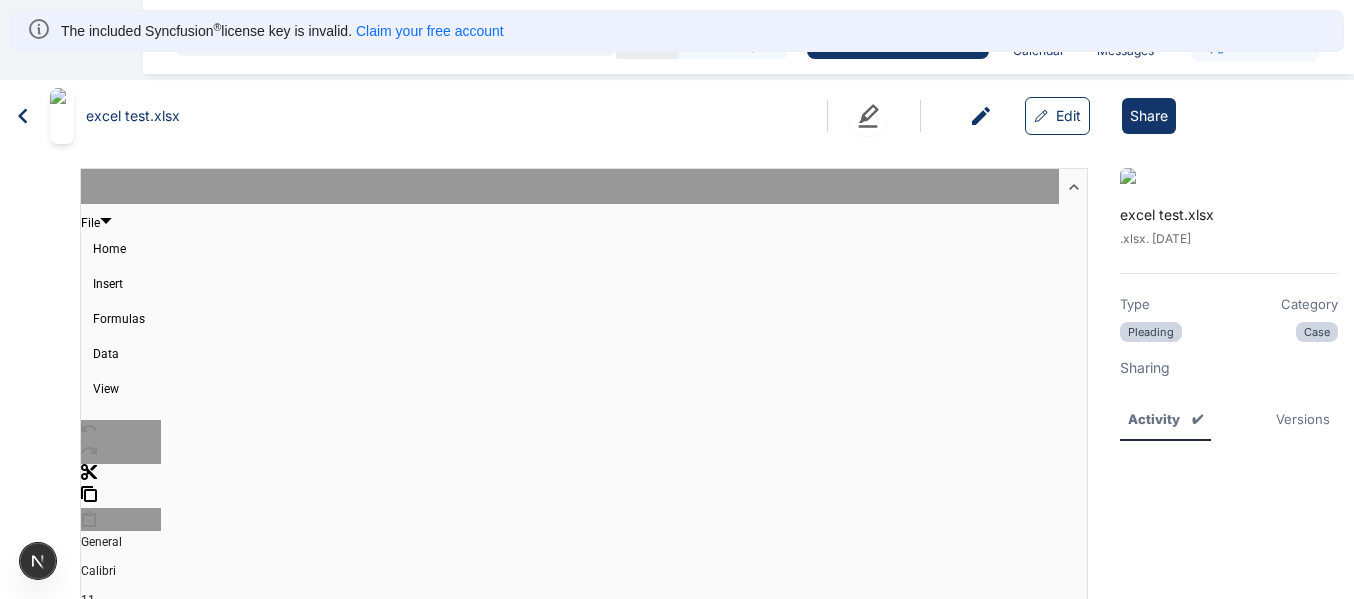 scroll, scrollTop: 56, scrollLeft: 0, axis: vertical 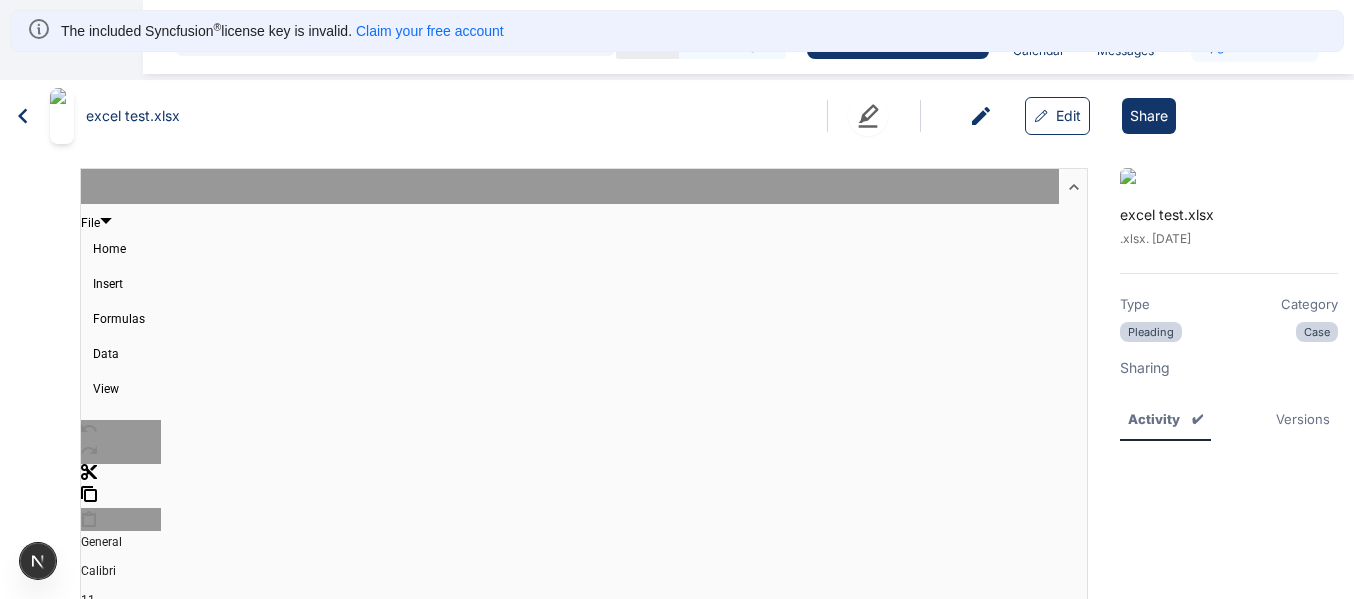 click 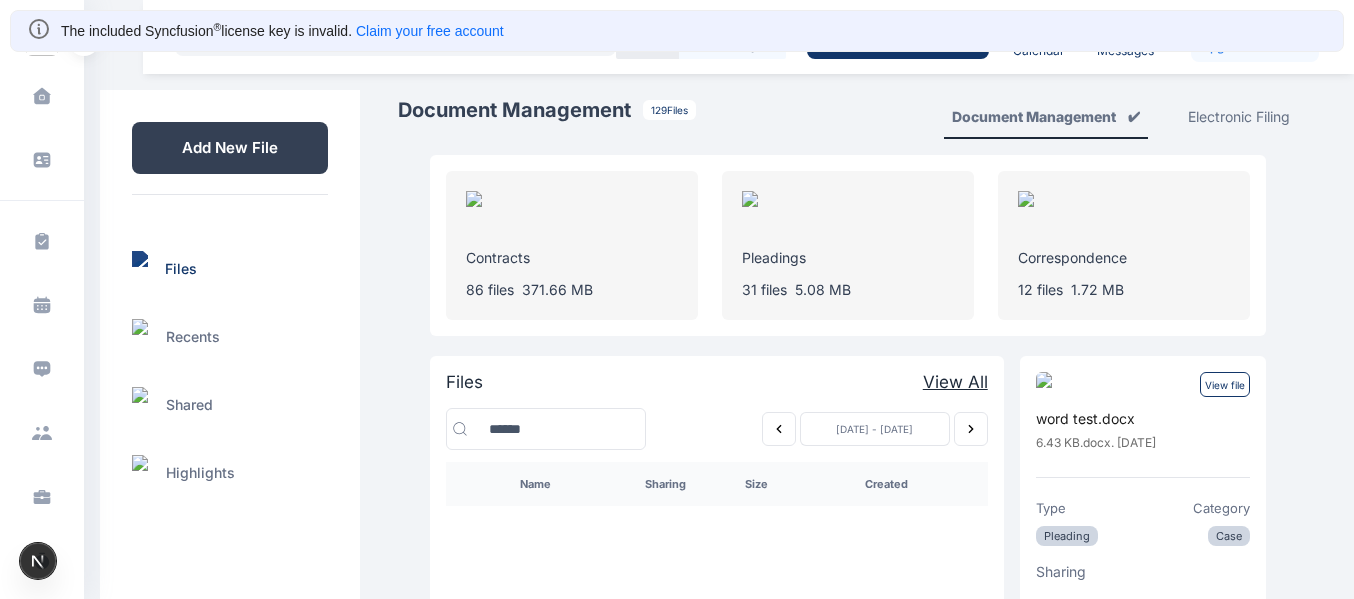 scroll, scrollTop: 122, scrollLeft: 0, axis: vertical 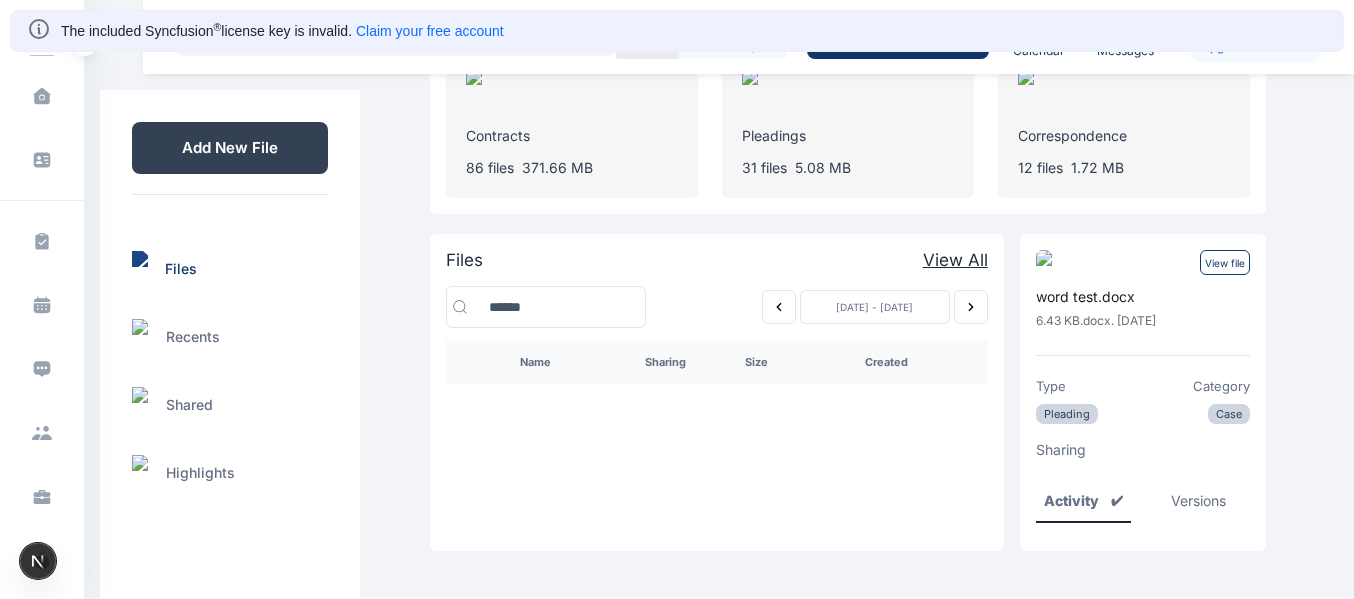 click 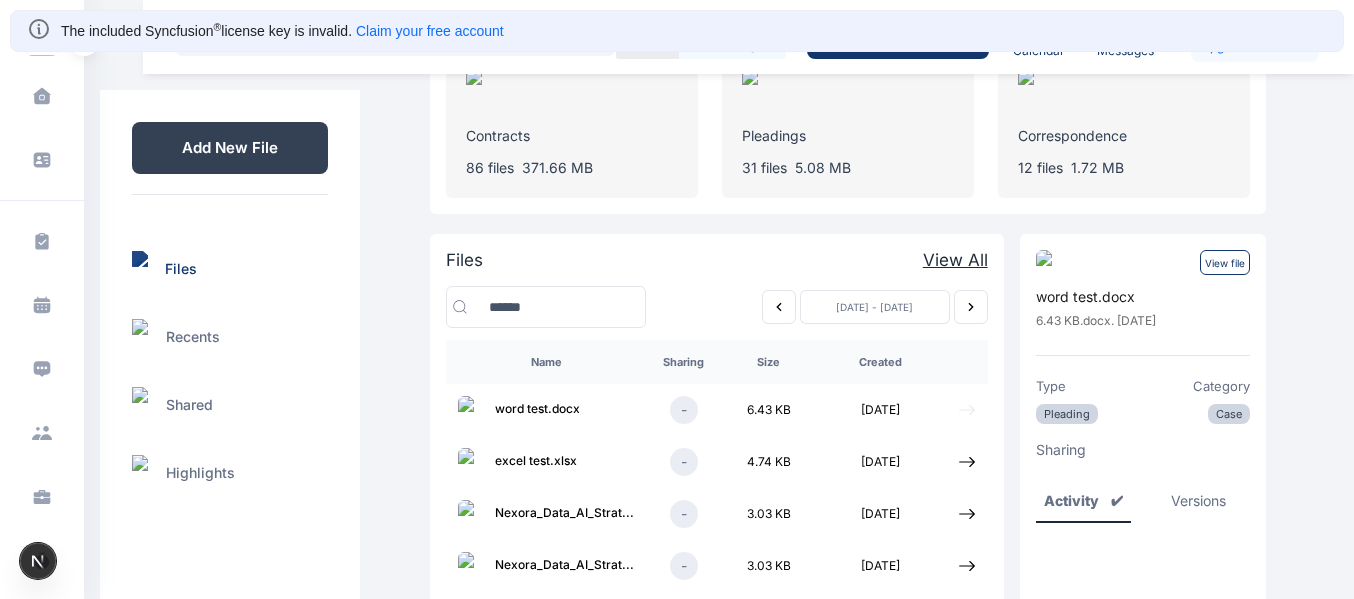 click 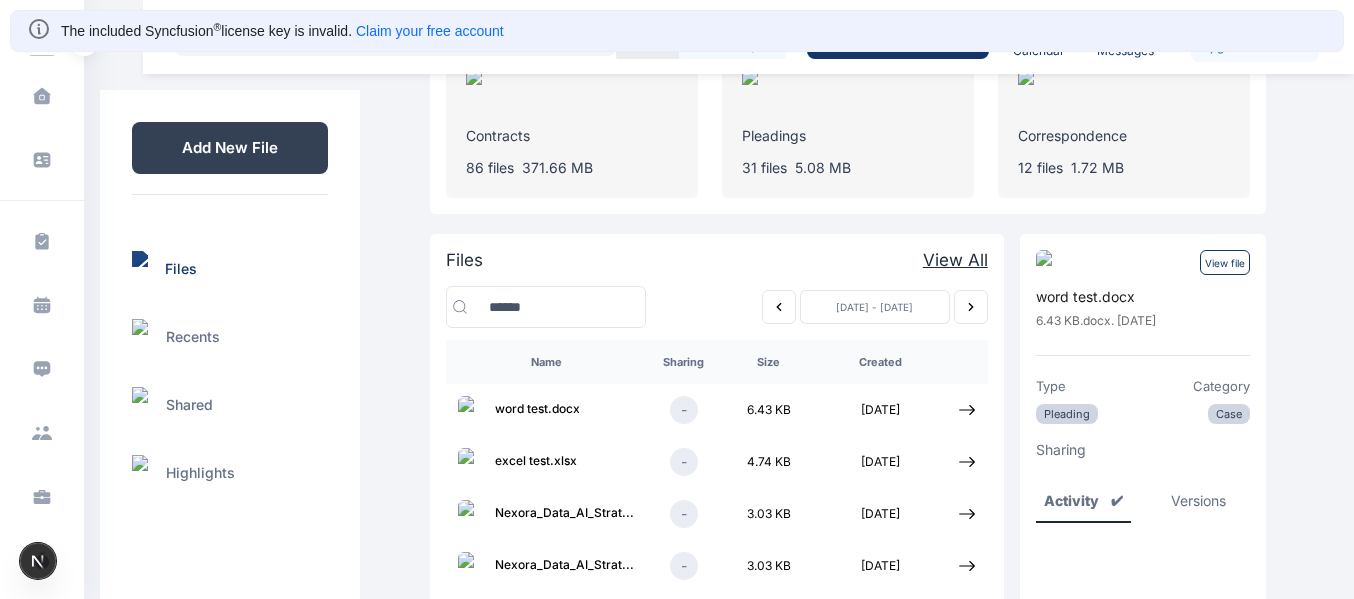 click on "View file" at bounding box center [1225, 262] 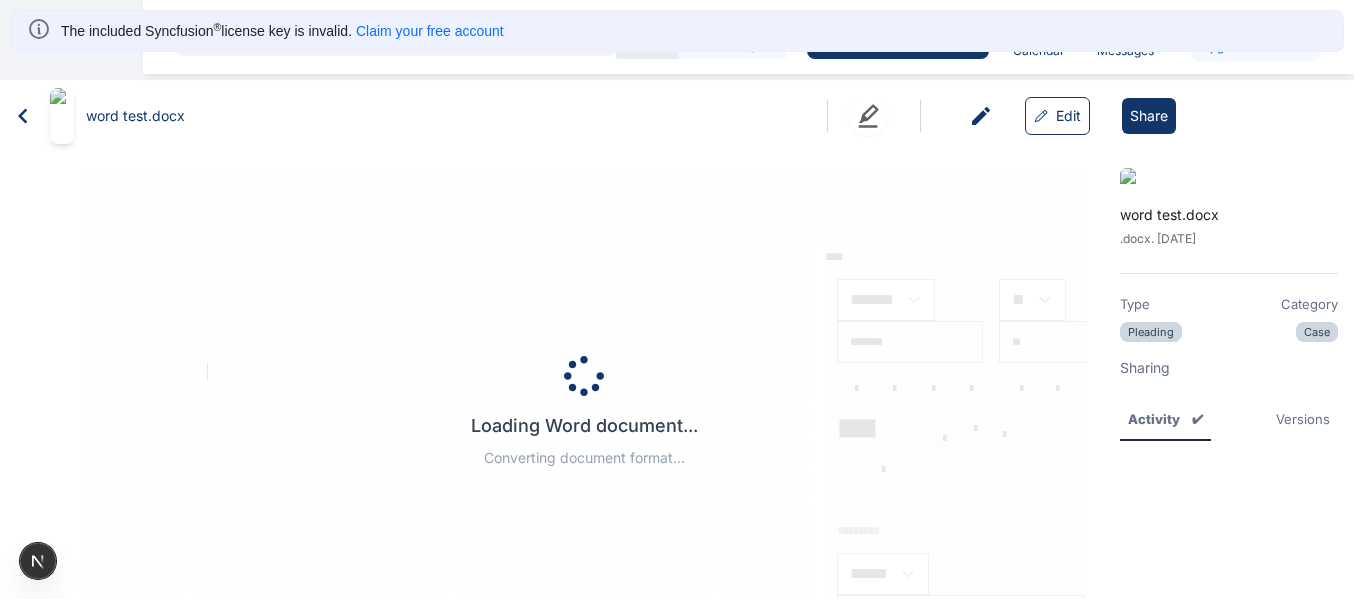 scroll, scrollTop: 0, scrollLeft: 0, axis: both 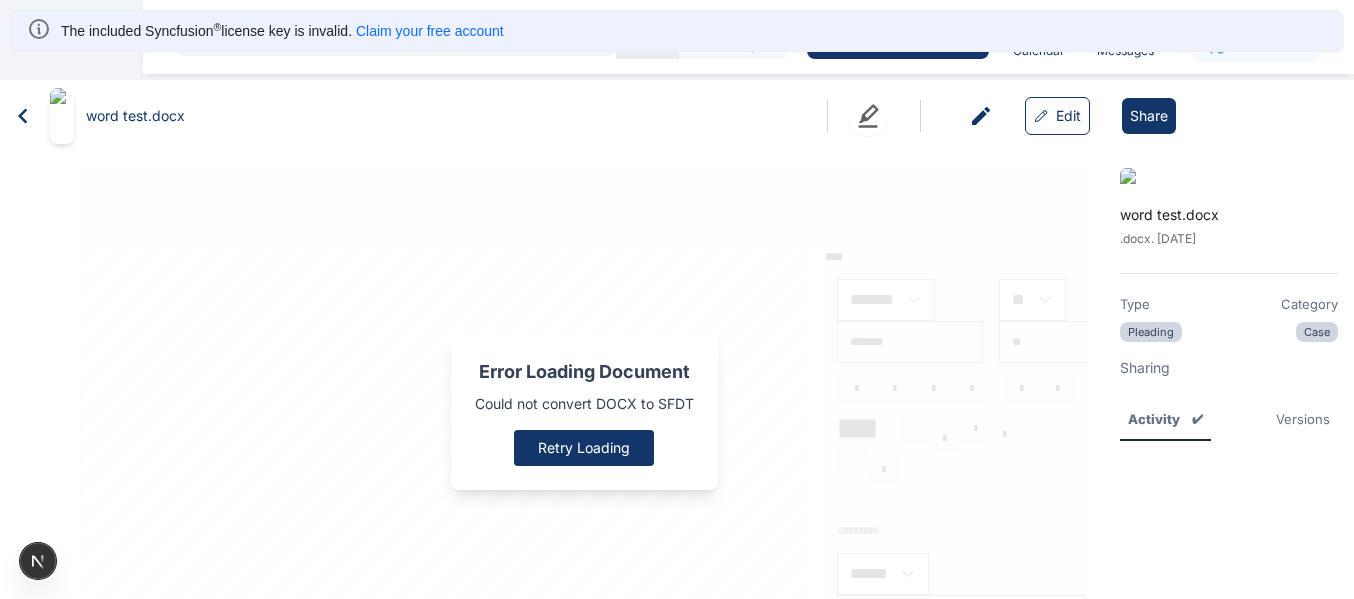 click on "Claim your free account" at bounding box center [430, 31] 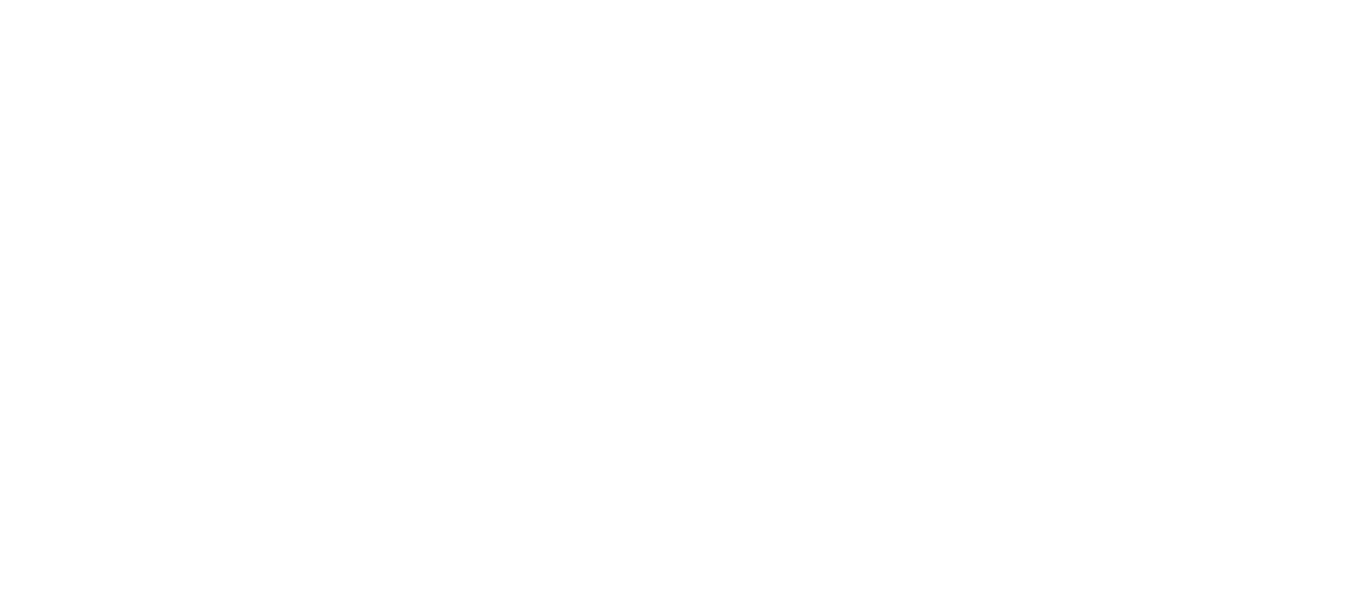 scroll, scrollTop: 0, scrollLeft: 0, axis: both 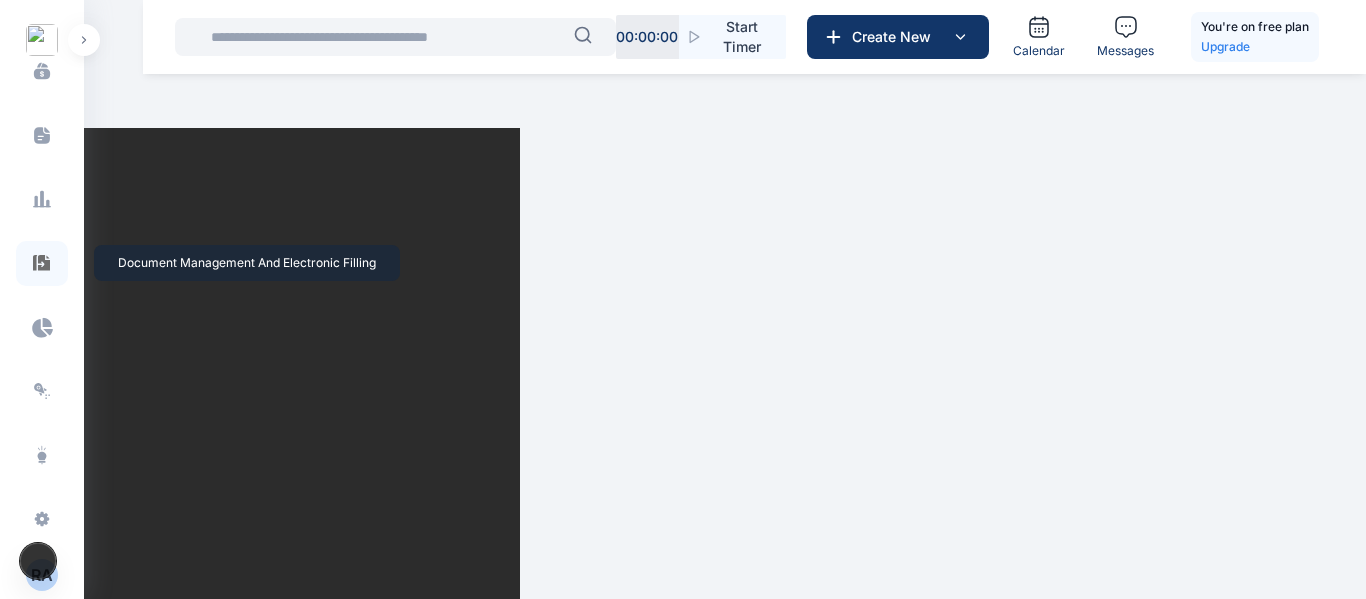 click 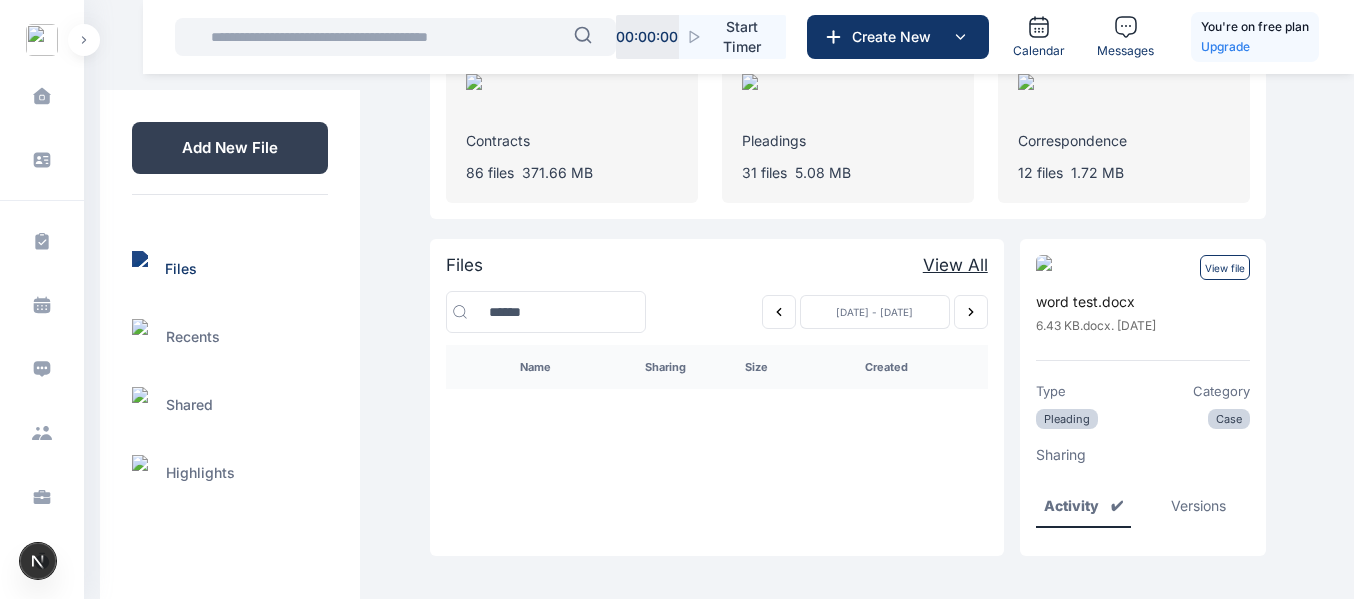 scroll, scrollTop: 122, scrollLeft: 0, axis: vertical 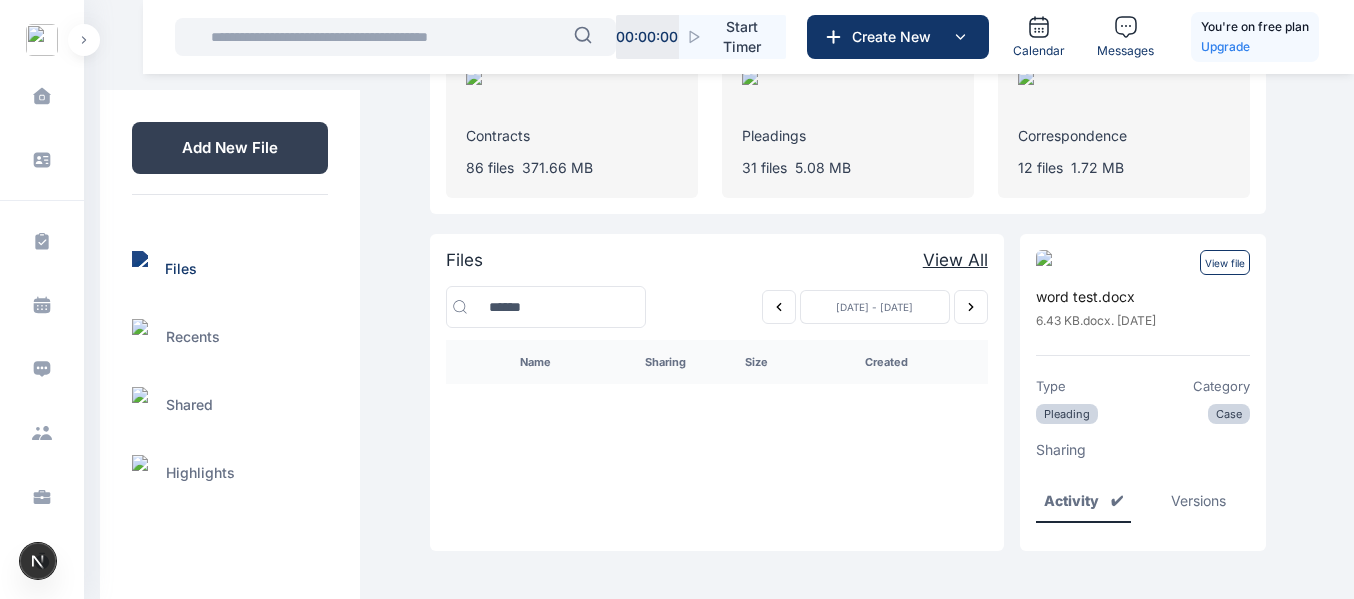 click 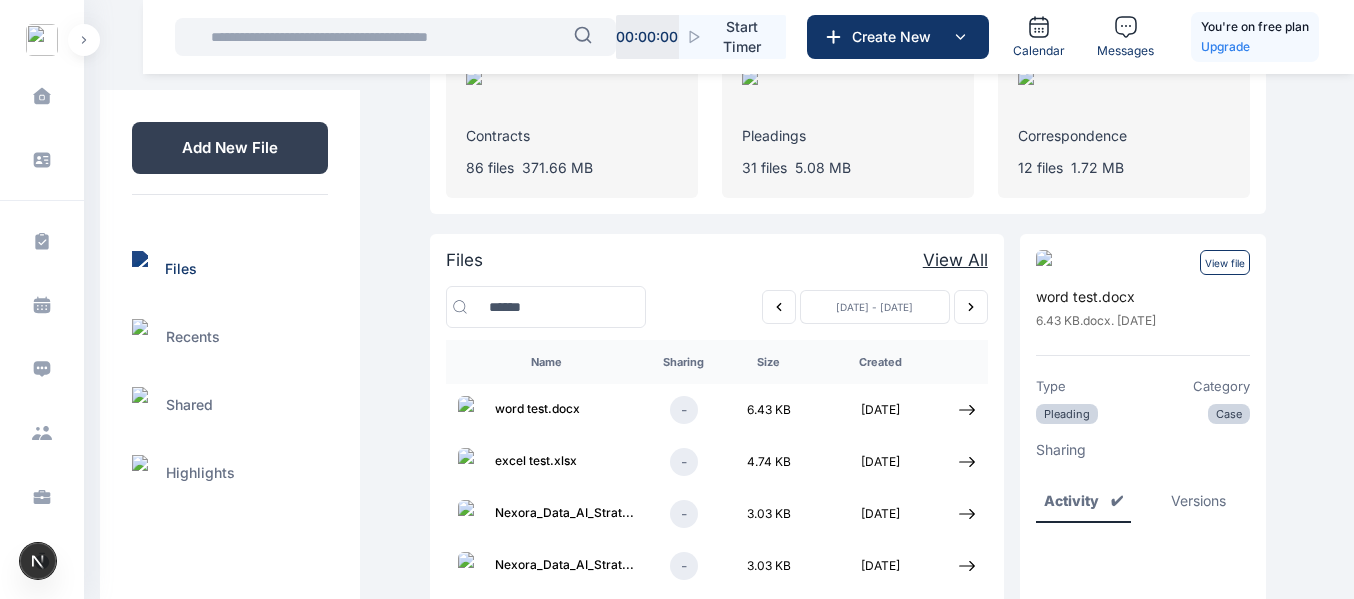 click on "View file" at bounding box center (1225, 262) 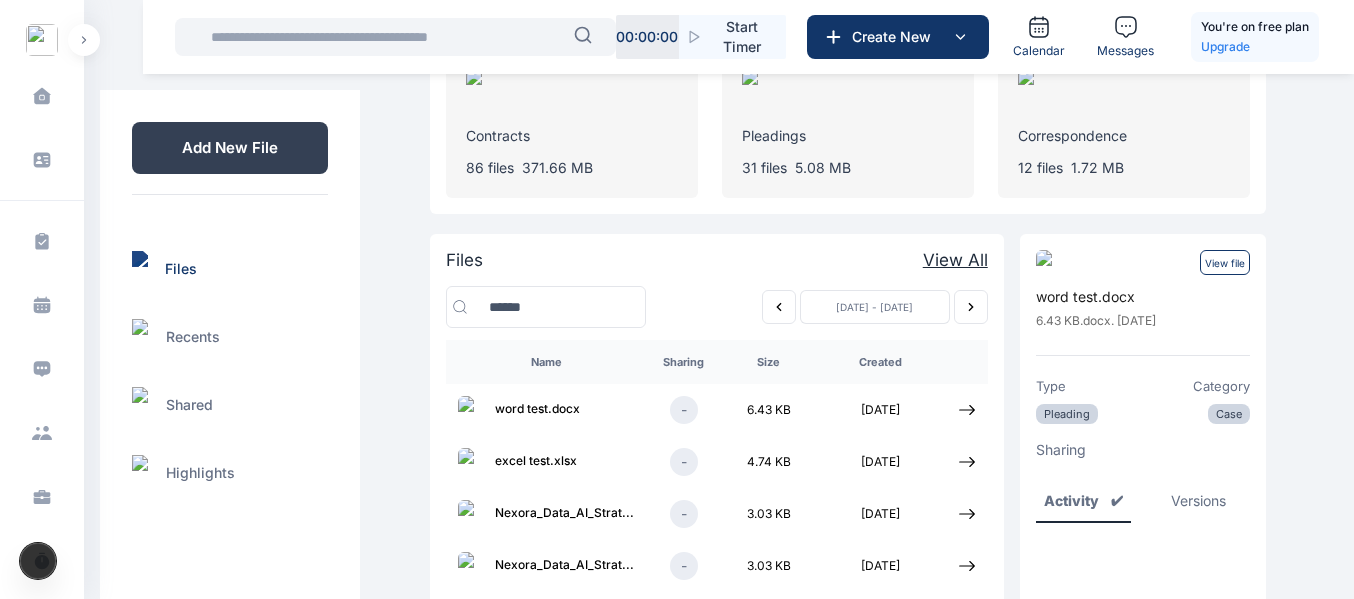scroll, scrollTop: 0, scrollLeft: 0, axis: both 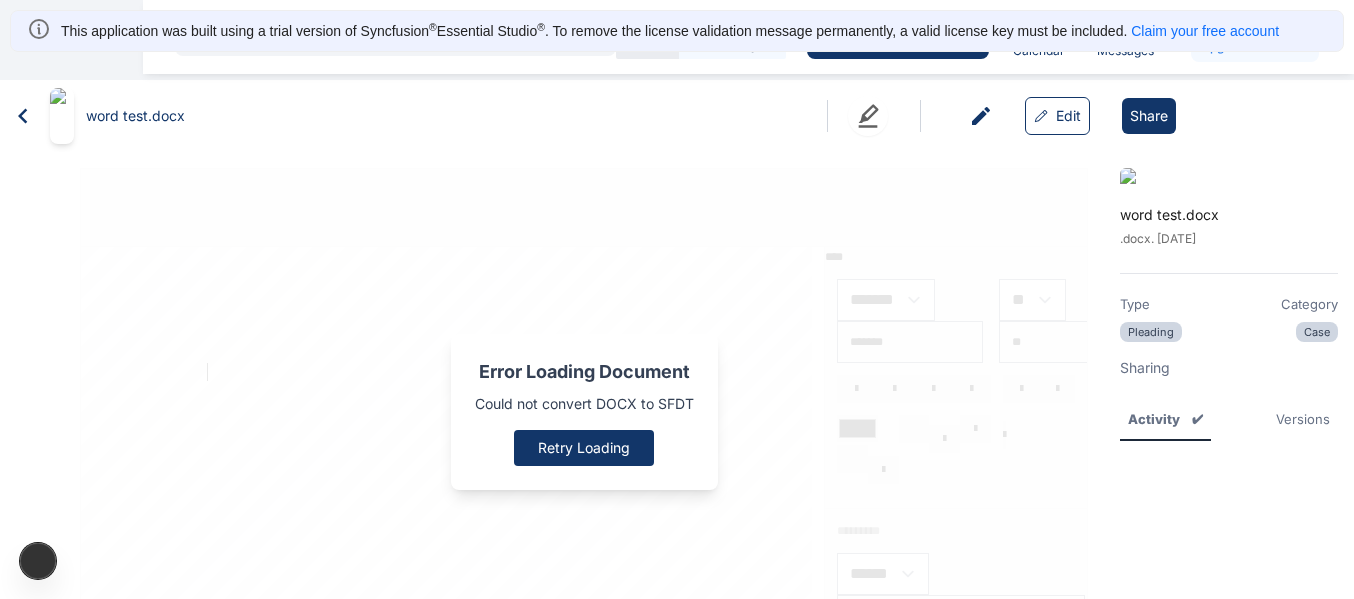 click 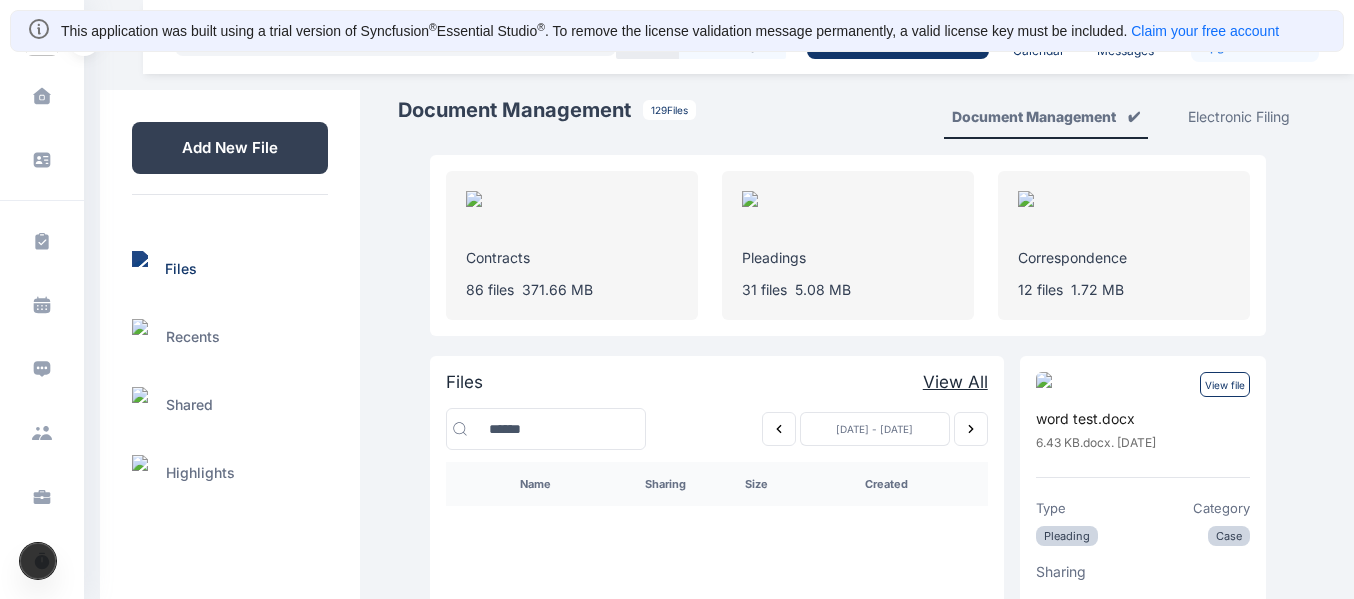 click 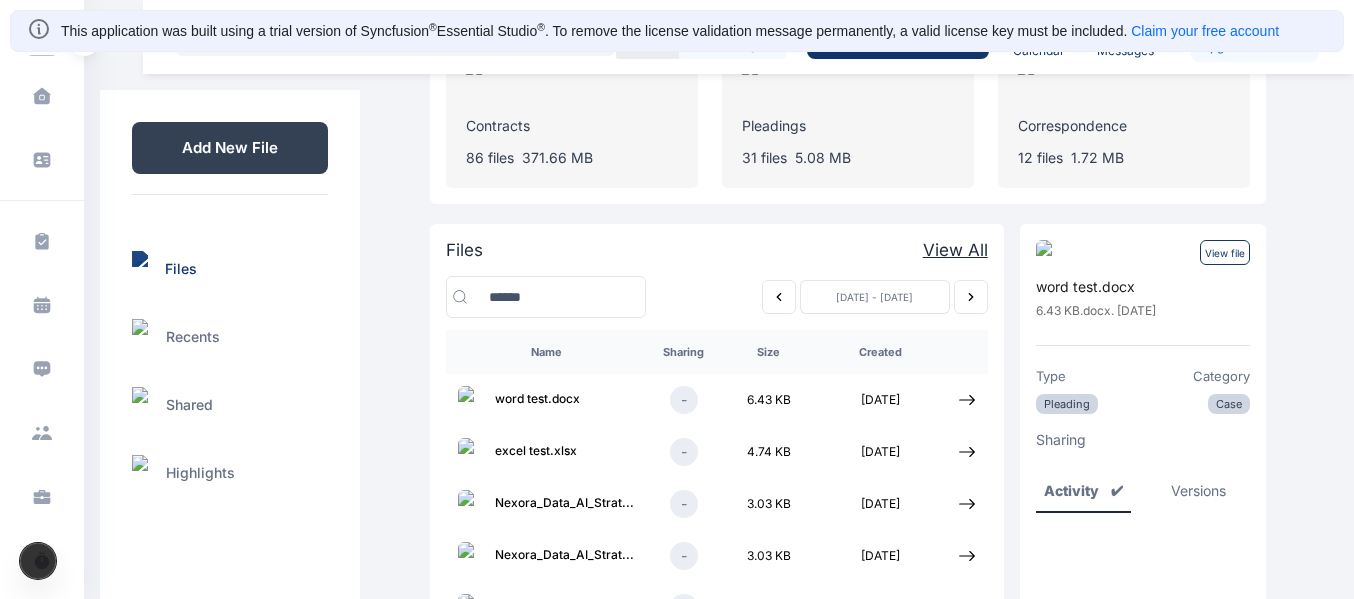 scroll, scrollTop: 133, scrollLeft: 0, axis: vertical 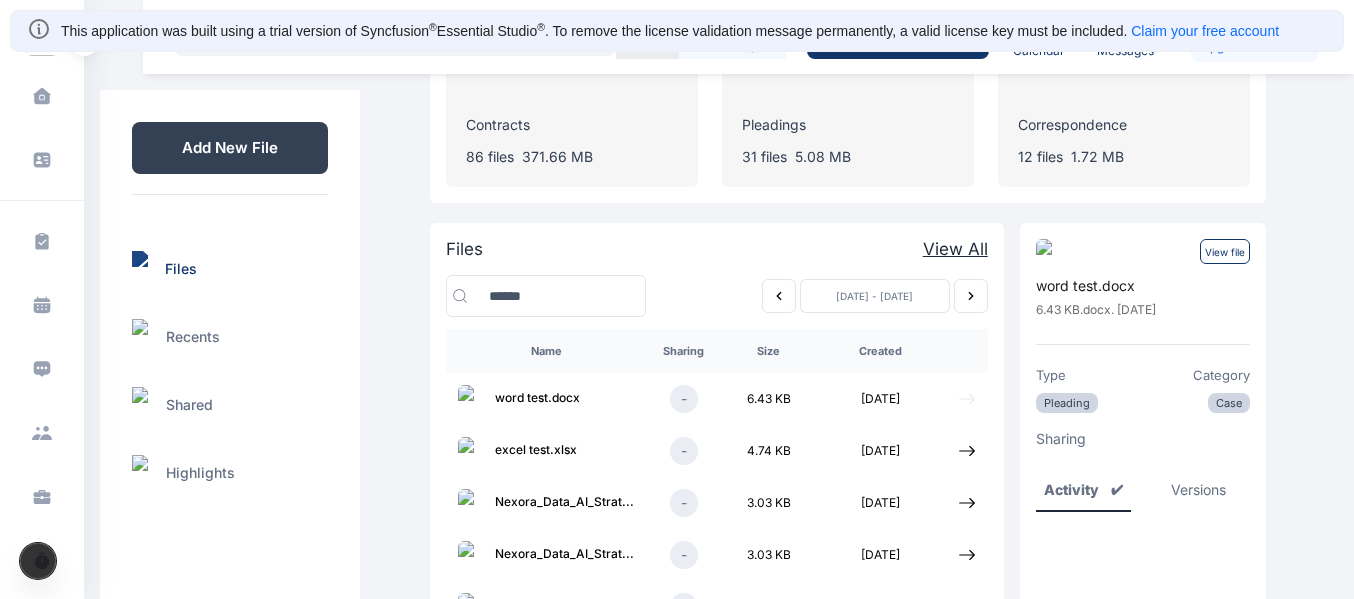 click 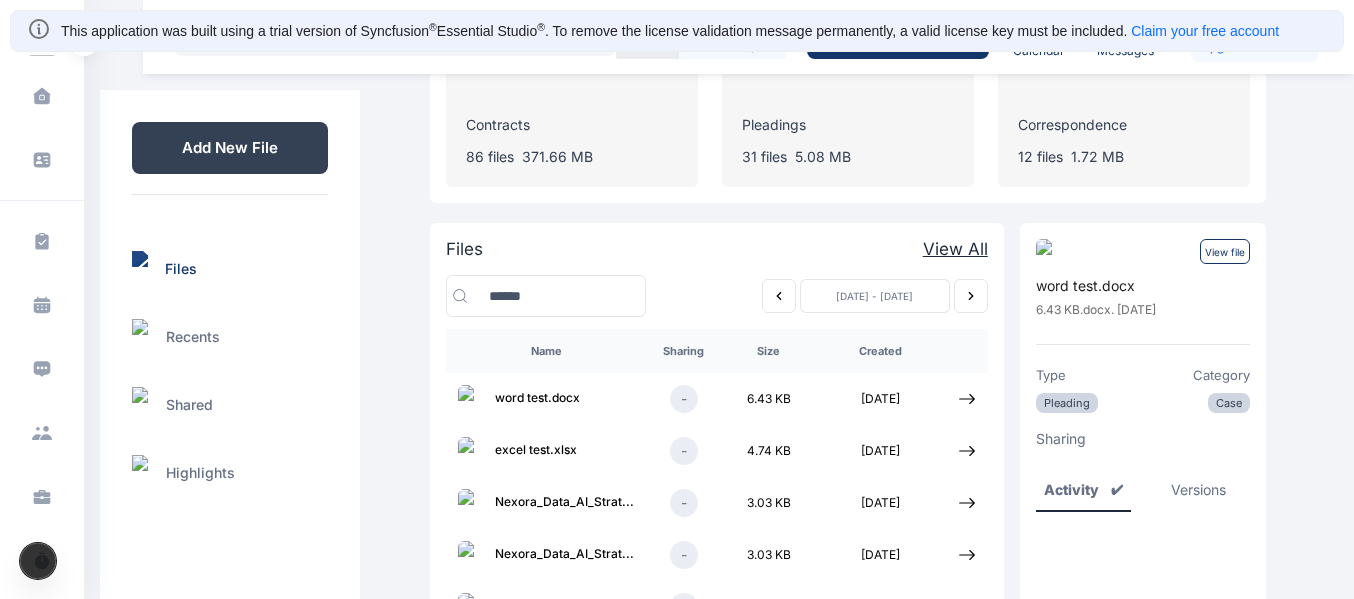 click on "View file" at bounding box center [1225, 251] 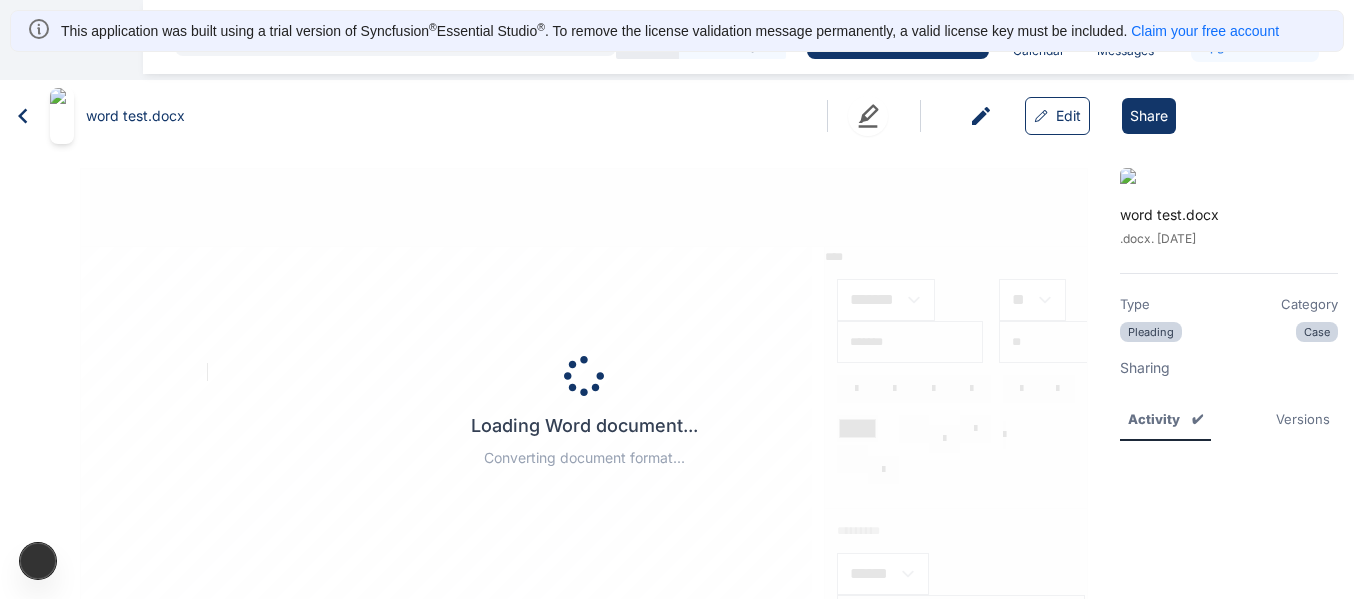 scroll, scrollTop: 0, scrollLeft: 0, axis: both 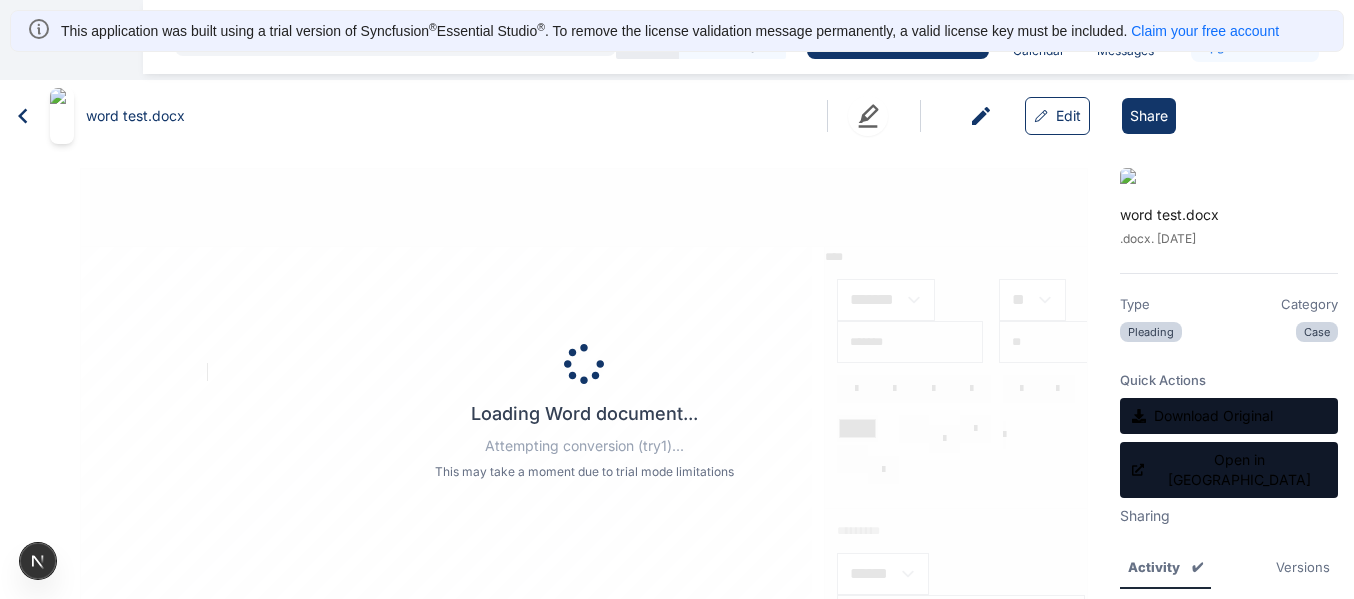 type on "******" 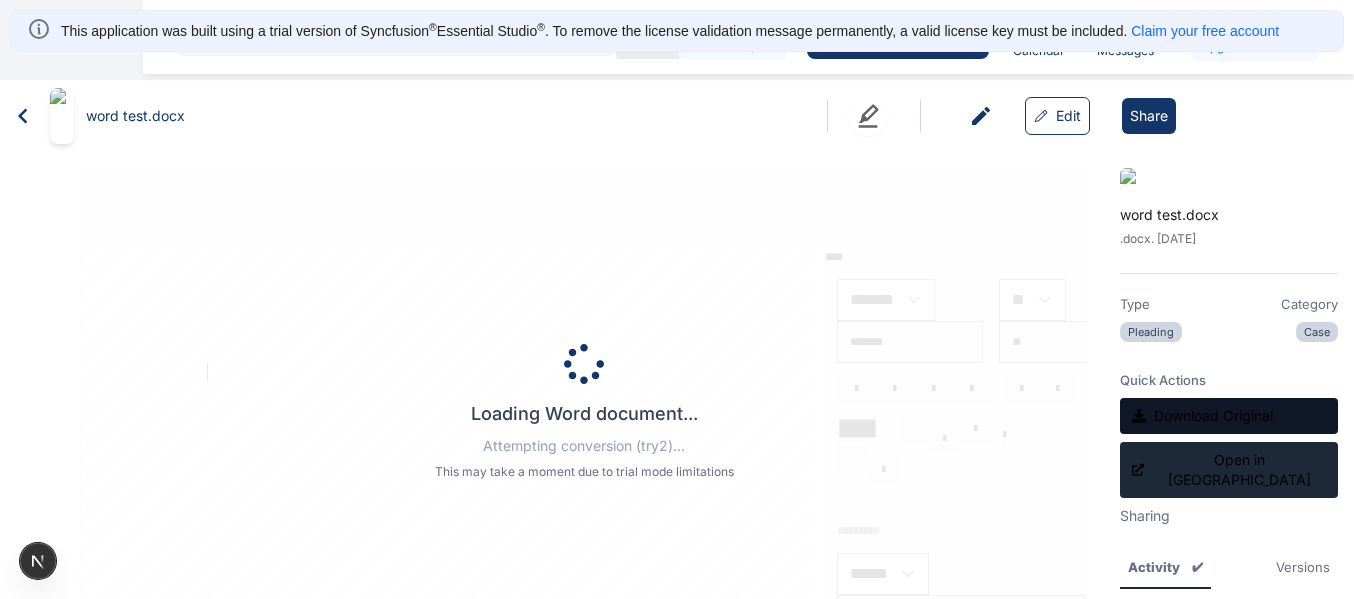 type on "*******" 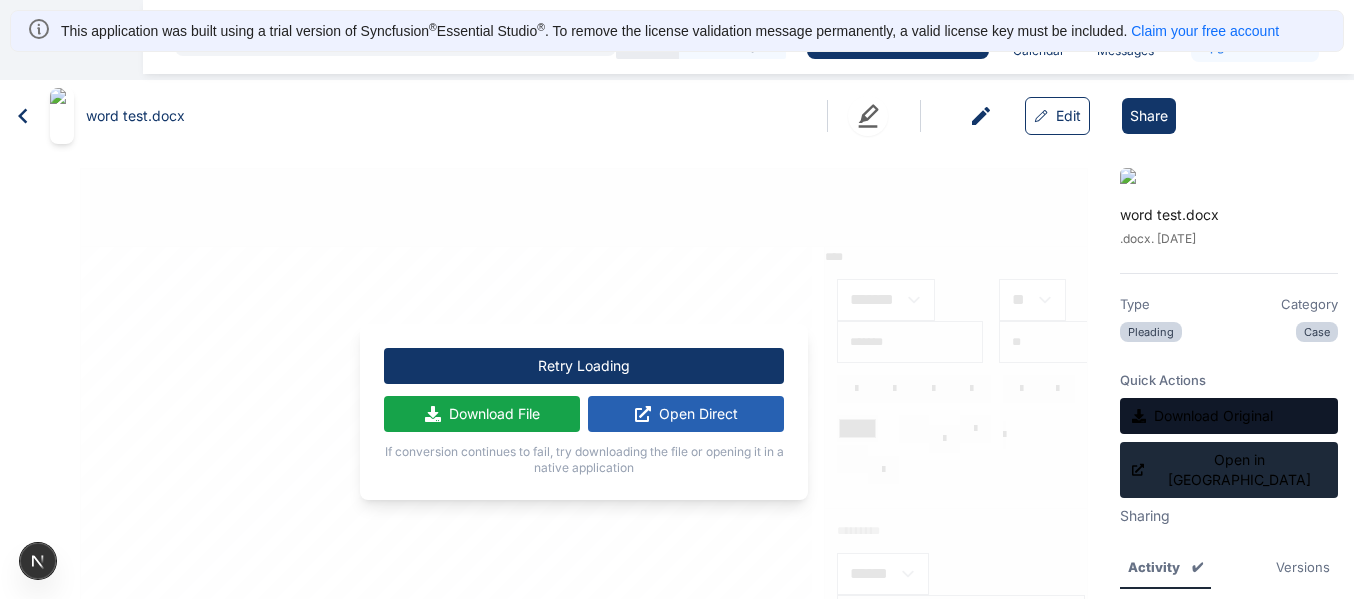 click on "Open in [GEOGRAPHIC_DATA]" at bounding box center (1229, 470) 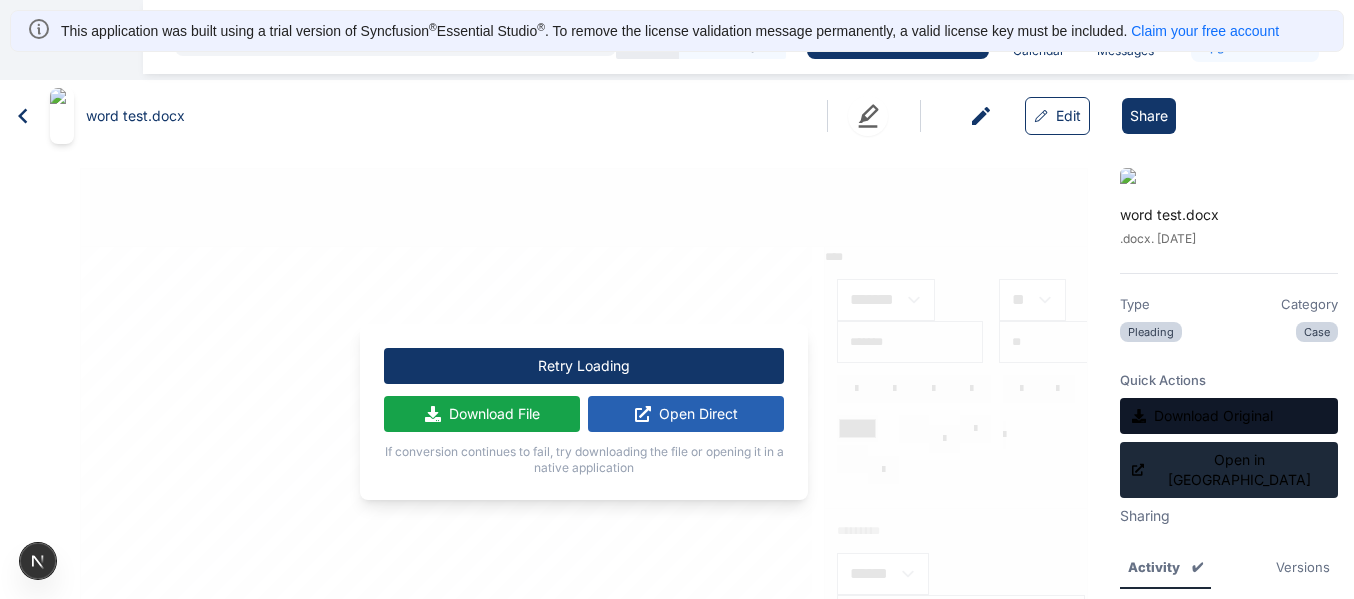click on "Open in [GEOGRAPHIC_DATA]" at bounding box center (1229, 470) 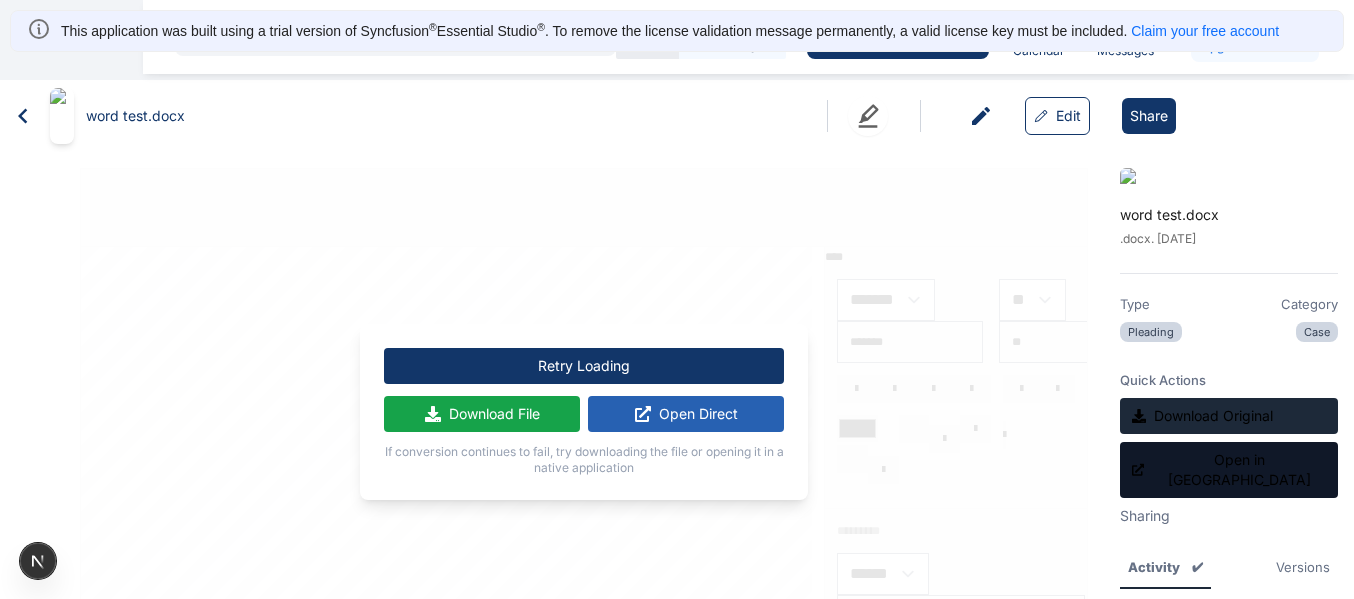 click on "Download Original" at bounding box center (1229, 416) 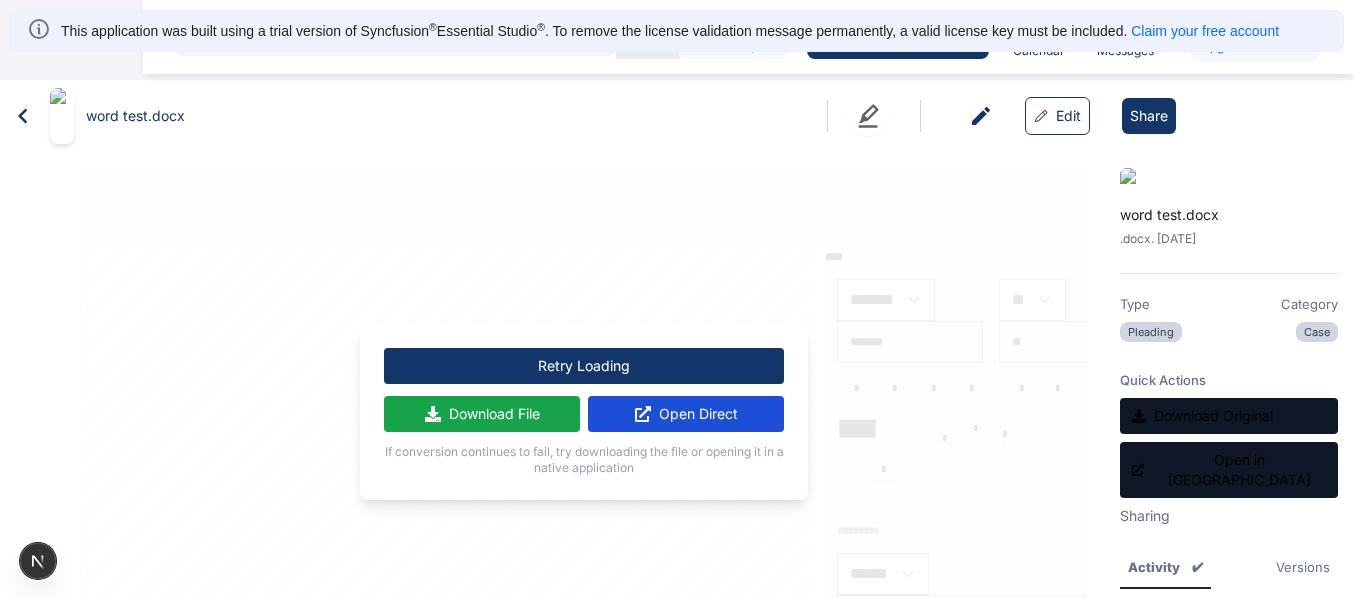 click on "Open Direct" at bounding box center (686, 414) 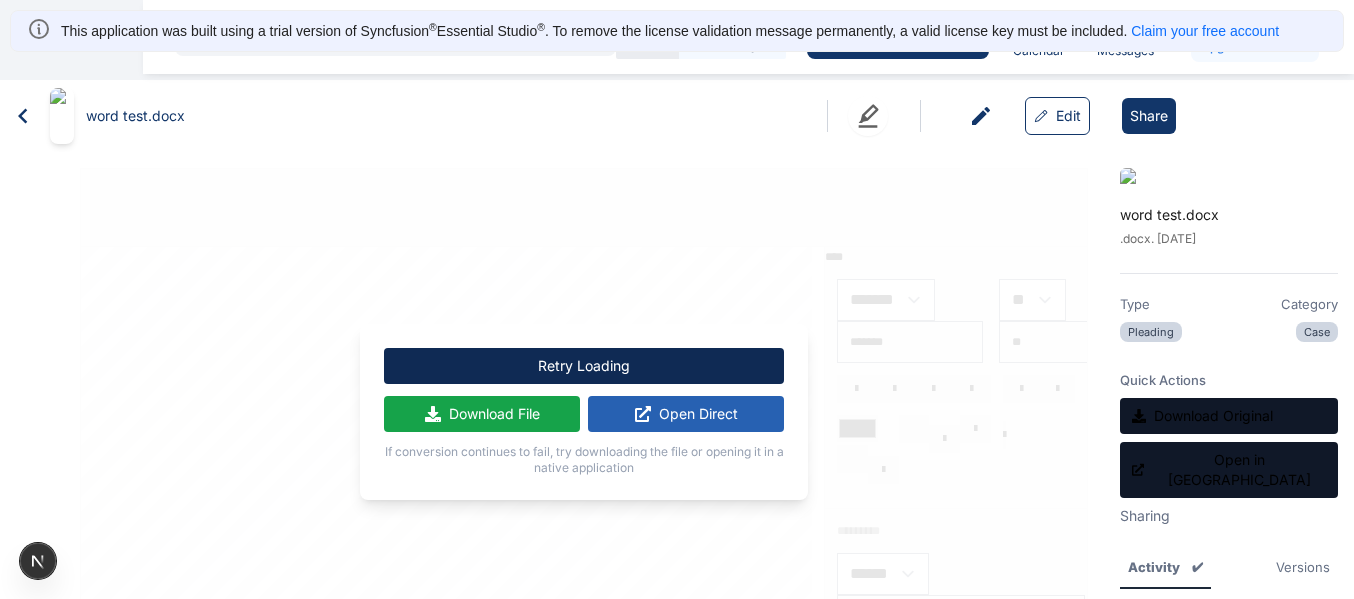 click on "Retry Loading" at bounding box center (584, 366) 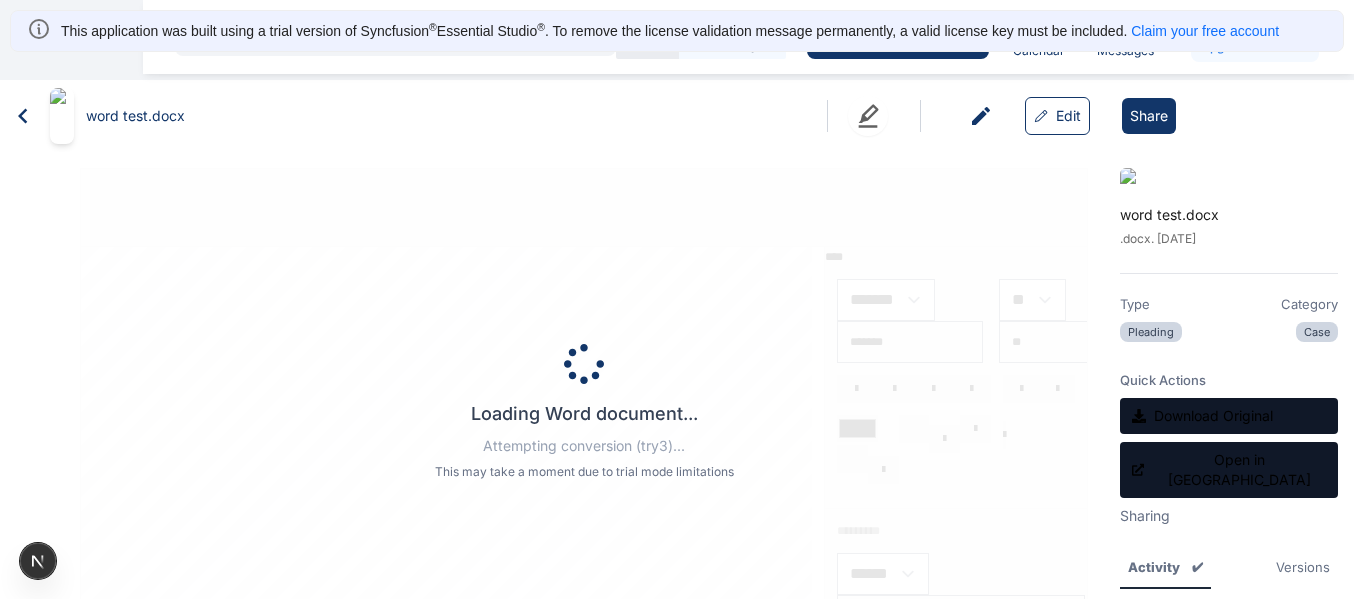 type on "*******" 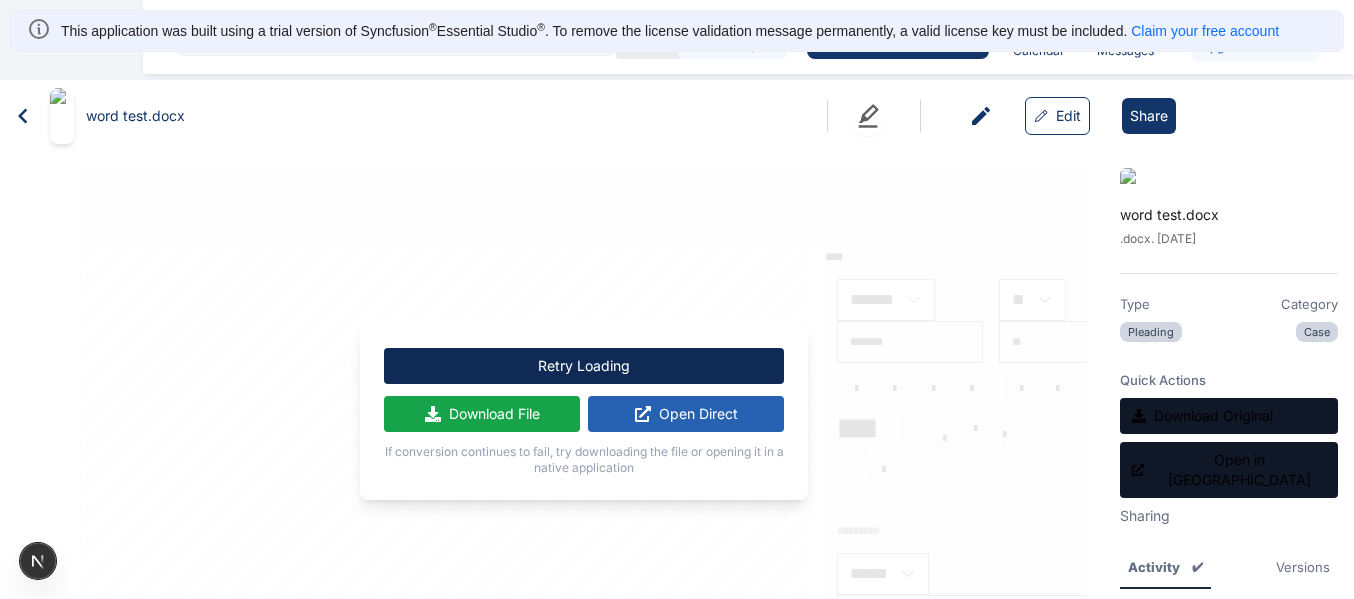 click on "Retry Loading" at bounding box center [584, 366] 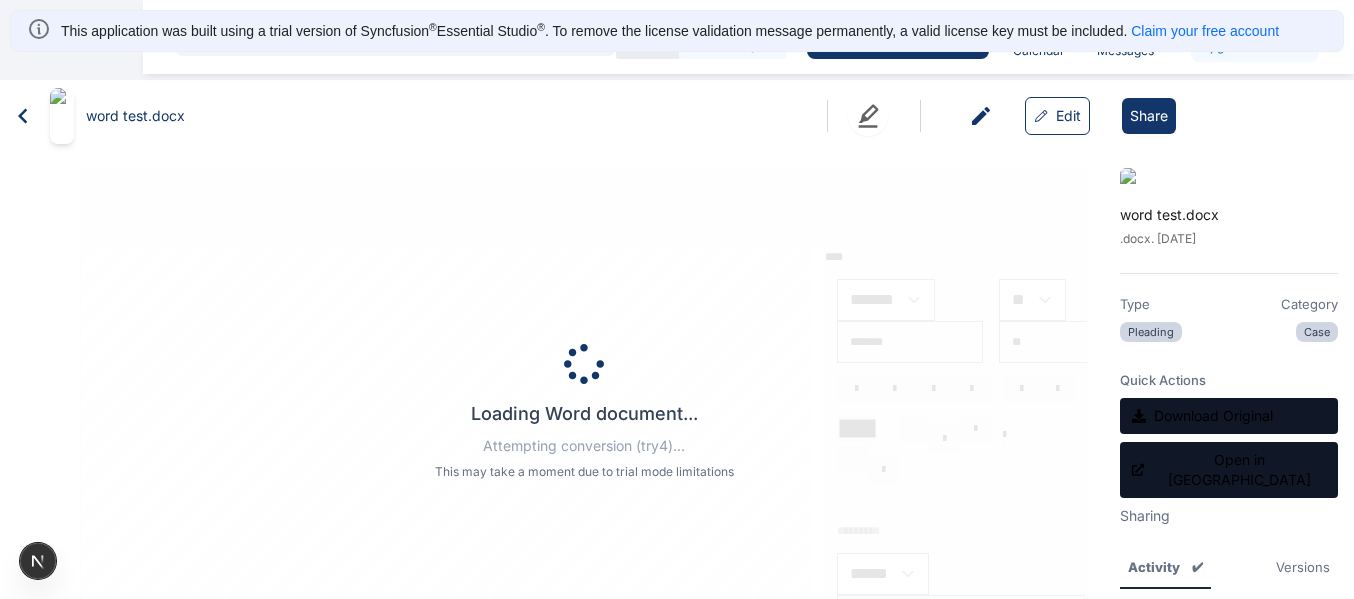 type on "*******" 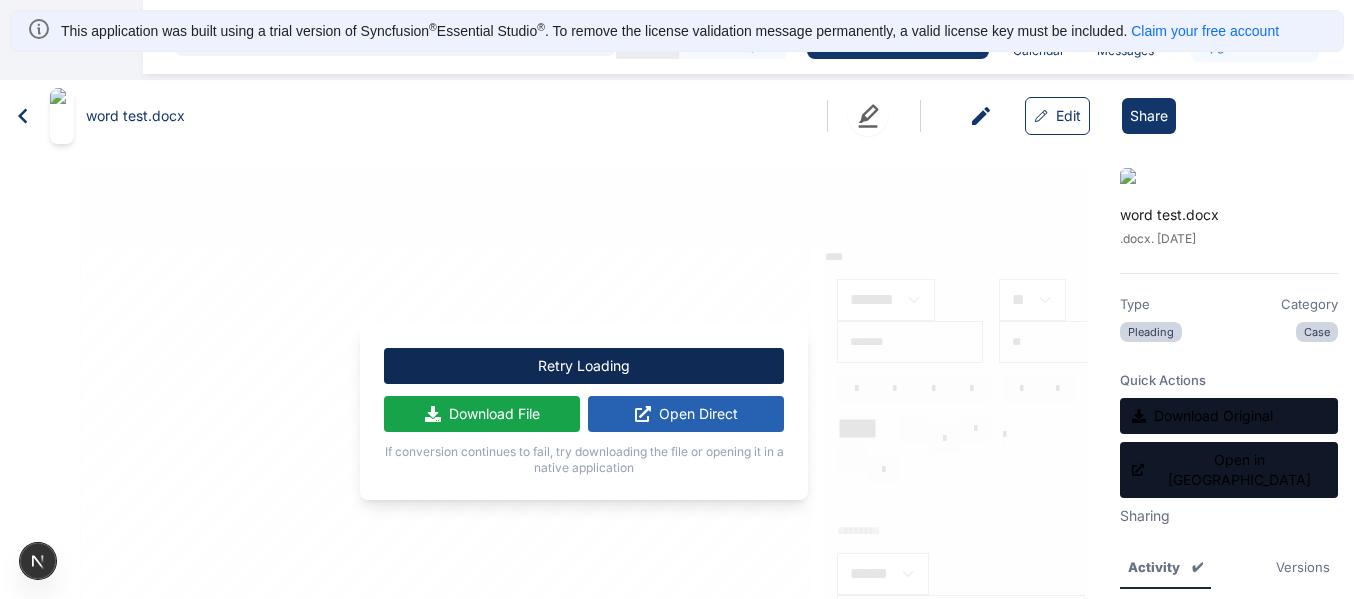 click on "Retry Loading" at bounding box center (584, 366) 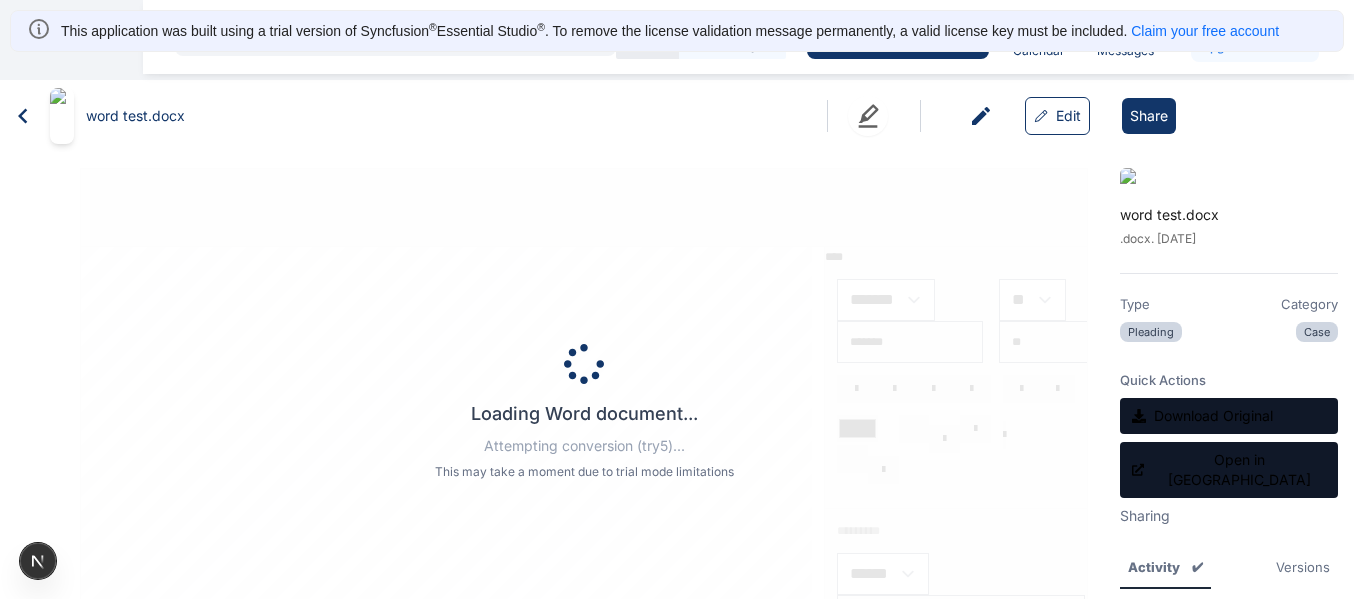type on "*******" 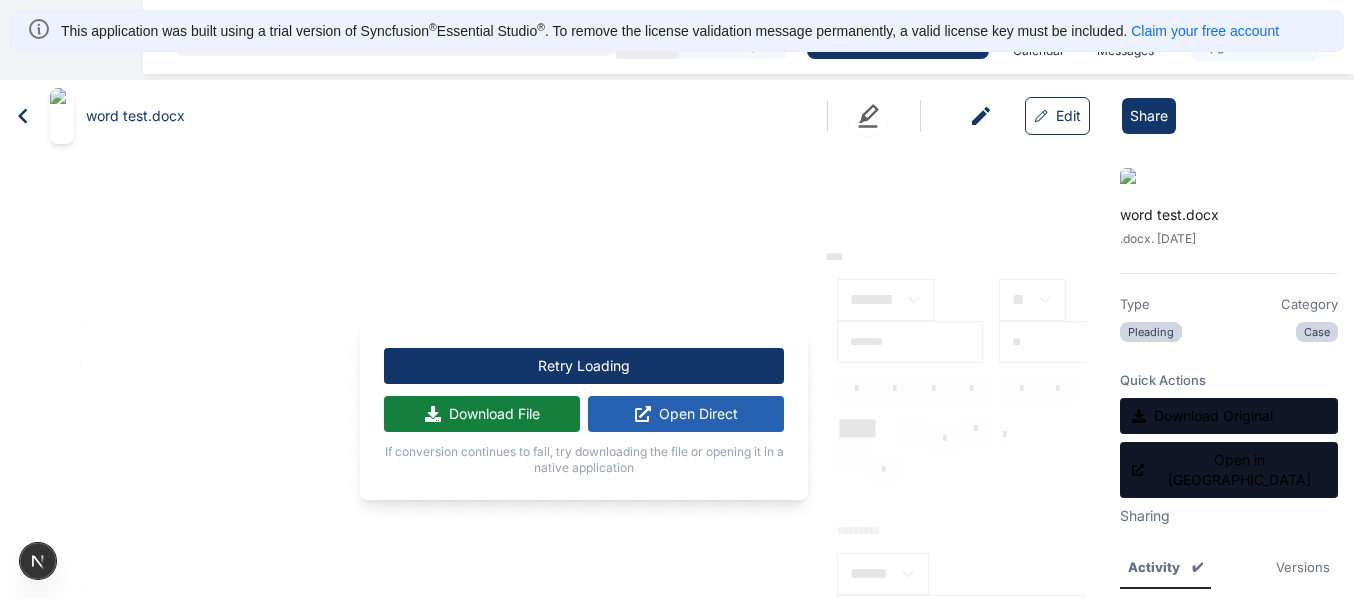 click on "Download File" at bounding box center [482, 414] 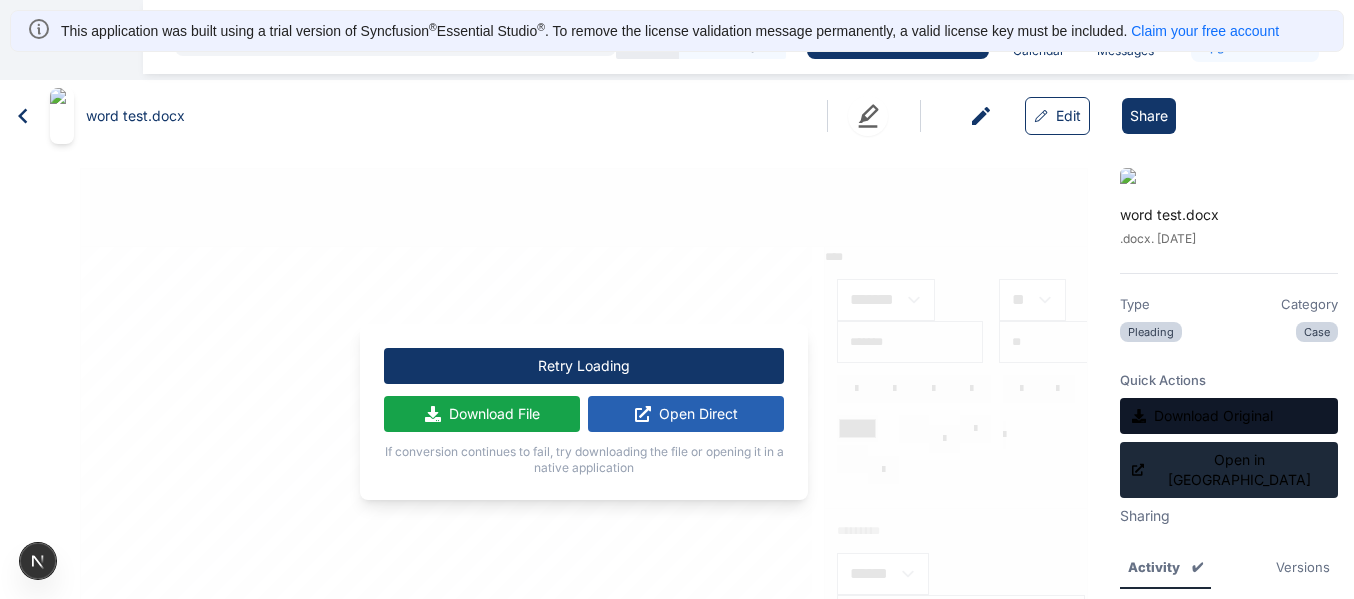 click on "Open in [GEOGRAPHIC_DATA]" at bounding box center [1229, 470] 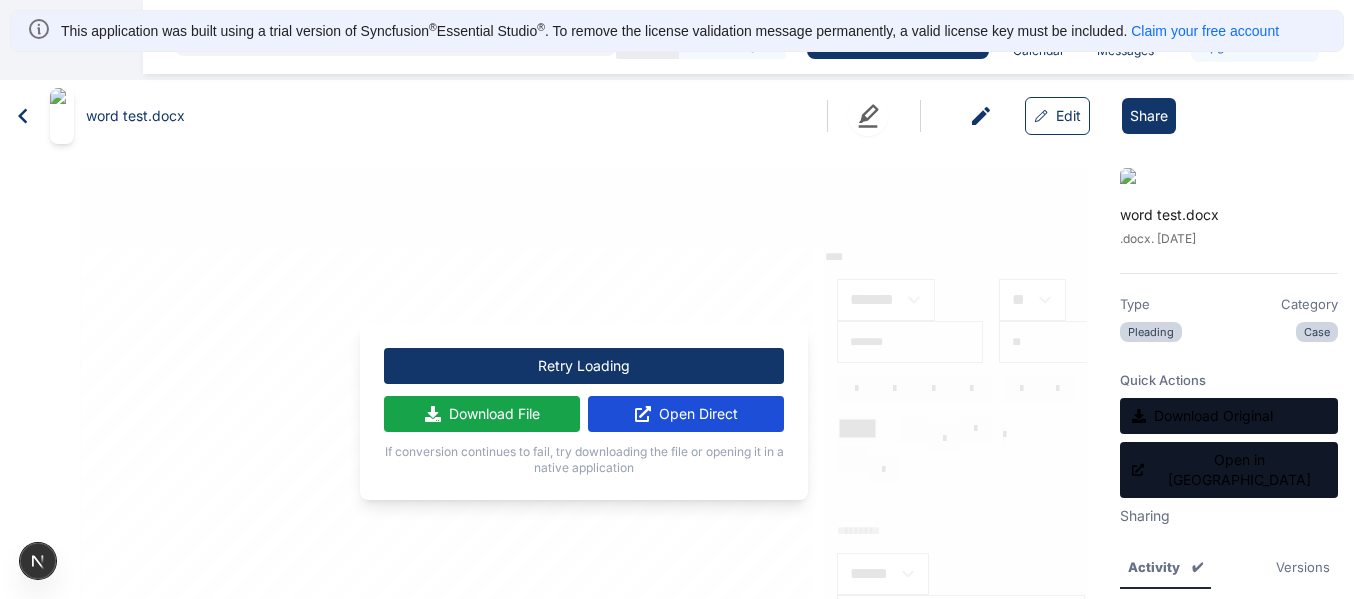 click on "Open Direct" at bounding box center (686, 414) 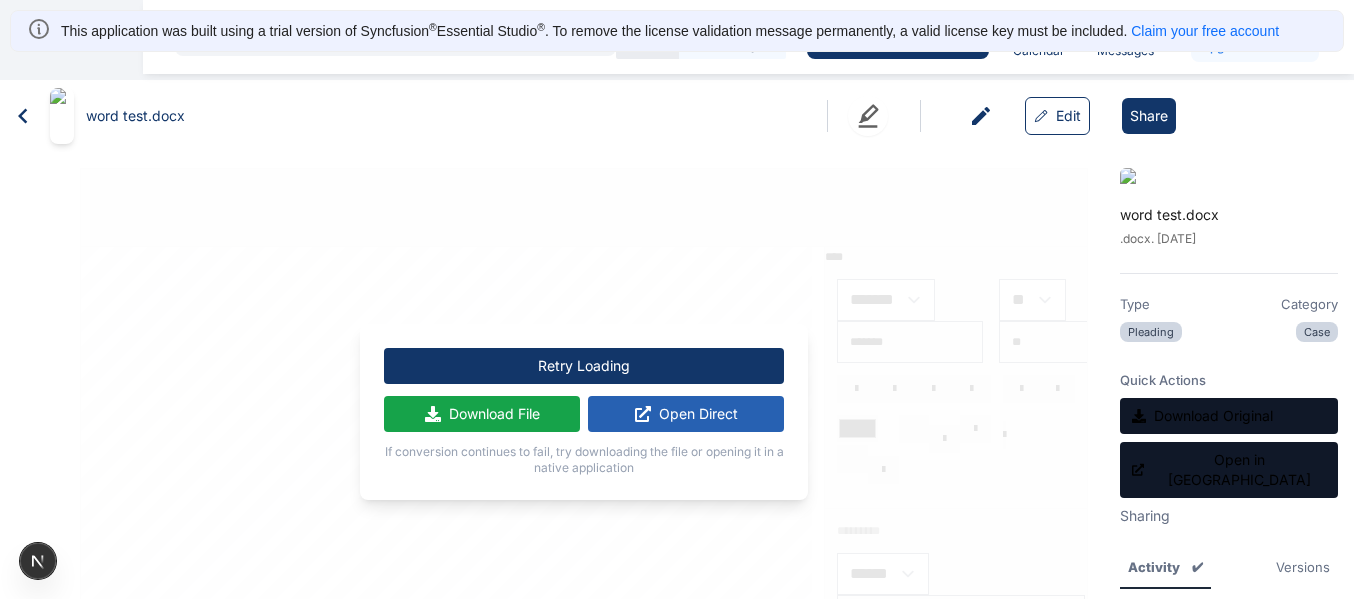 click on "Retry Loading Download File Open Direct If conversion continues to fail, try downloading the file or opening it in a native application" at bounding box center [584, 411] 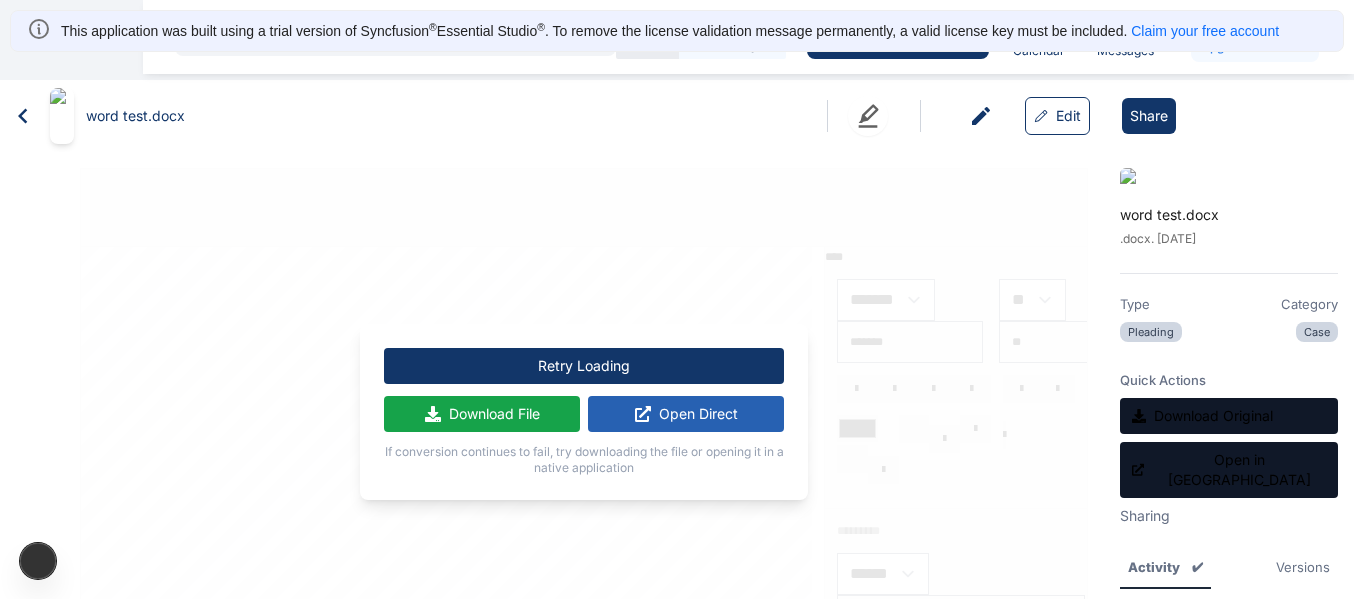 click 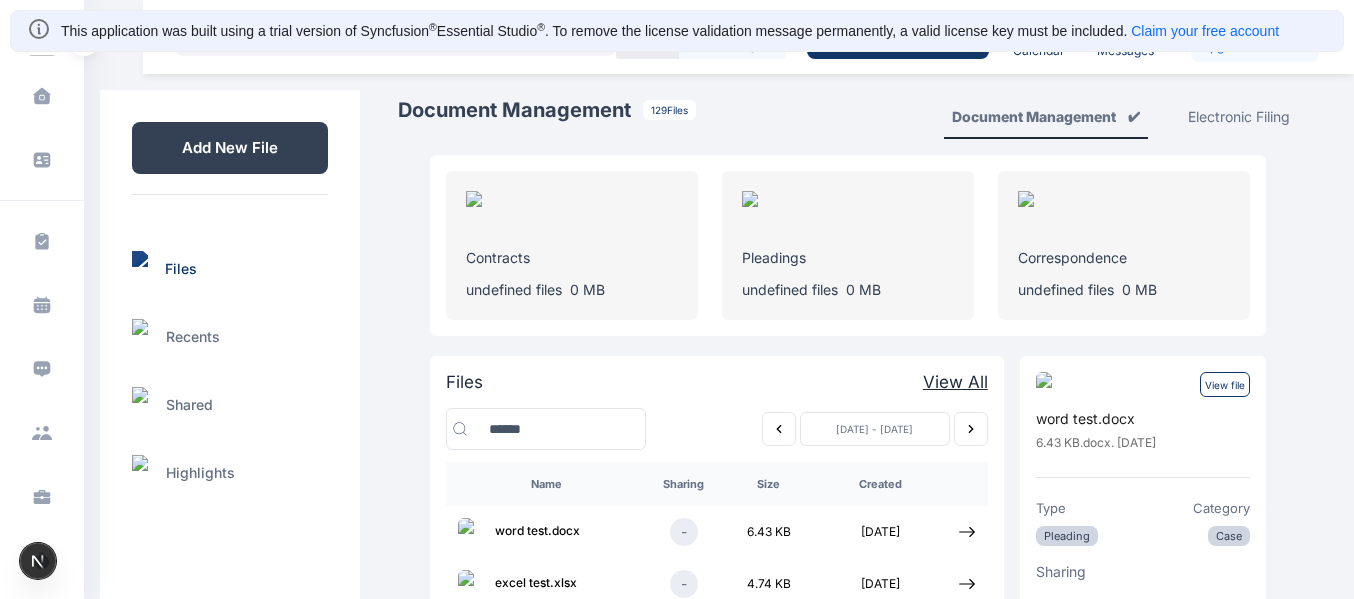 scroll, scrollTop: 231, scrollLeft: 0, axis: vertical 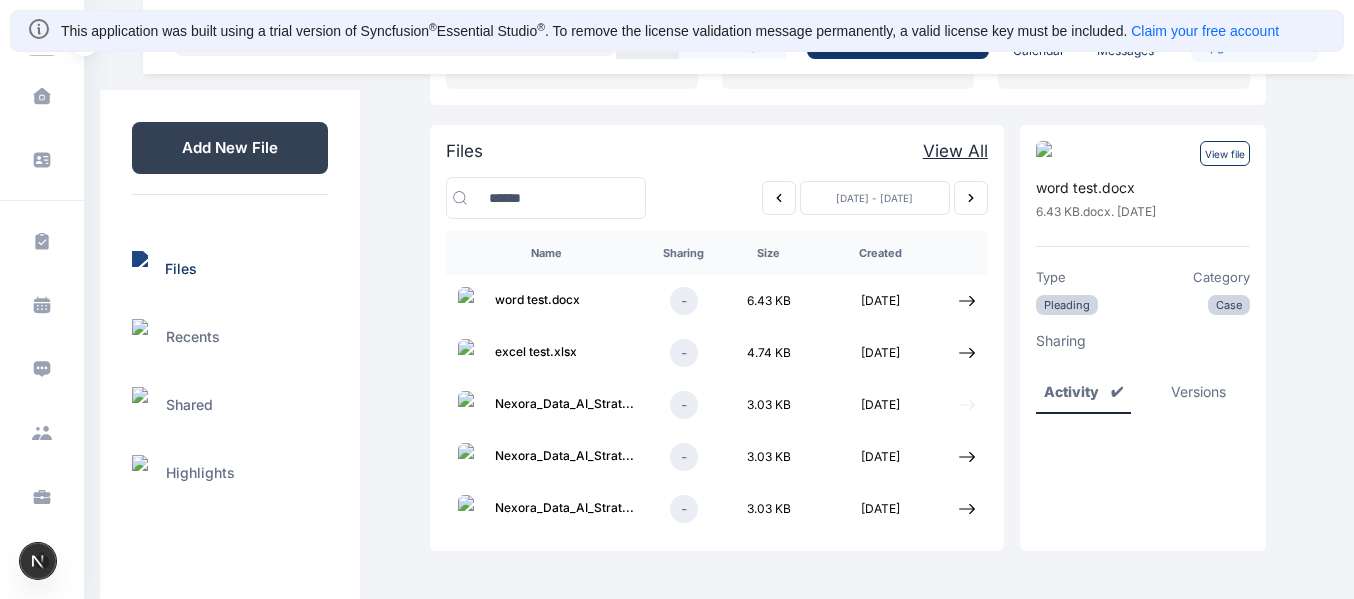 click 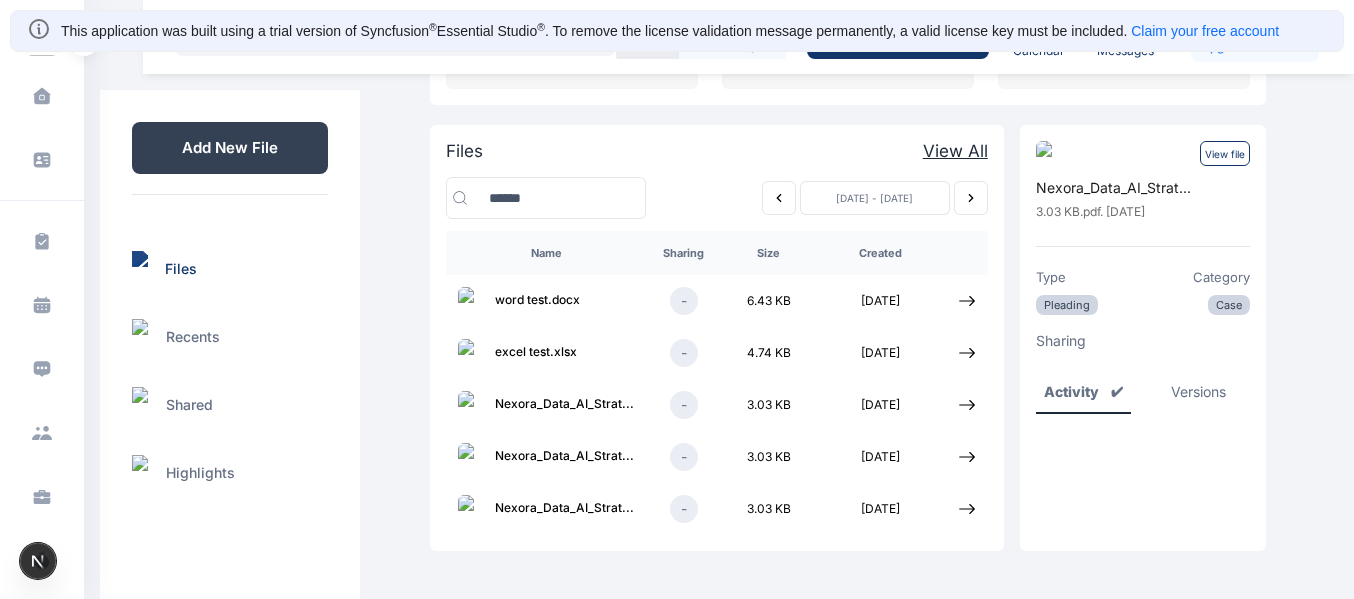 click on "View file" at bounding box center (1225, 153) 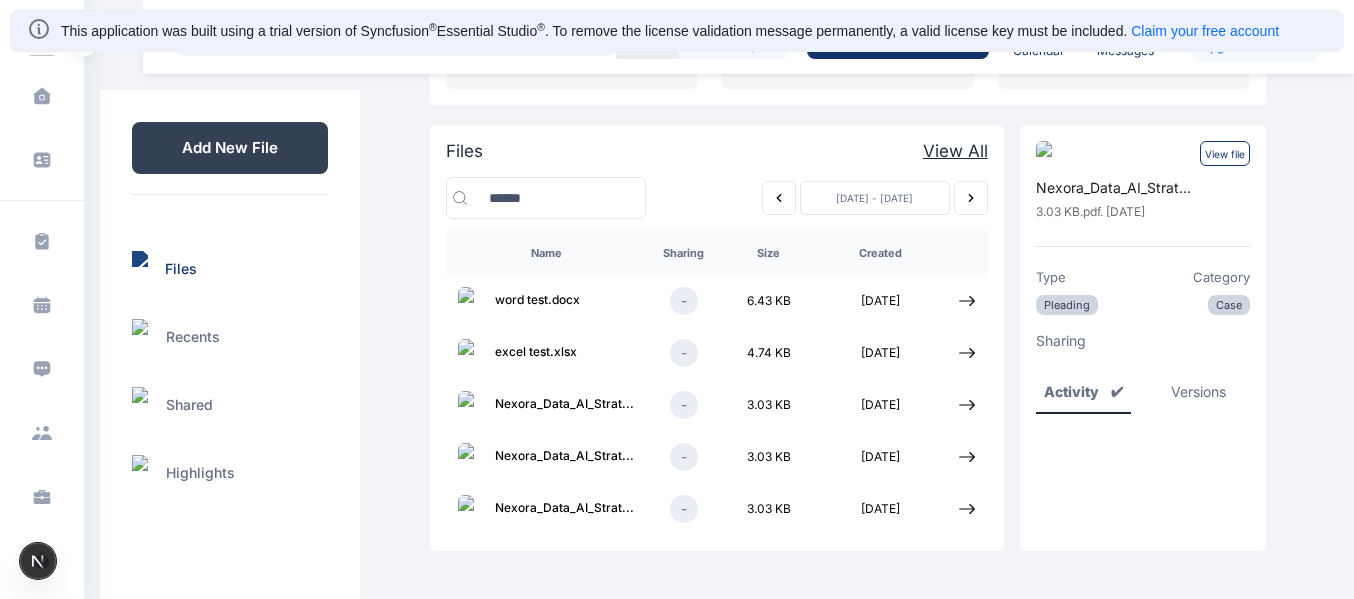scroll, scrollTop: 0, scrollLeft: 0, axis: both 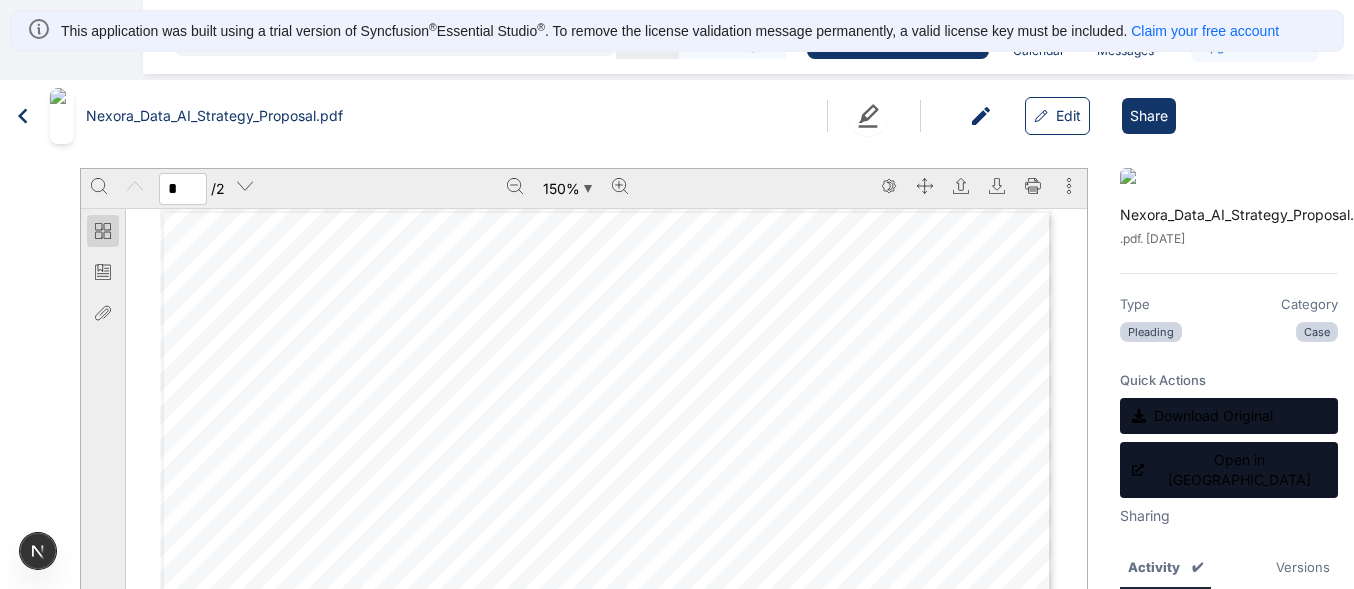 click 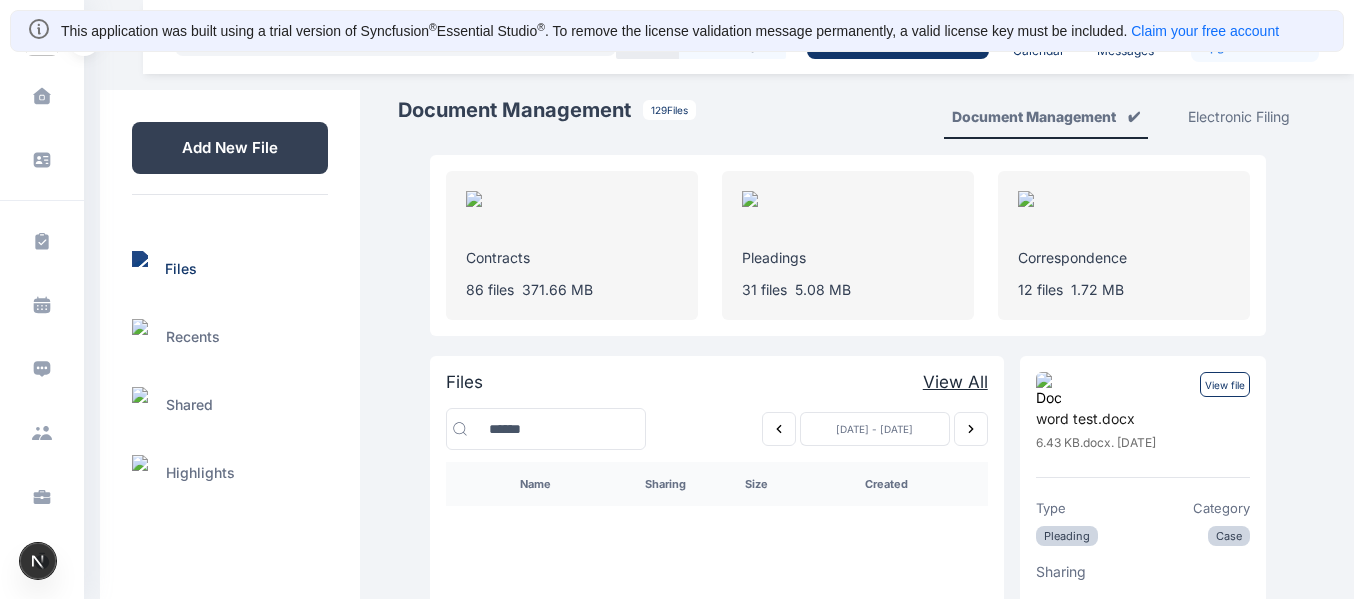 click on "View file" at bounding box center [1225, 384] 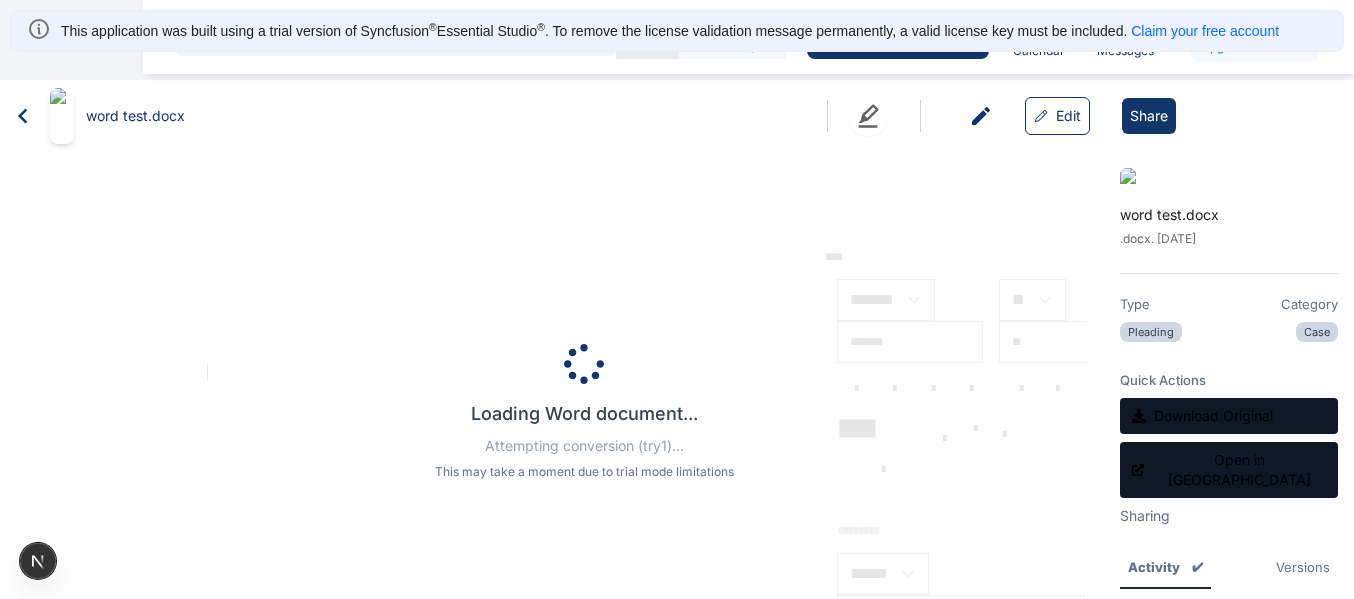 scroll, scrollTop: 0, scrollLeft: 0, axis: both 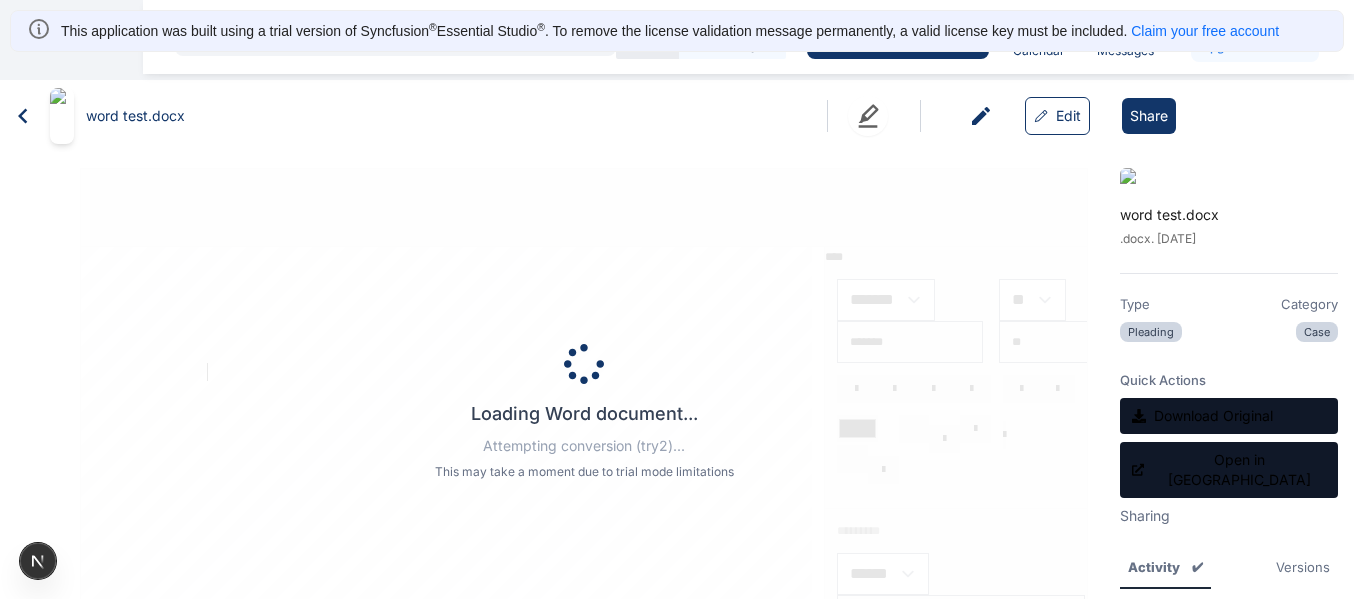 type on "*******" 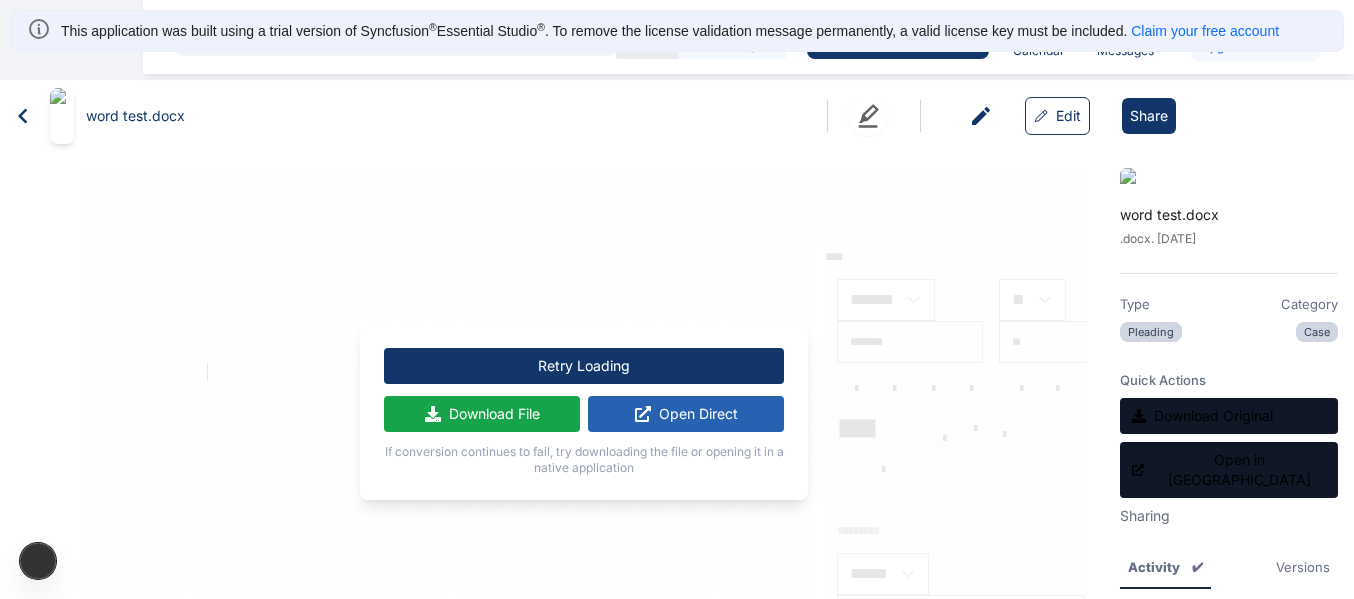 click 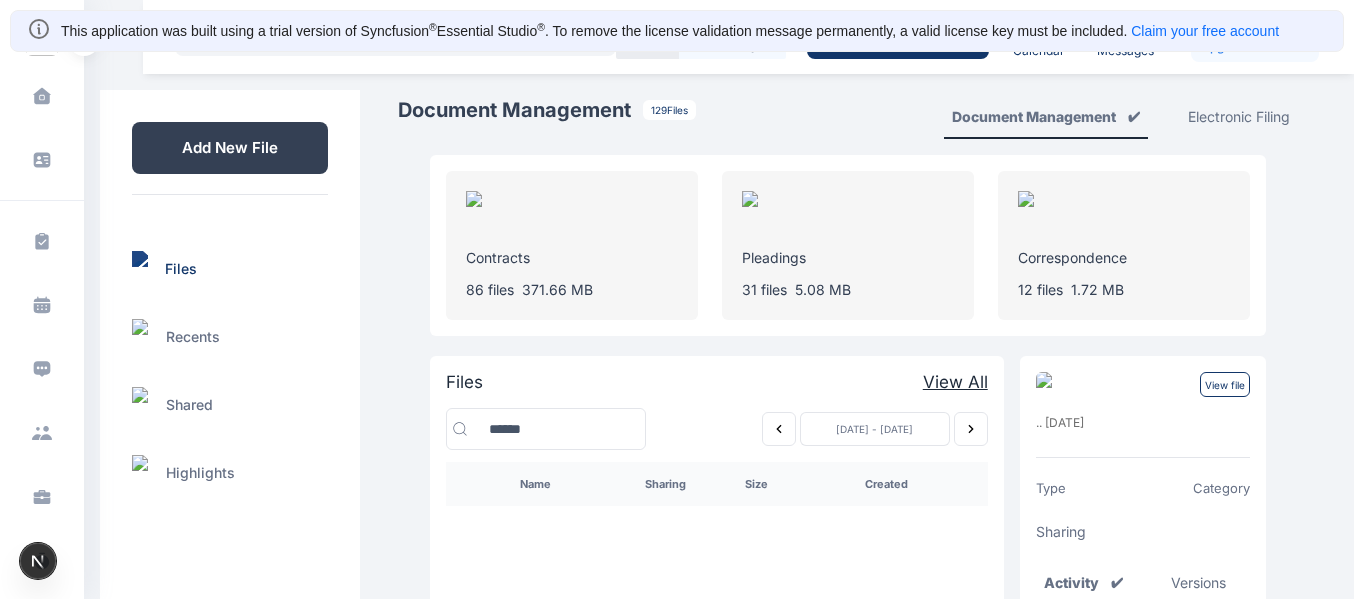 click 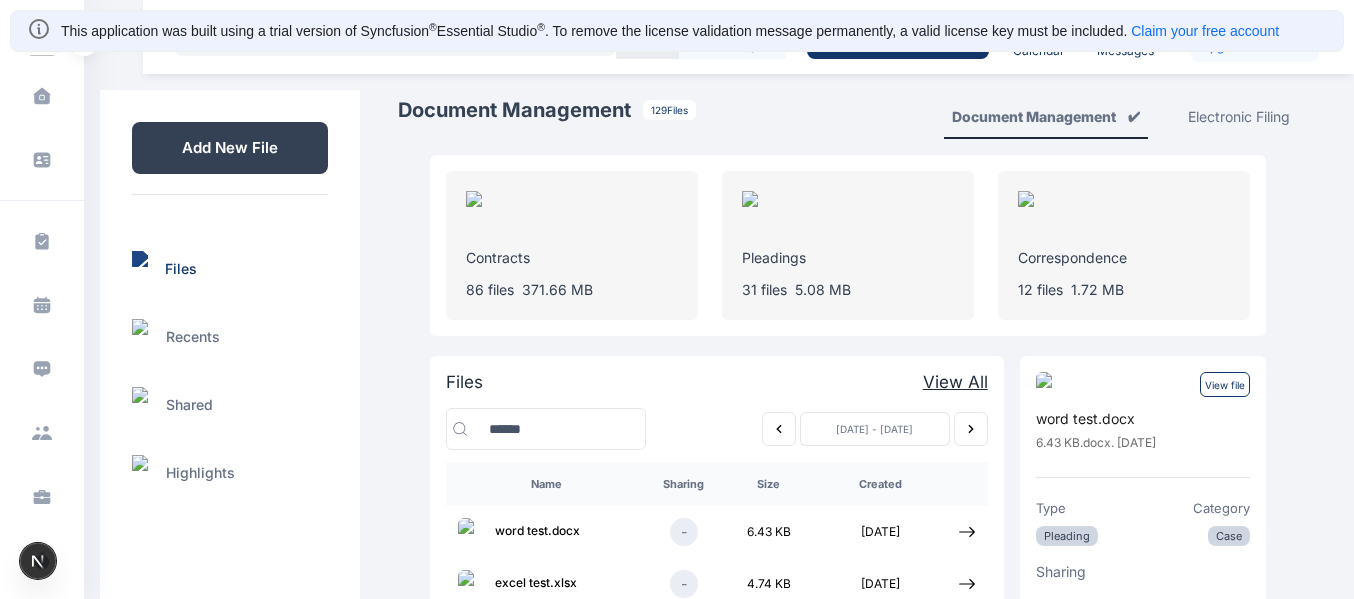 click on "View file" at bounding box center [1225, 384] 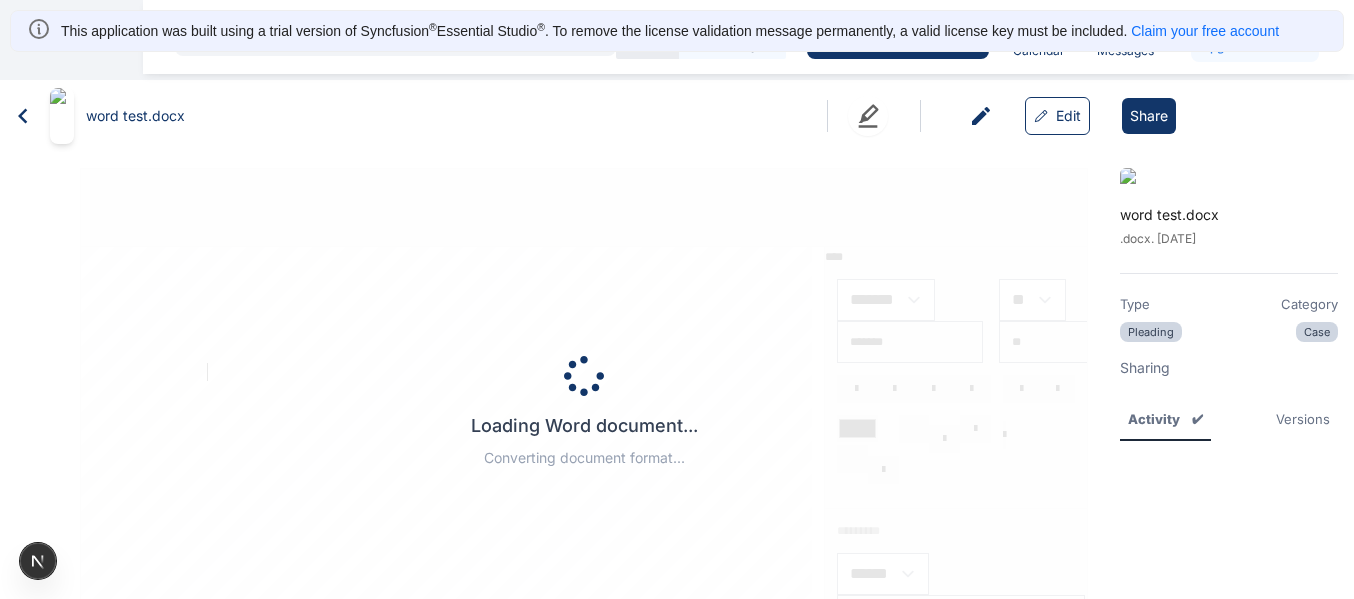 scroll, scrollTop: 0, scrollLeft: 0, axis: both 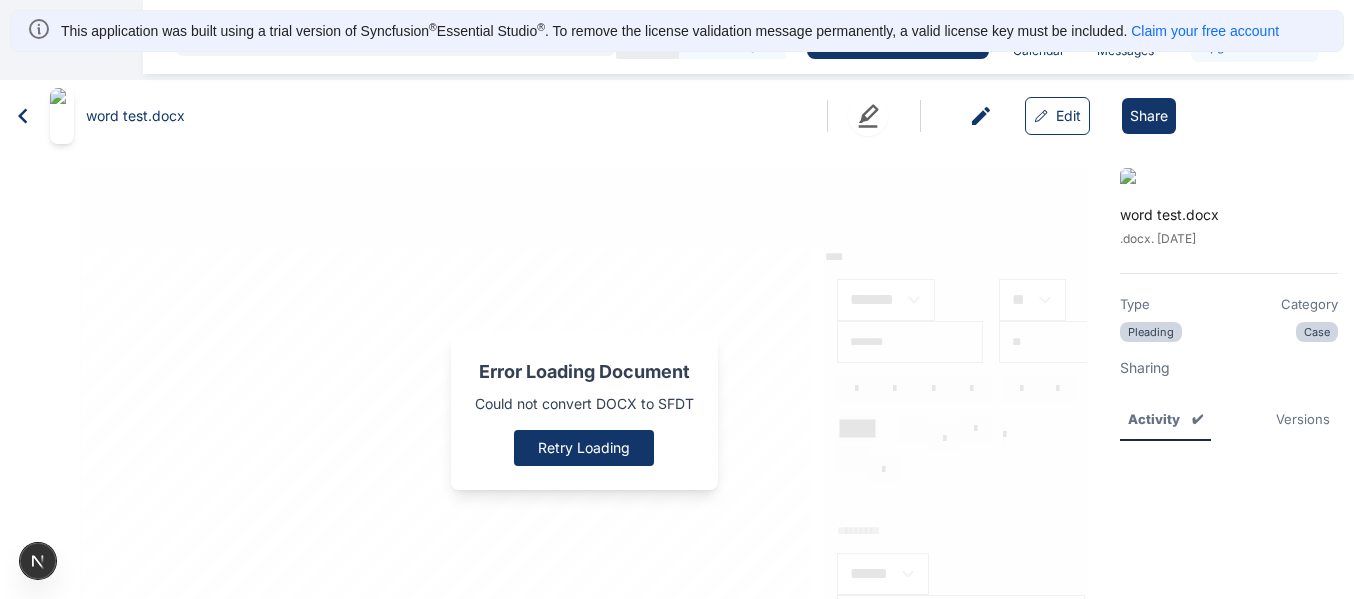 click 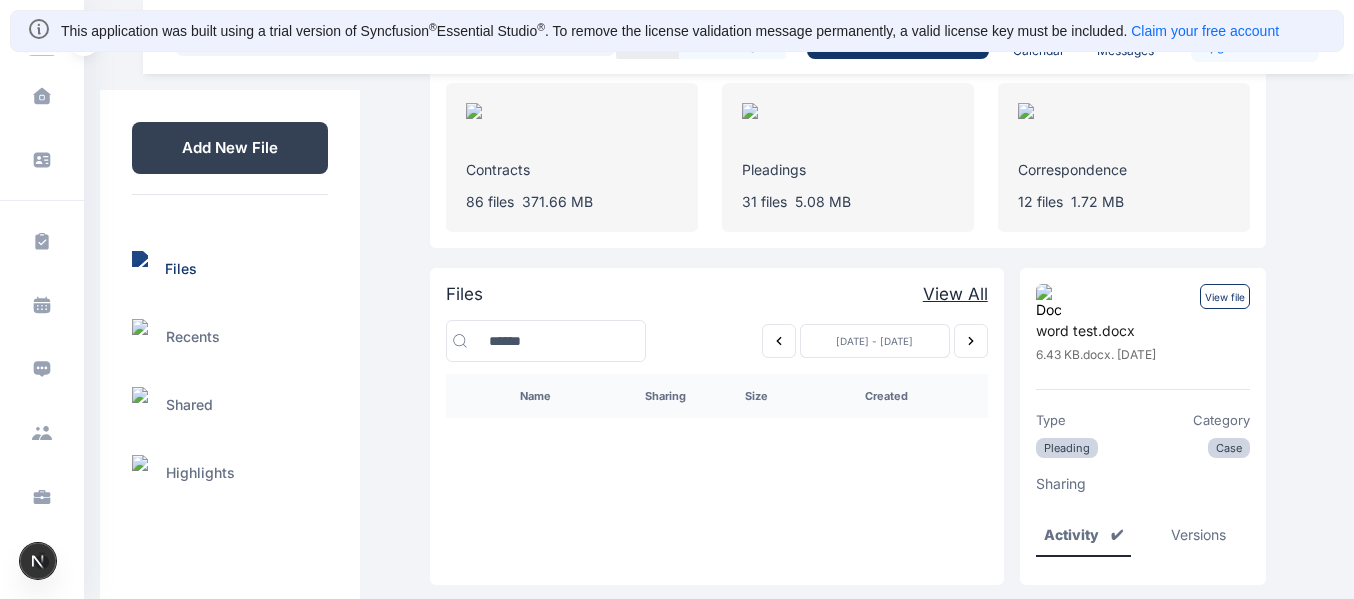 scroll, scrollTop: 122, scrollLeft: 0, axis: vertical 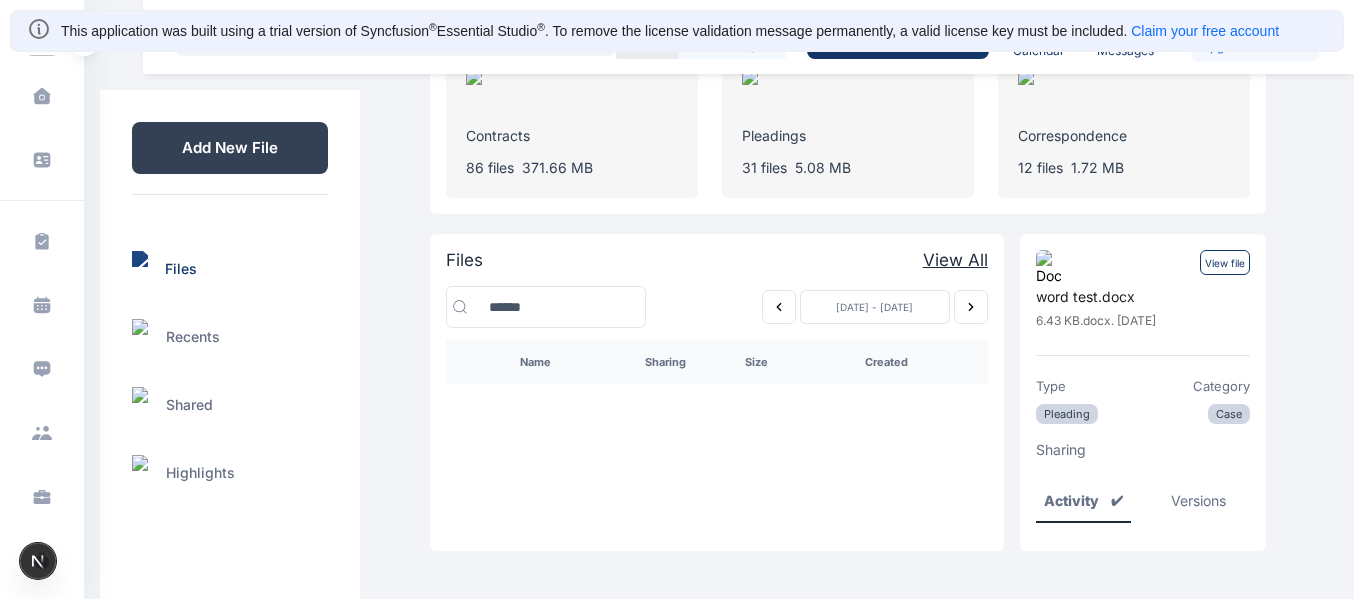 click 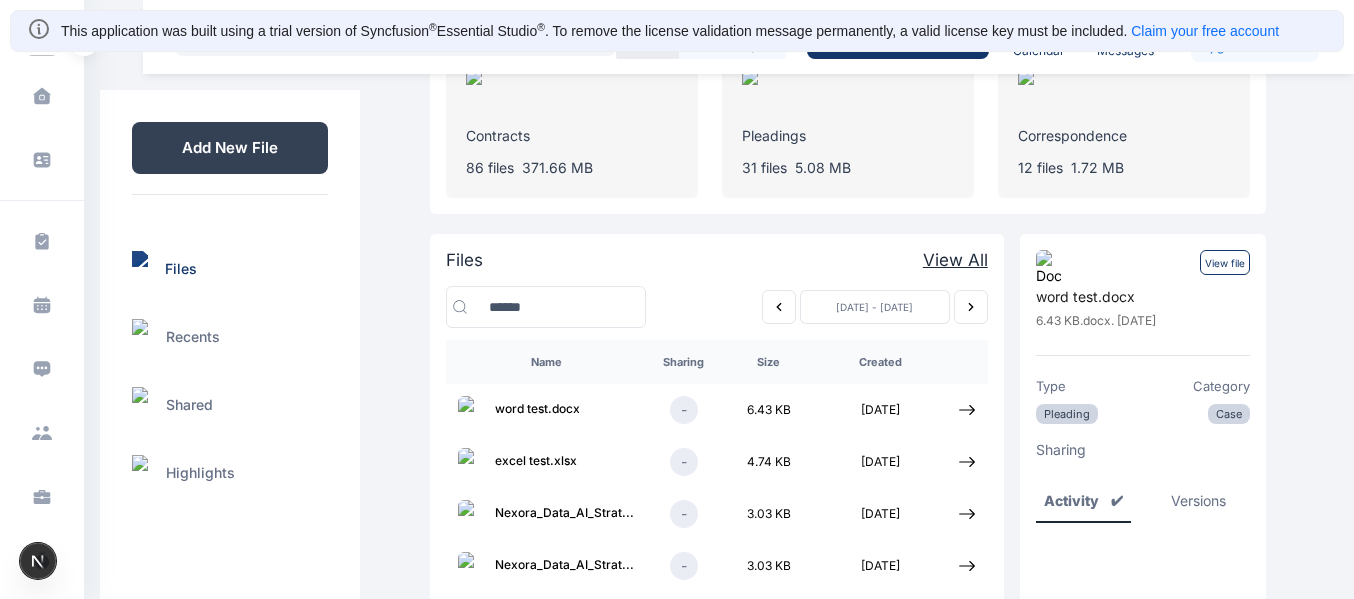click at bounding box center [967, 514] 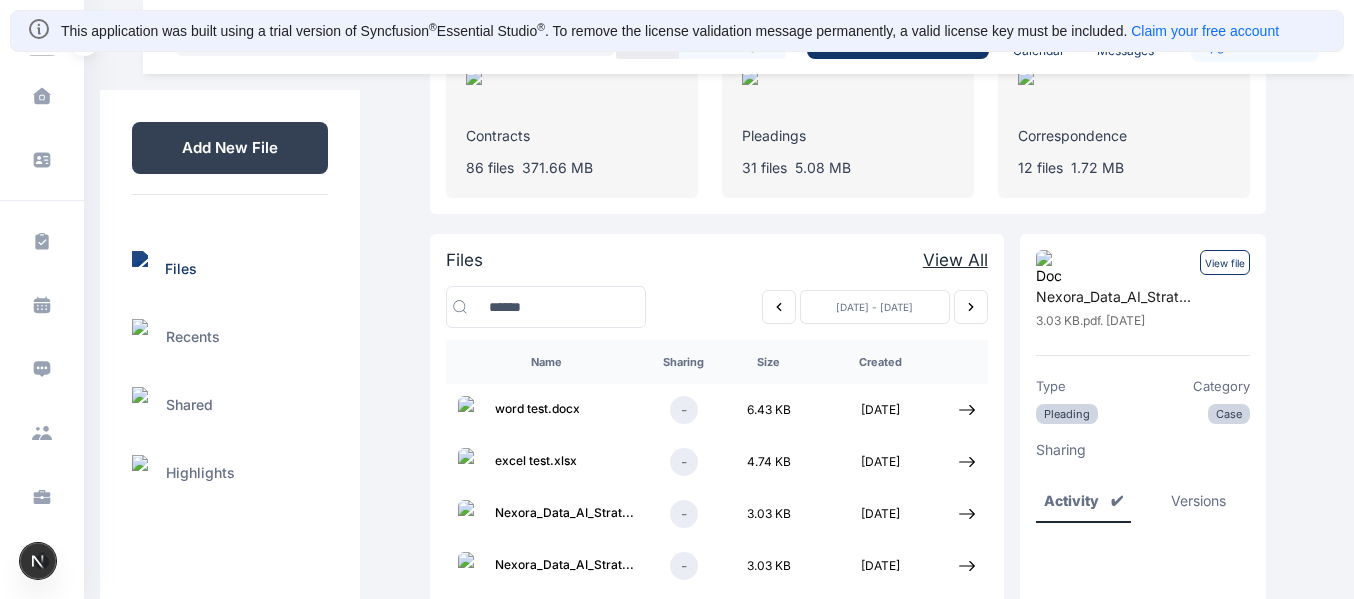 click on "View file" at bounding box center (1225, 262) 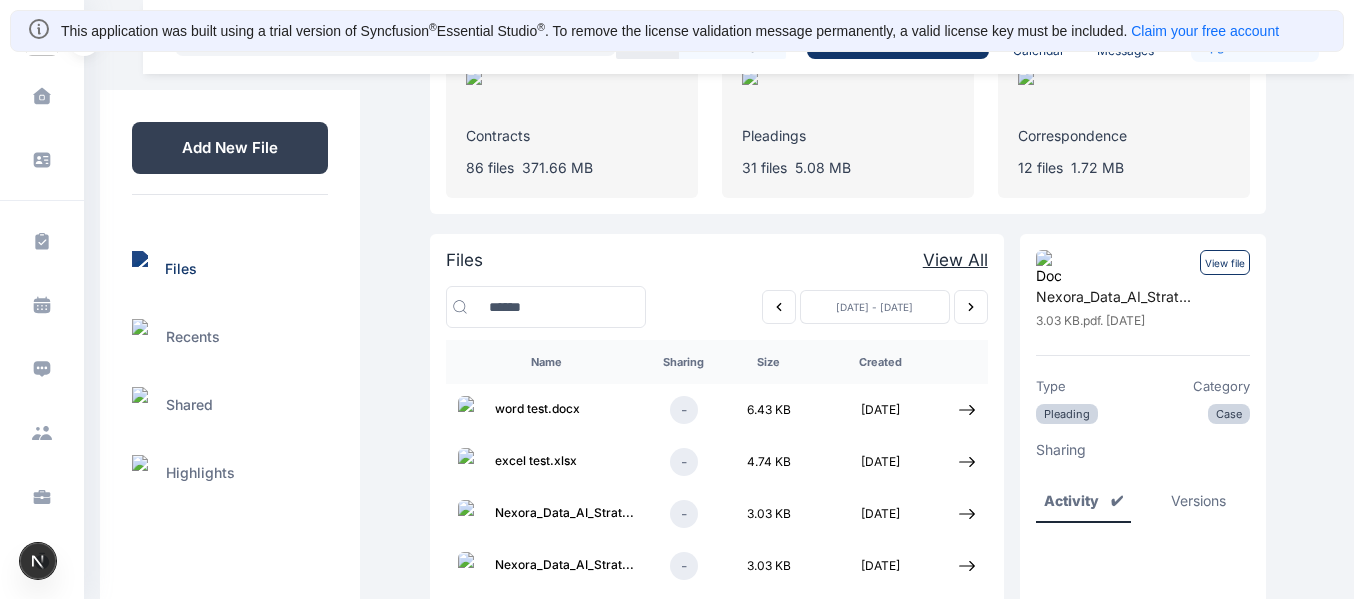 scroll, scrollTop: 0, scrollLeft: 0, axis: both 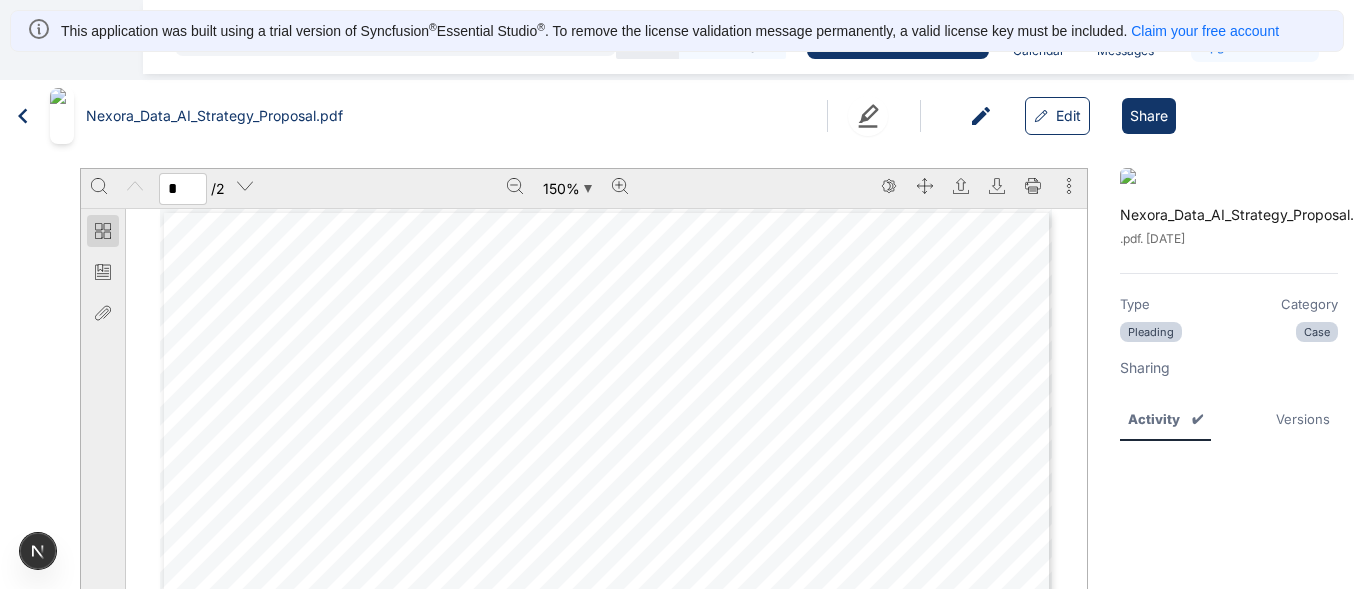 click 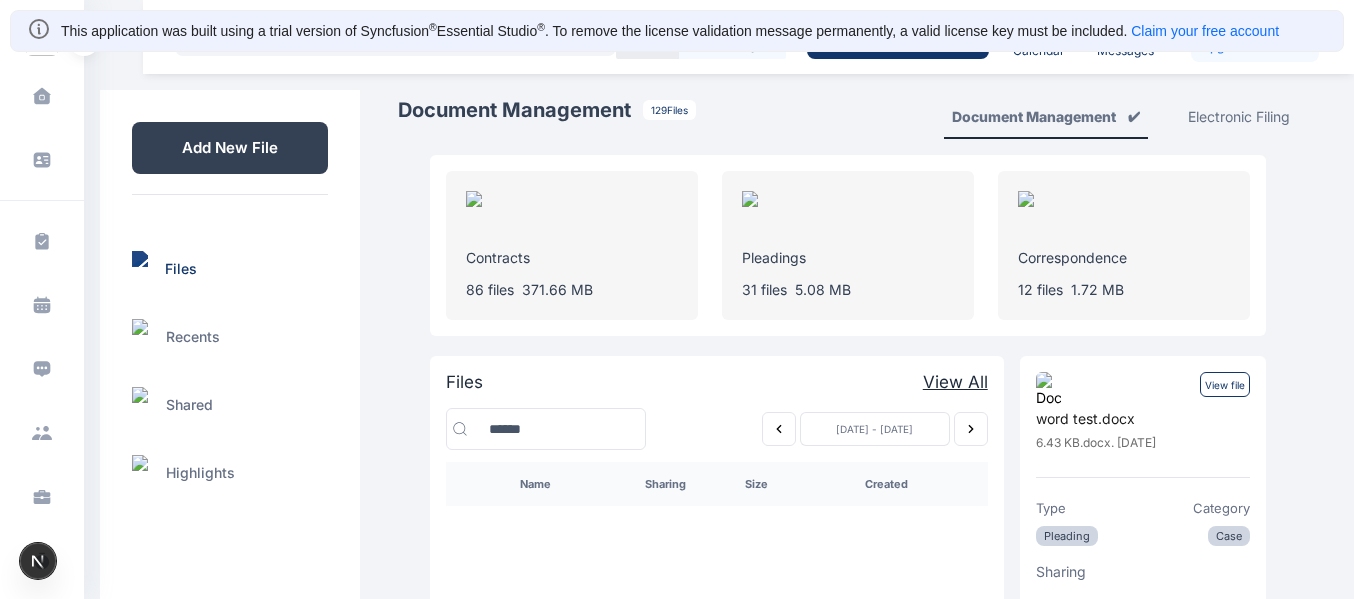 click 